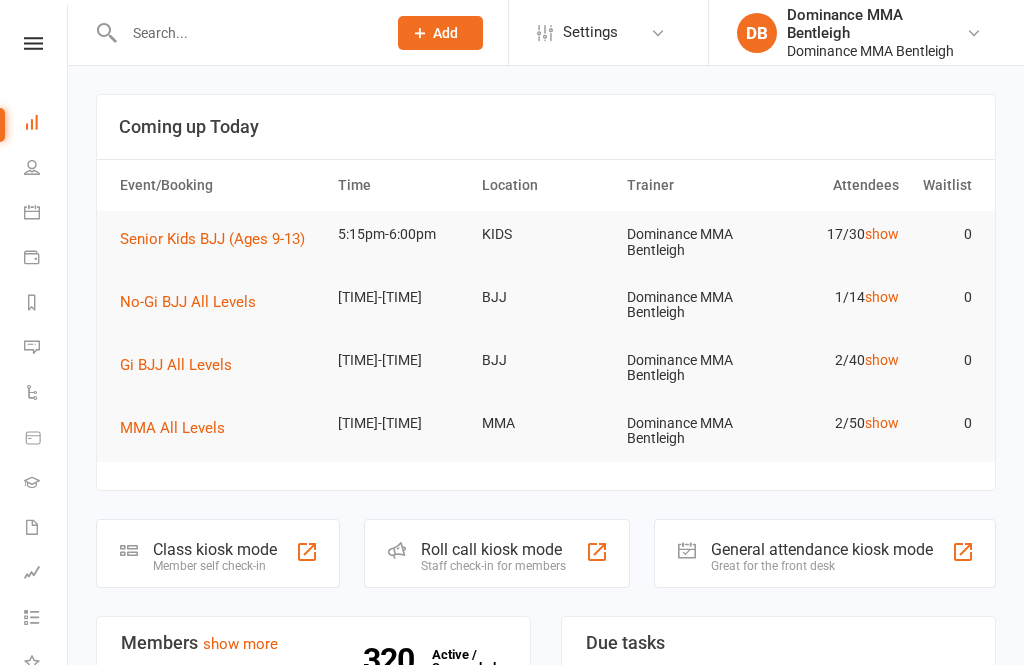 scroll, scrollTop: 0, scrollLeft: 0, axis: both 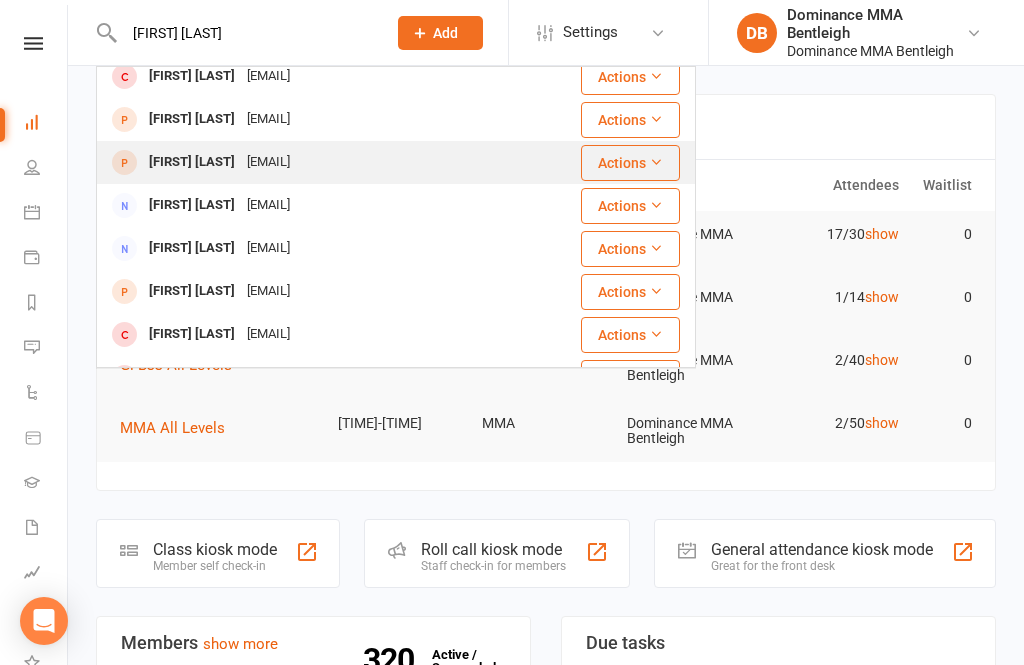 type on "[FIRST] [LAST]" 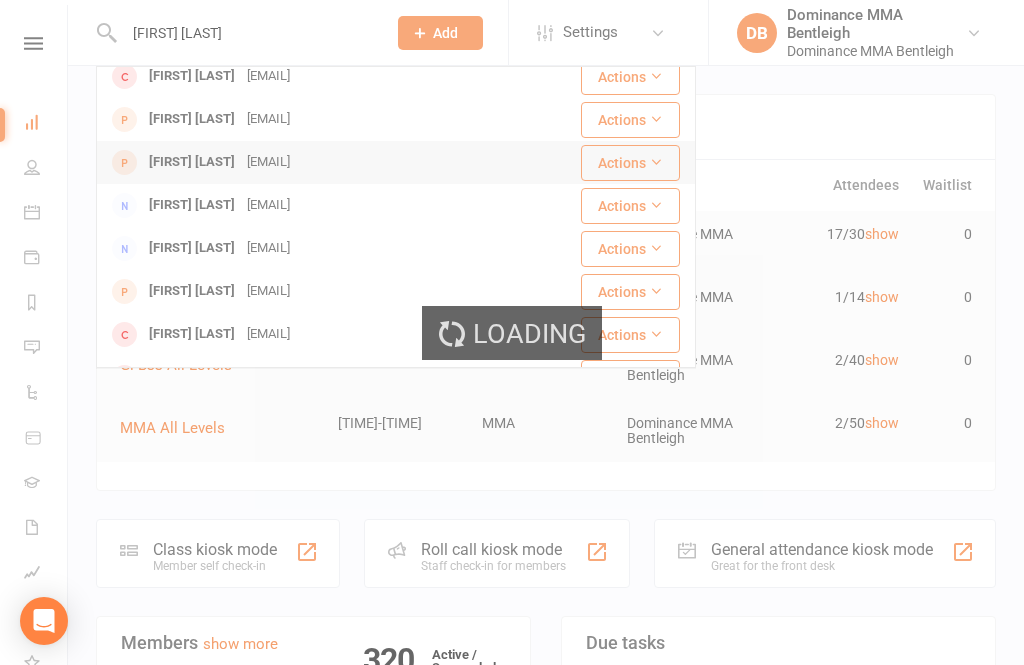 type 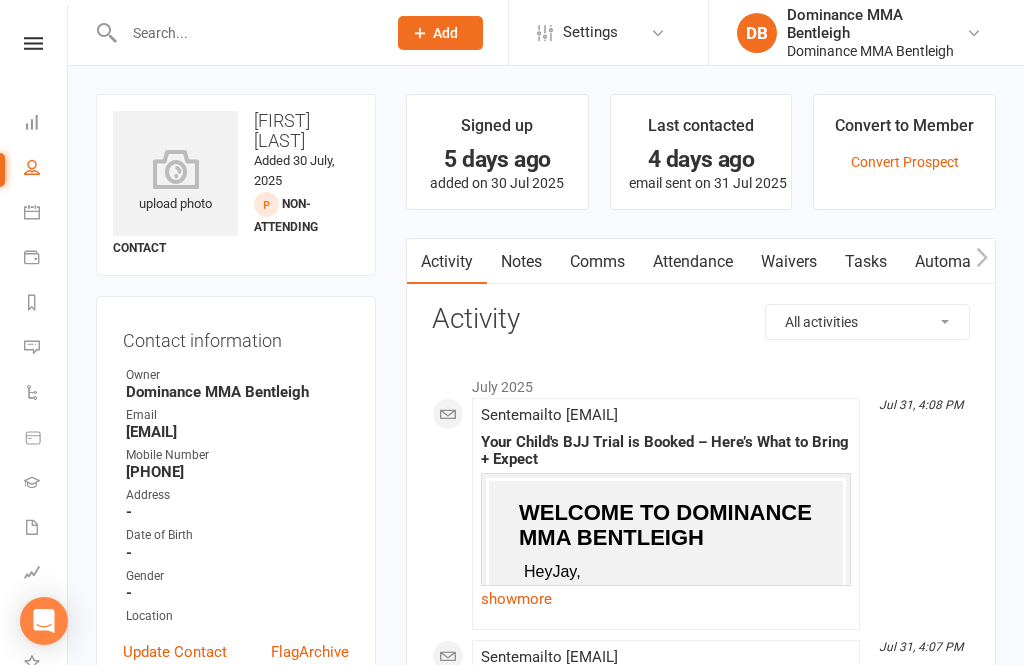 click on "Waivers" at bounding box center (789, 262) 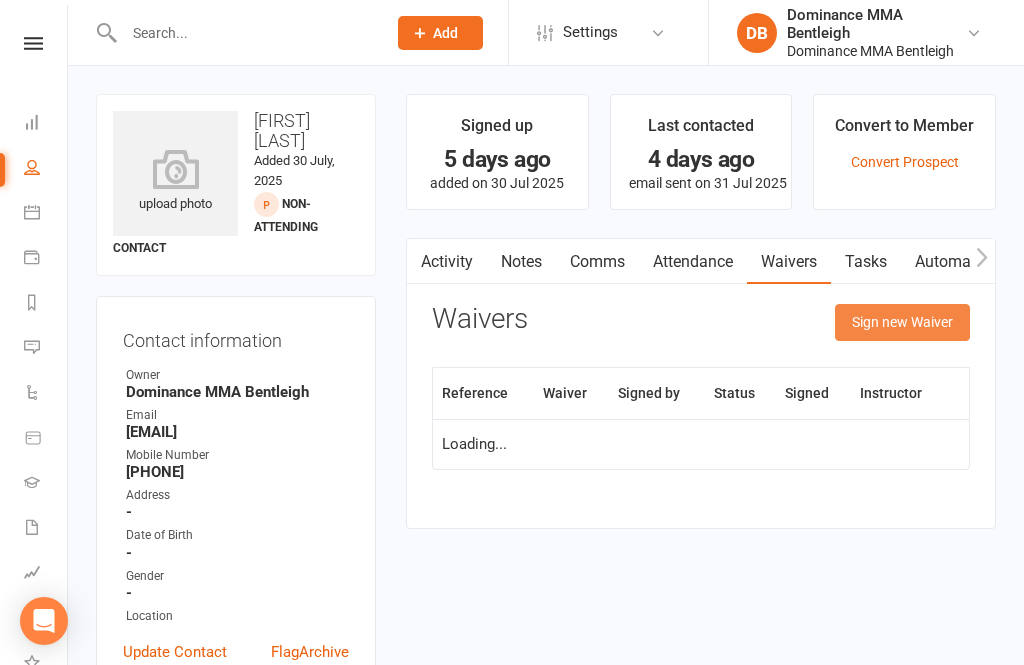 click on "Sign new Waiver" at bounding box center [902, 322] 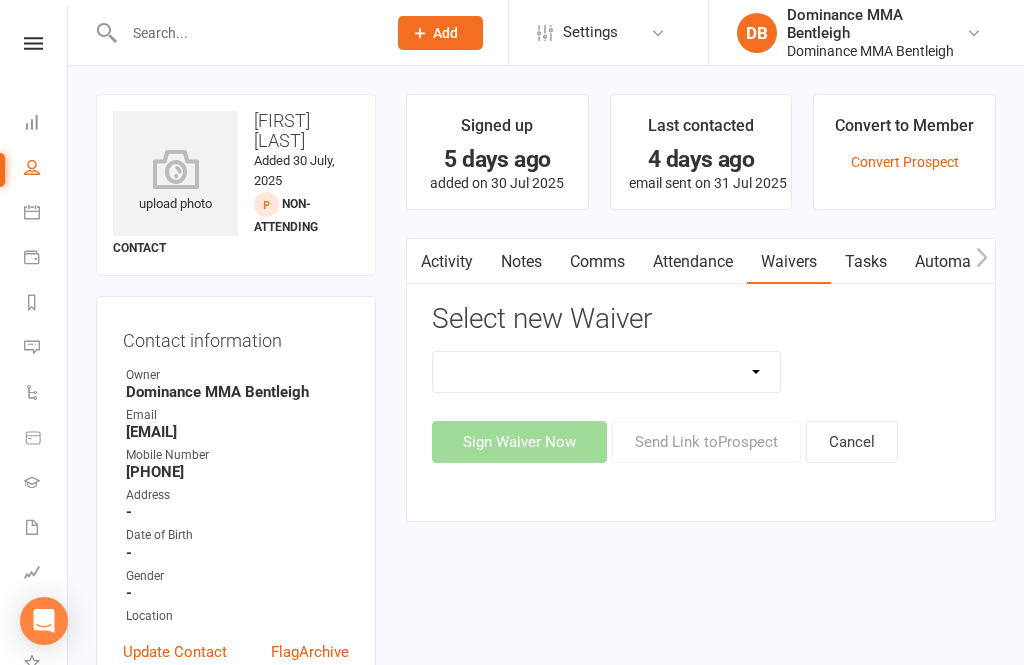 click on "Member | Cancellation | Adults Member | Injury Report Form (FOH staff use only) Member | Suspension | Adults New Member Agreement Form | Adults Paid in Full | 10% New Member Agreement Form | Kids/Teens Paid in Full | 10% New Member Sign Up | Adults New Member Sign Up | Adults | 10th Birthday Special New Member Sign Up | Adults | Once Per Week New Member Sign Up | Kids/Teens New Member Sign Up | Kids/Teens | 10th Birthday Special New Member Sign Up | Kids/Teens | $120 Off Special New Member Sign Up | Kids/Teens | Once Per Week Participation Consent Form Prospect | Injury Report Form (FOH staff use only)" at bounding box center [606, 372] 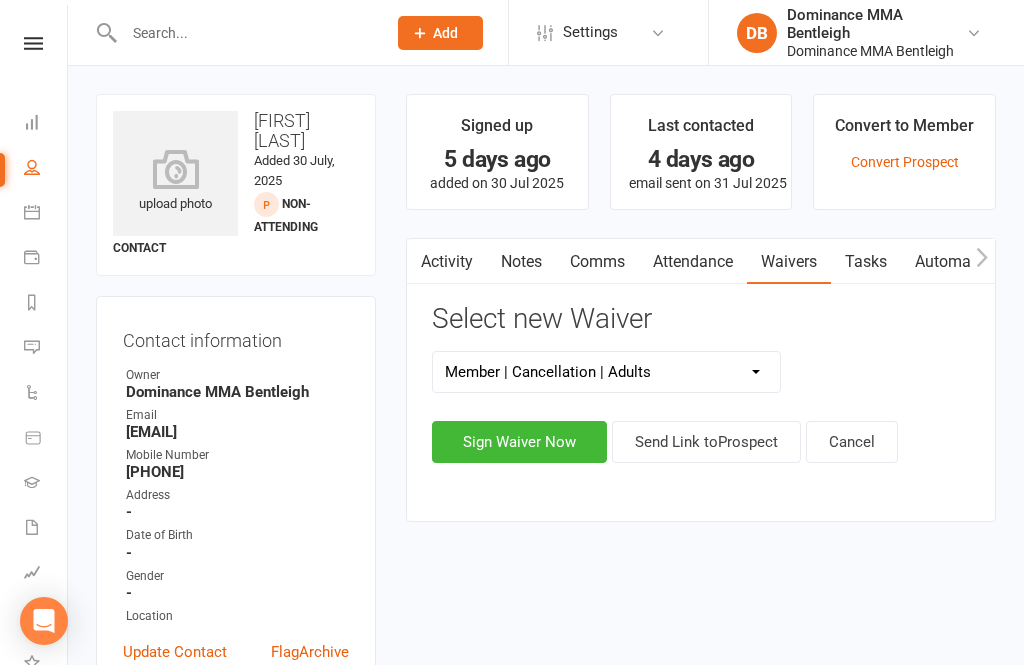 click on "Member | Cancellation | Adults Member | Injury Report Form (FOH staff use only) Member | Suspension | Adults New Member Agreement Form | Adults Paid in Full | 10% New Member Agreement Form | Kids/Teens Paid in Full | 10% New Member Sign Up | Adults New Member Sign Up | Adults | 10th Birthday Special New Member Sign Up | Adults | Once Per Week New Member Sign Up | Kids/Teens New Member Sign Up | Kids/Teens | 10th Birthday Special New Member Sign Up | Kids/Teens | $120 Off Special New Member Sign Up | Kids/Teens | Once Per Week Participation Consent Form Prospect | Injury Report Form (FOH staff use only)" at bounding box center (606, 372) 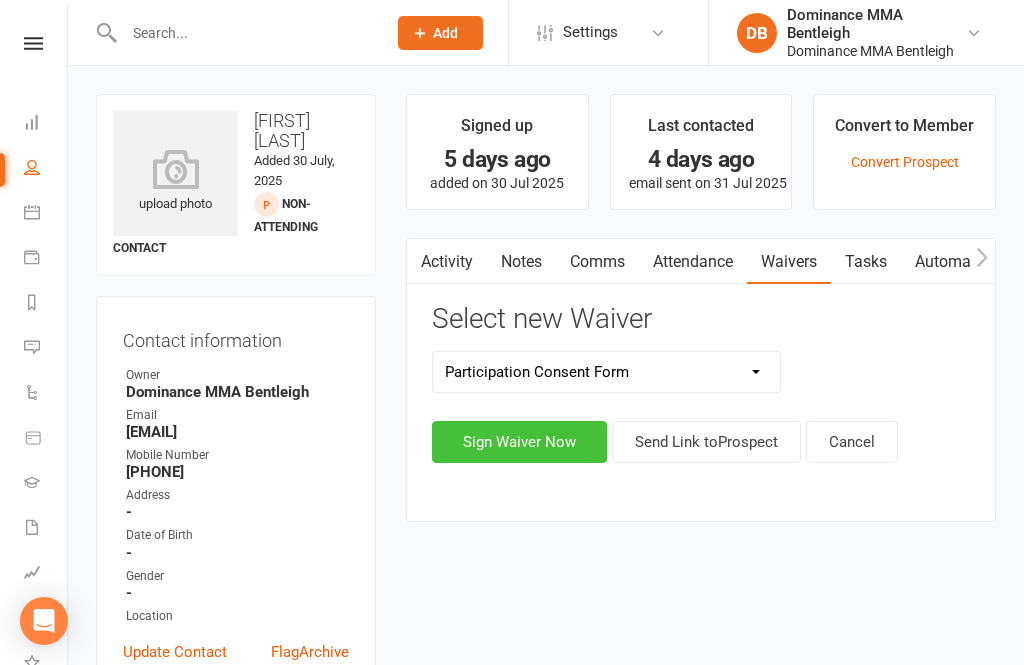 click on "Sign Waiver Now" at bounding box center (519, 442) 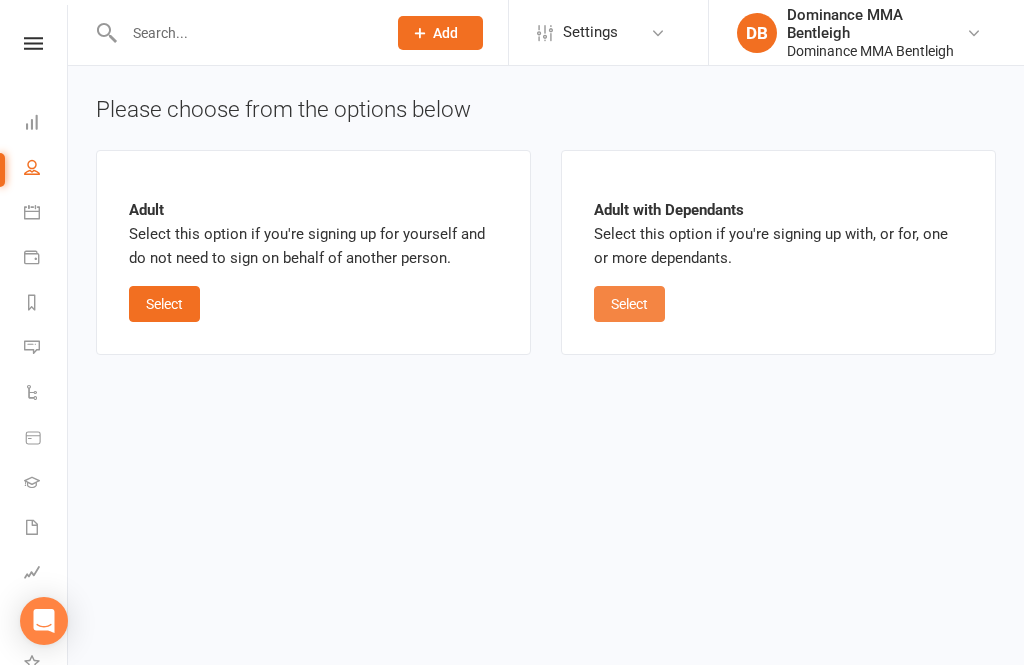 click on "Select" at bounding box center [629, 304] 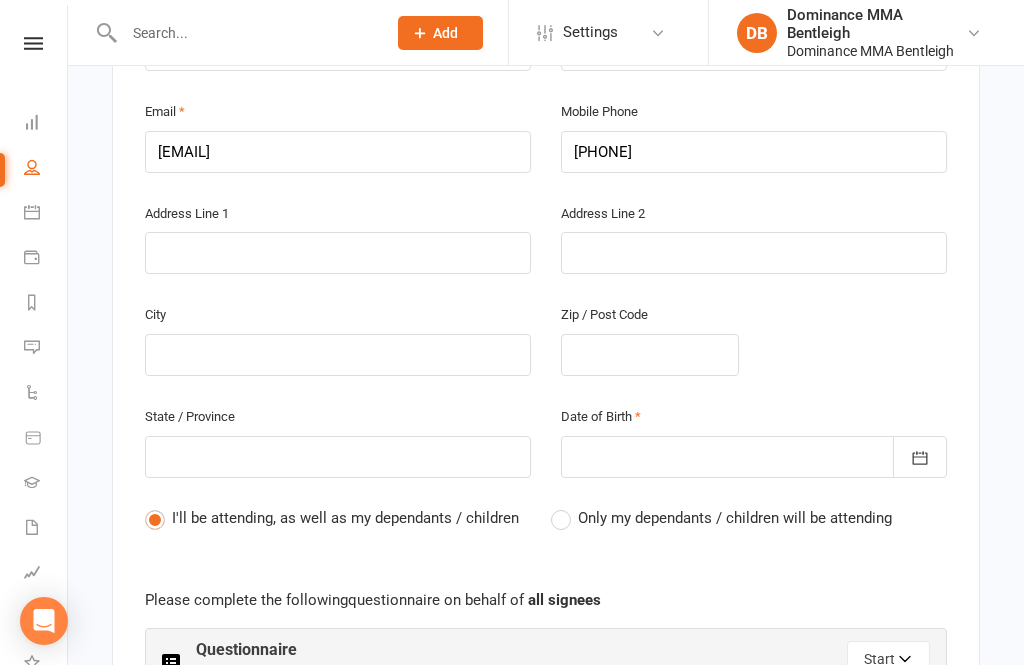 scroll, scrollTop: 665, scrollLeft: 0, axis: vertical 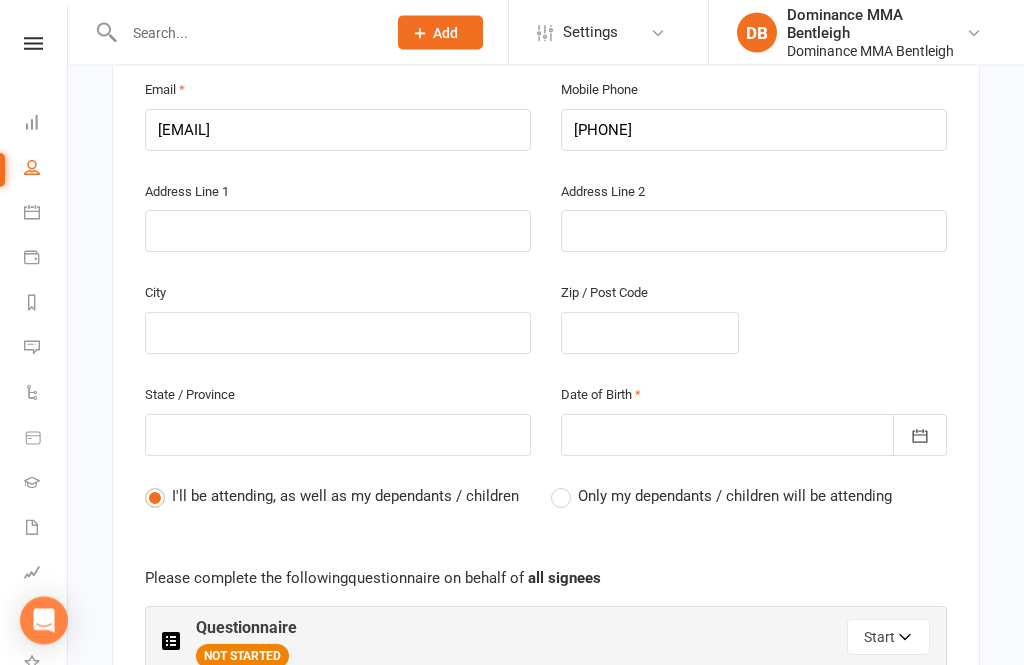click on "Only my dependants / children will be attending" at bounding box center [735, 495] 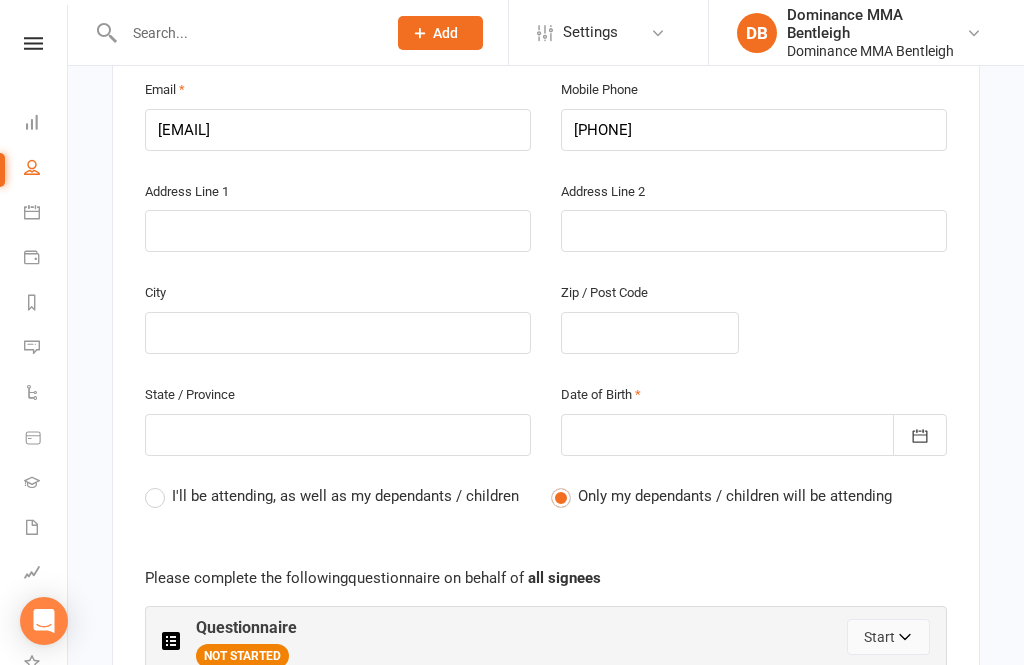 click 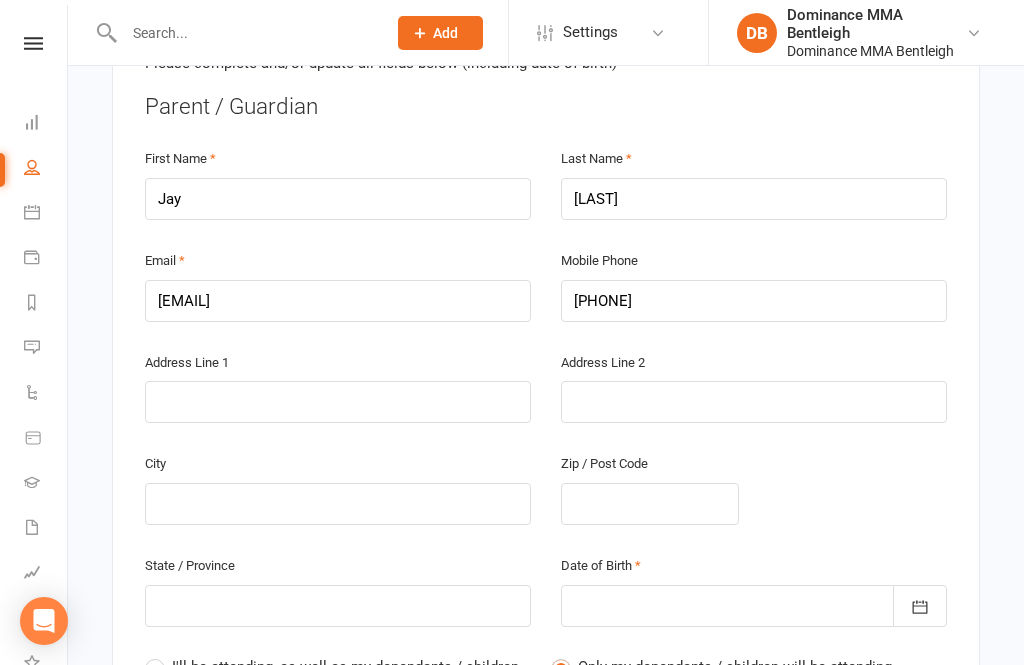 scroll, scrollTop: 489, scrollLeft: 0, axis: vertical 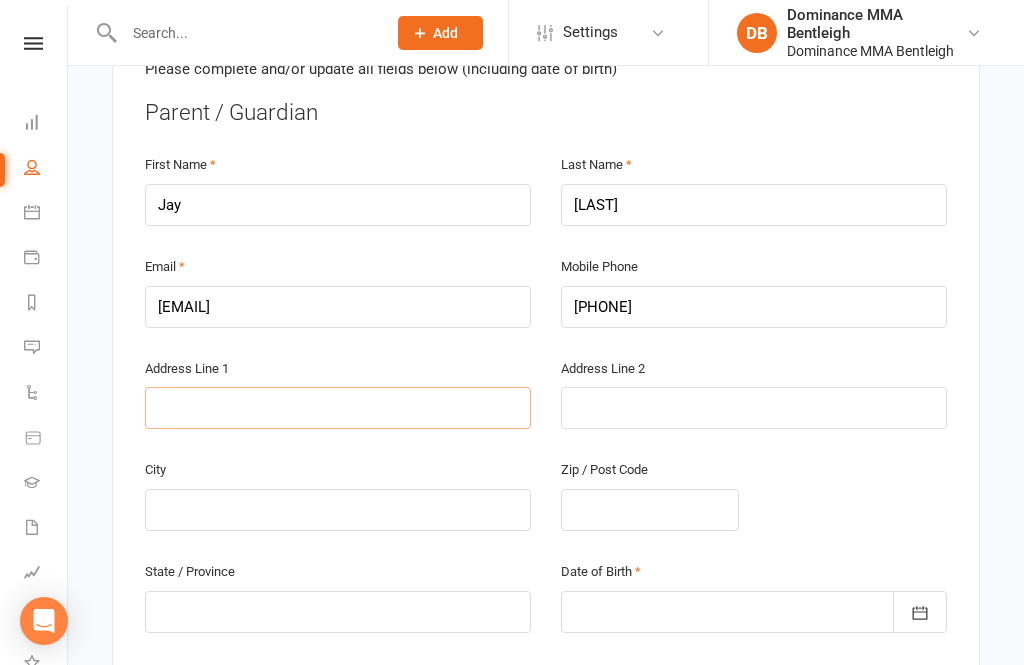 click at bounding box center [338, 408] 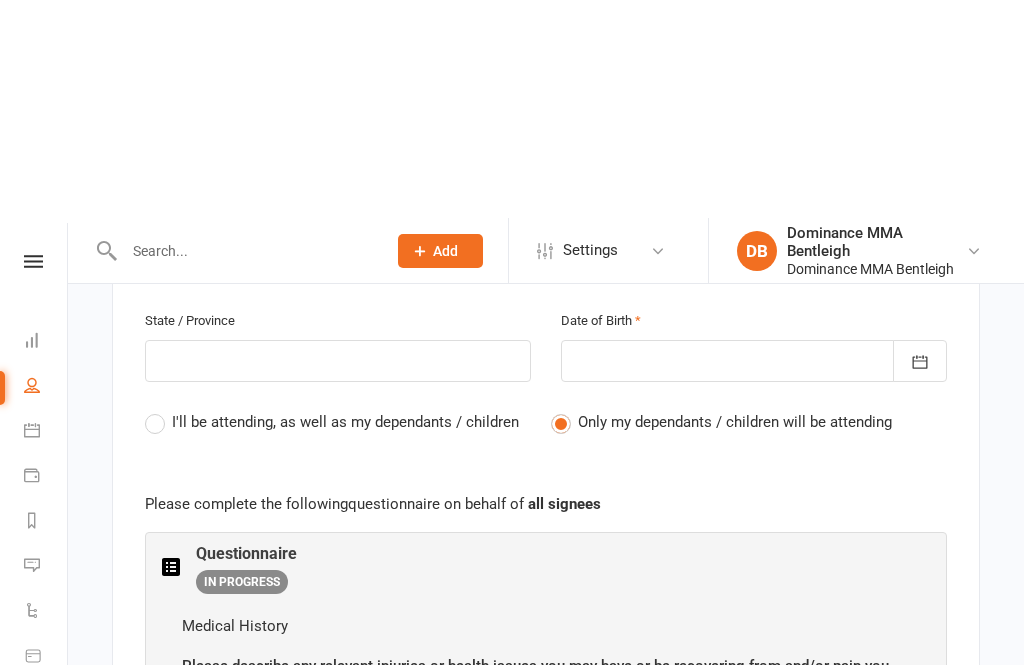 scroll, scrollTop: 959, scrollLeft: 0, axis: vertical 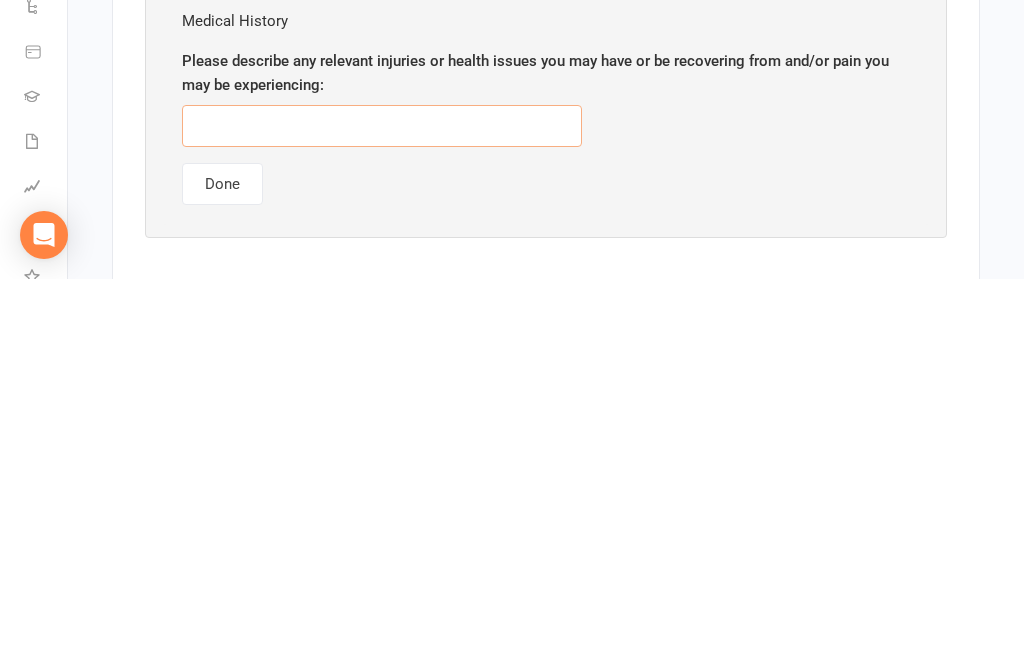 click at bounding box center (382, 512) 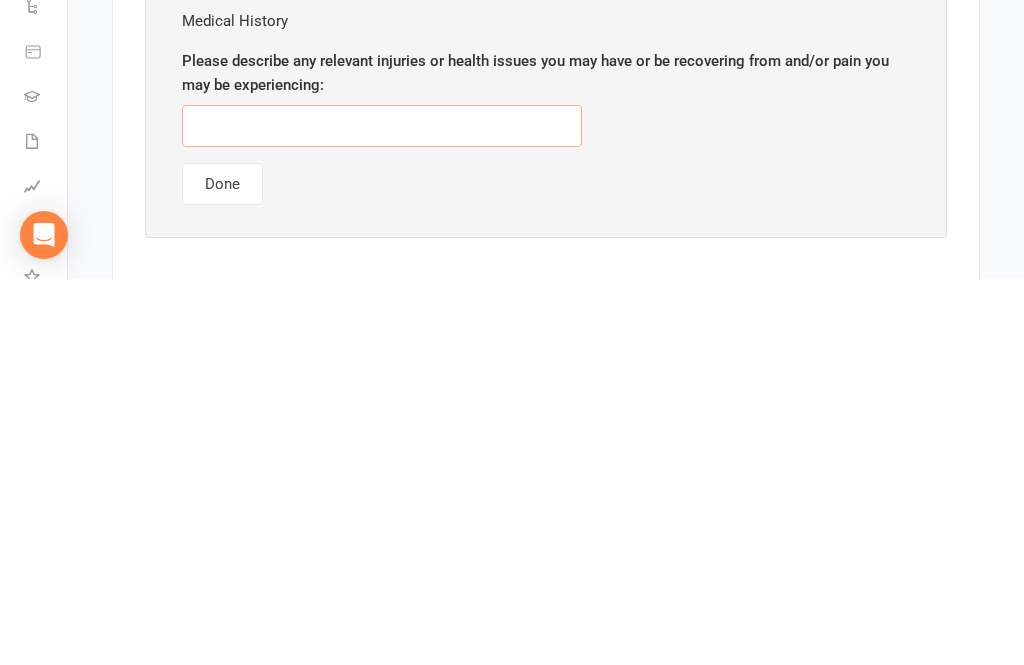 type on "M" 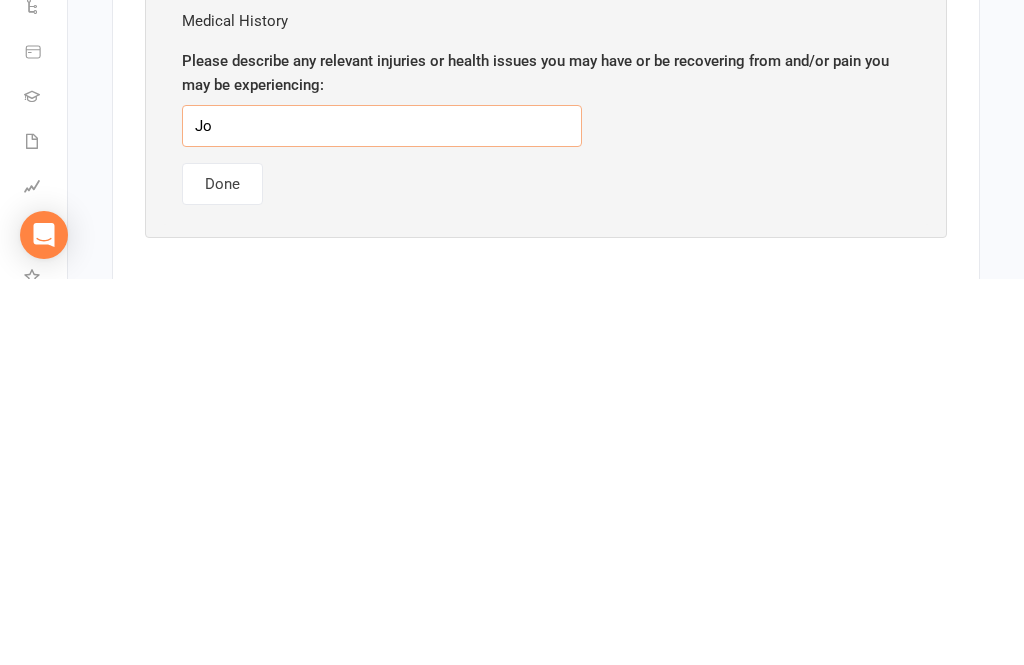 type on "J" 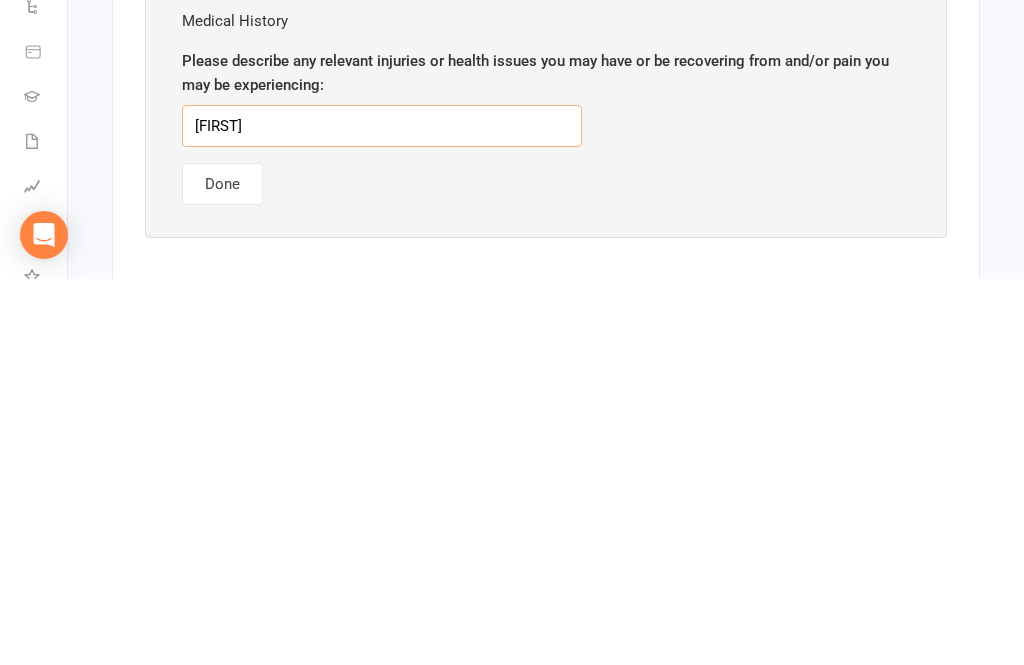 type on "None" 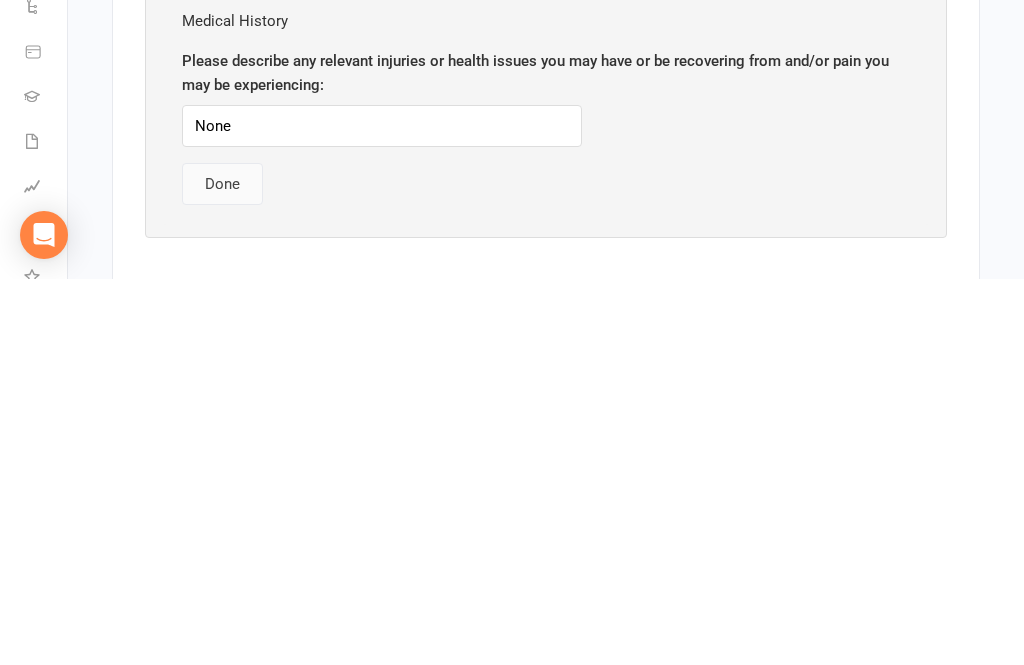 click on "Done" at bounding box center [222, 570] 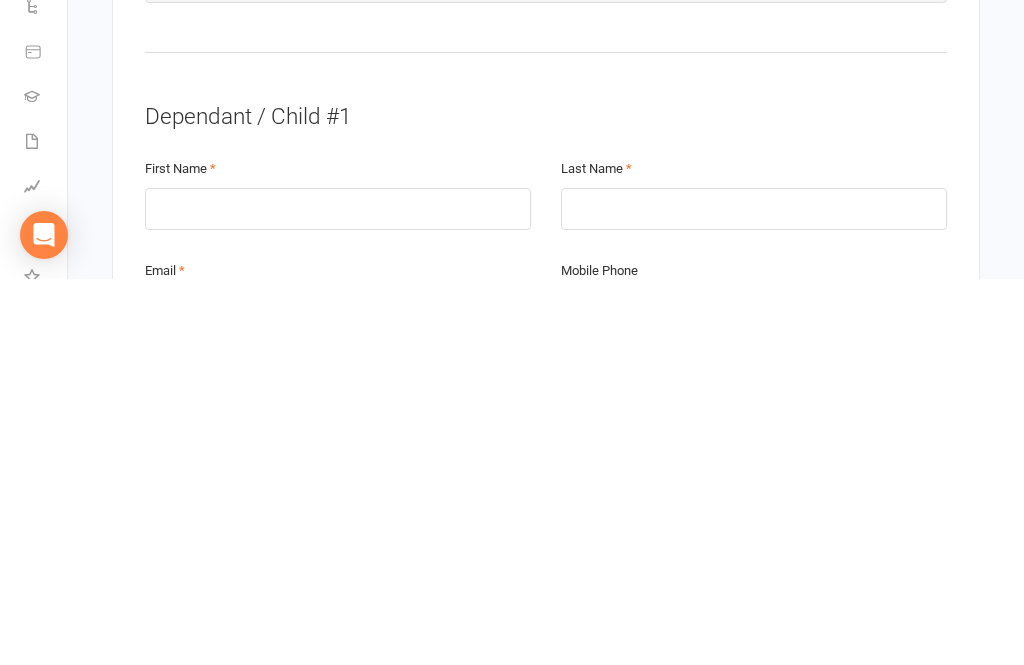 scroll, scrollTop: 1345, scrollLeft: 0, axis: vertical 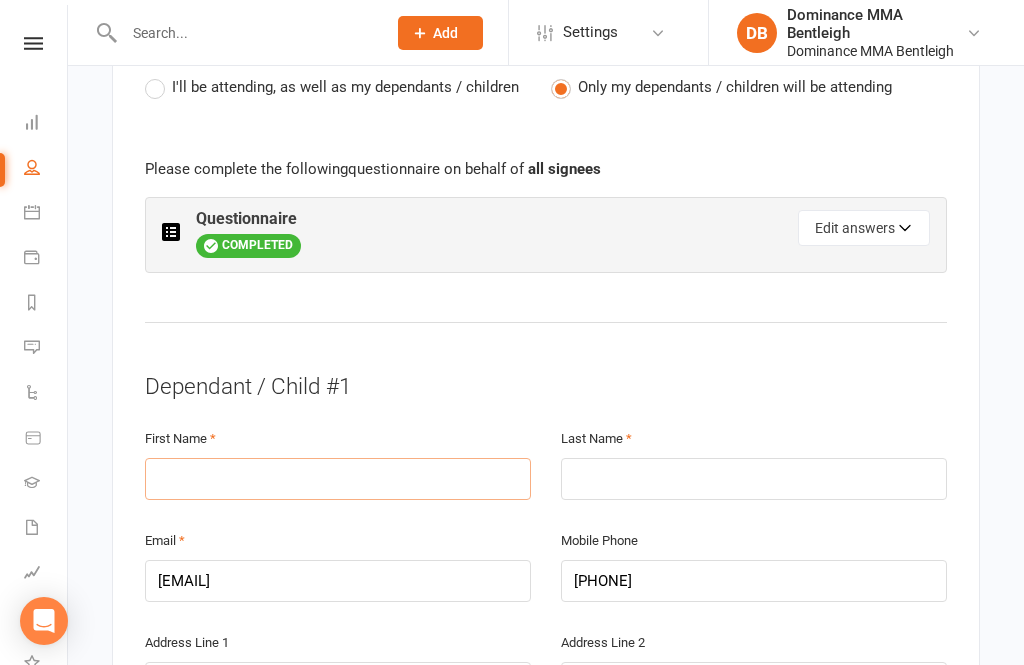 click at bounding box center (338, 479) 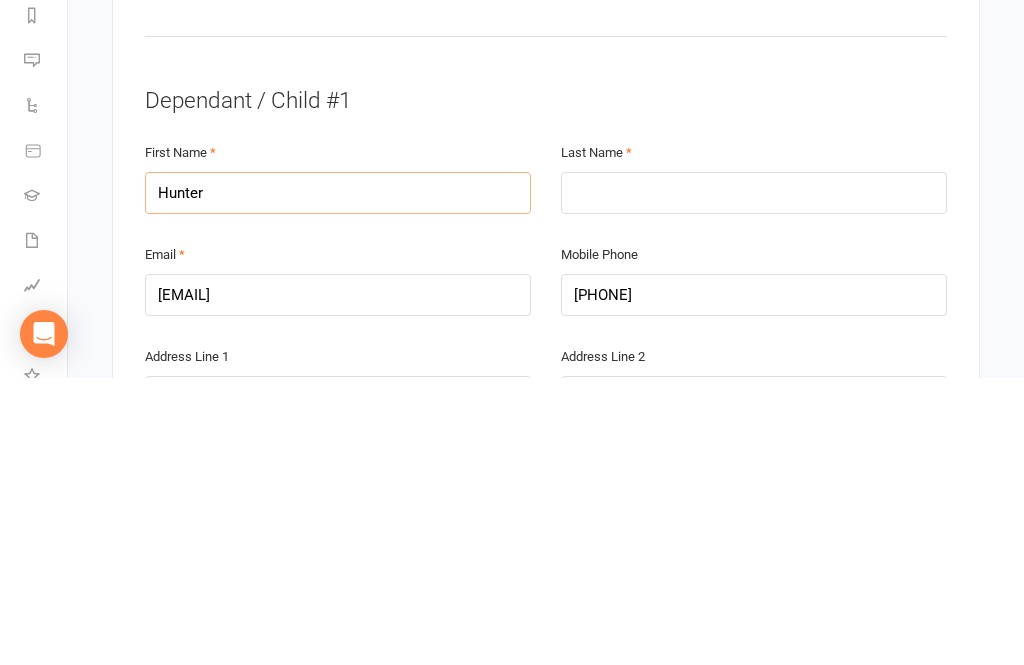 type on "Hunter" 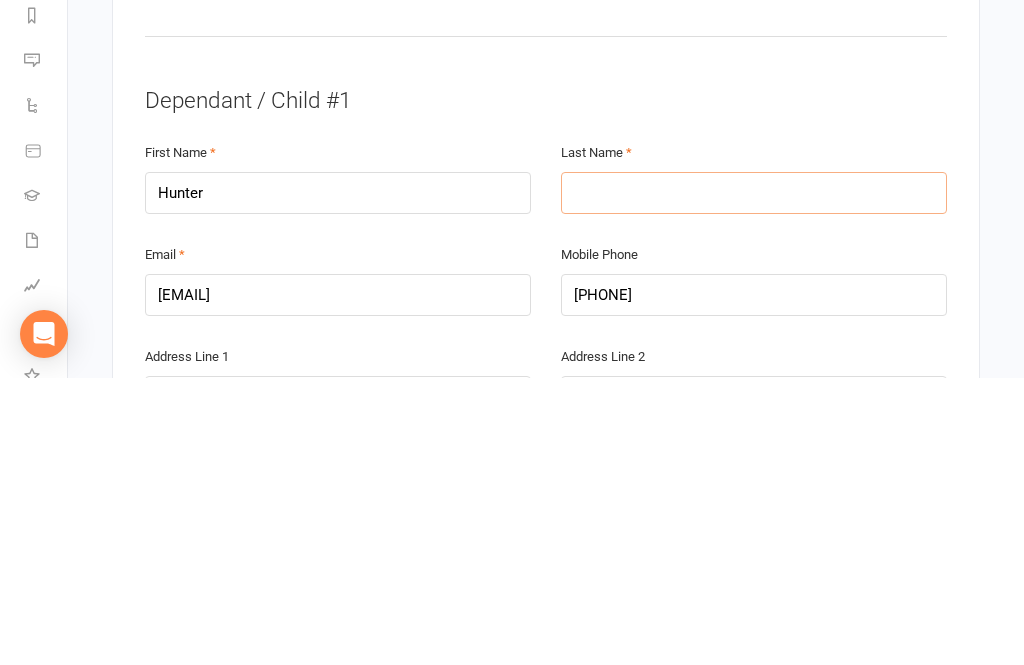 click at bounding box center [754, 480] 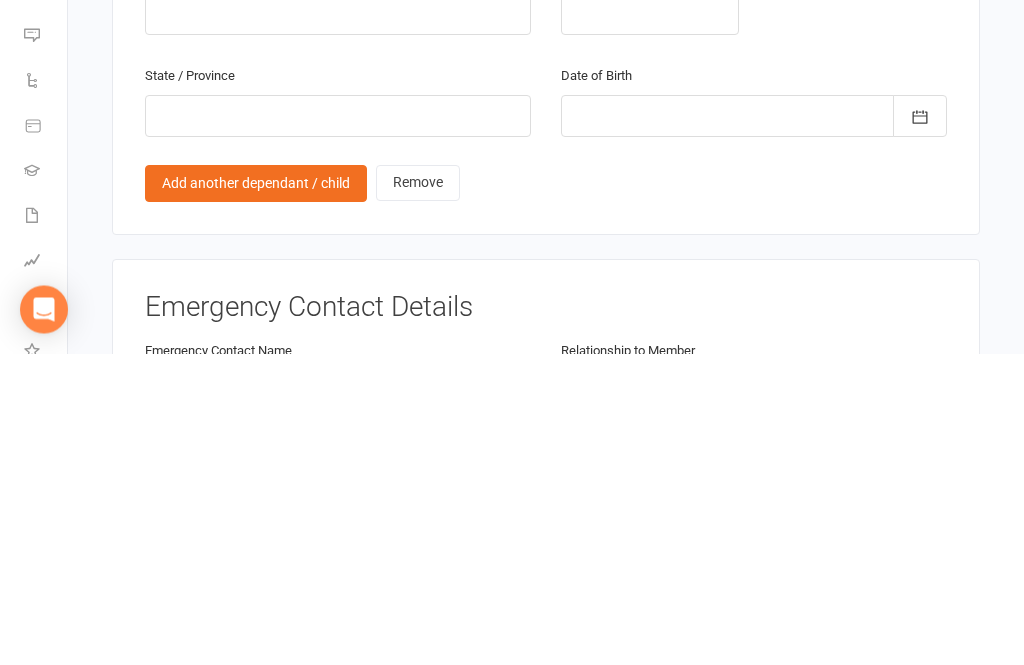 scroll, scrollTop: 1545, scrollLeft: 0, axis: vertical 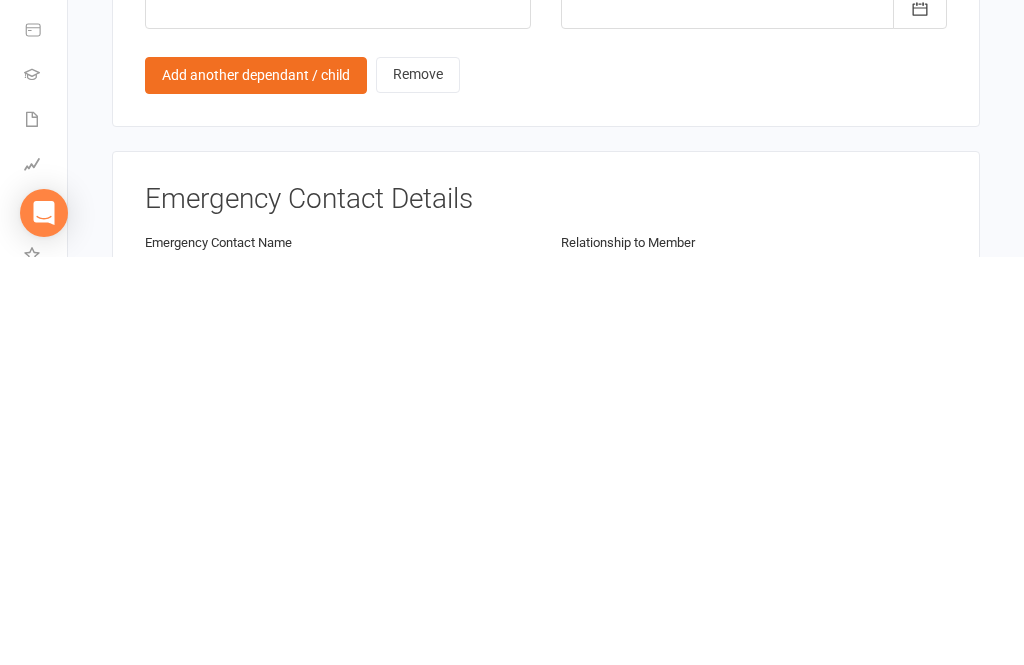 type on "Jeong" 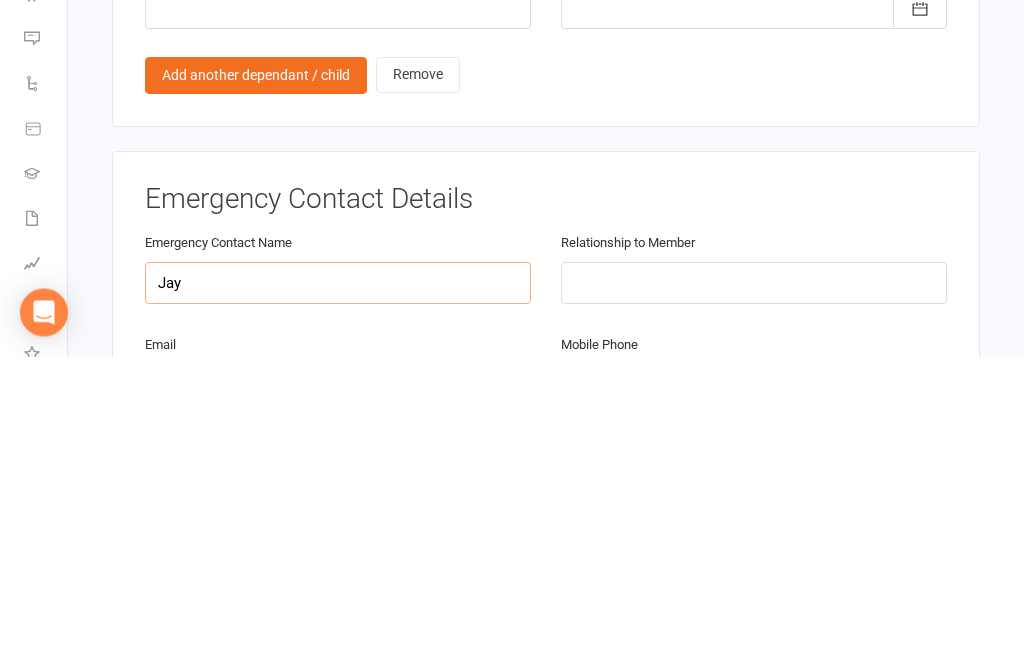 scroll, scrollTop: 1677, scrollLeft: 0, axis: vertical 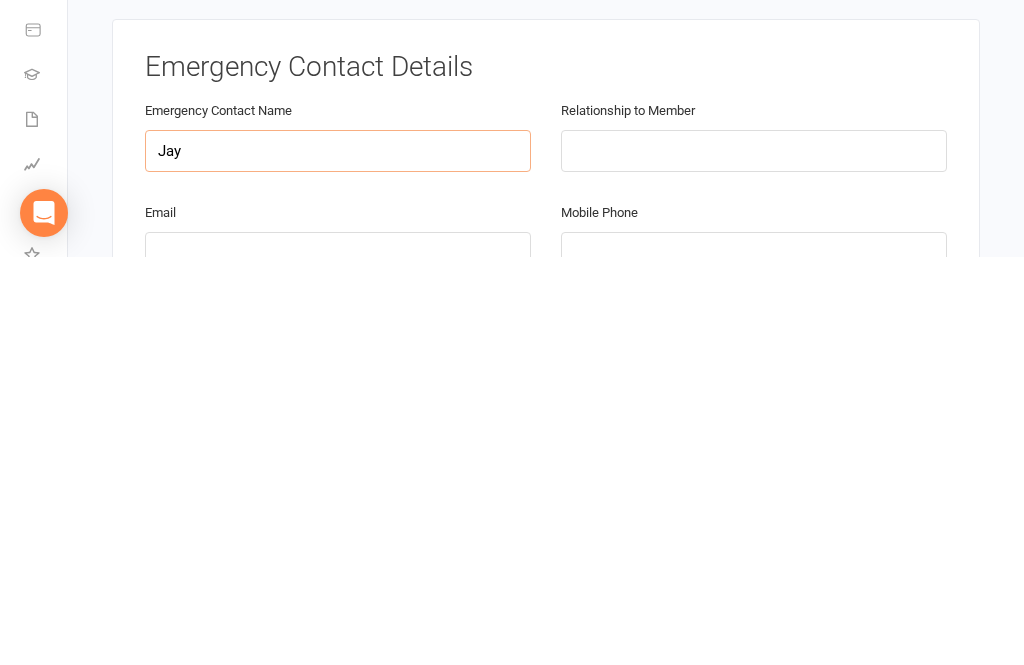 type on "Jay" 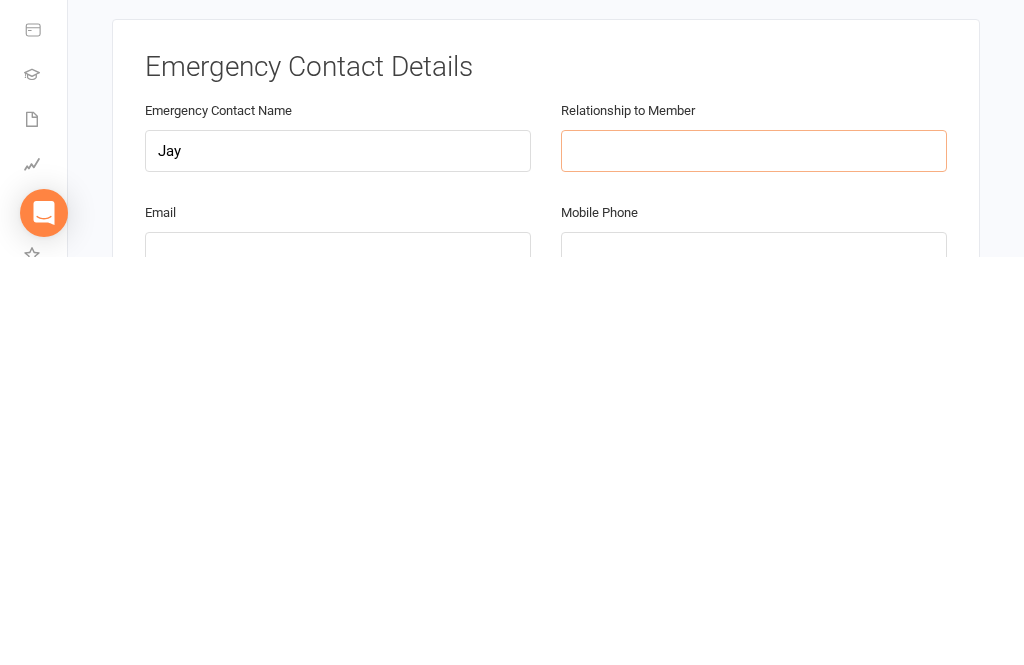 click at bounding box center (754, 559) 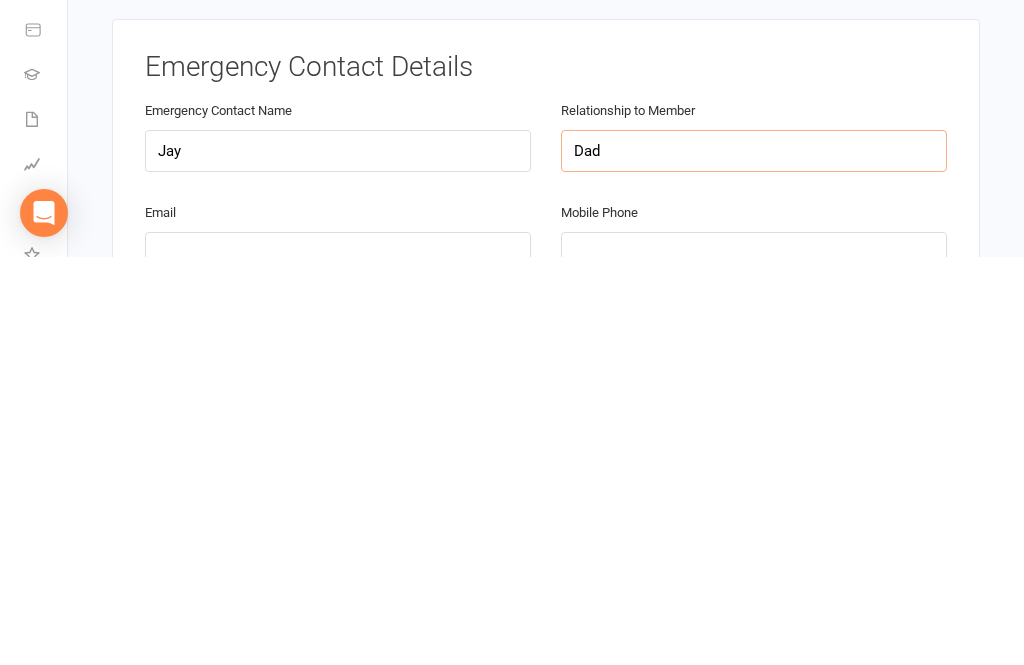 type on "Dad" 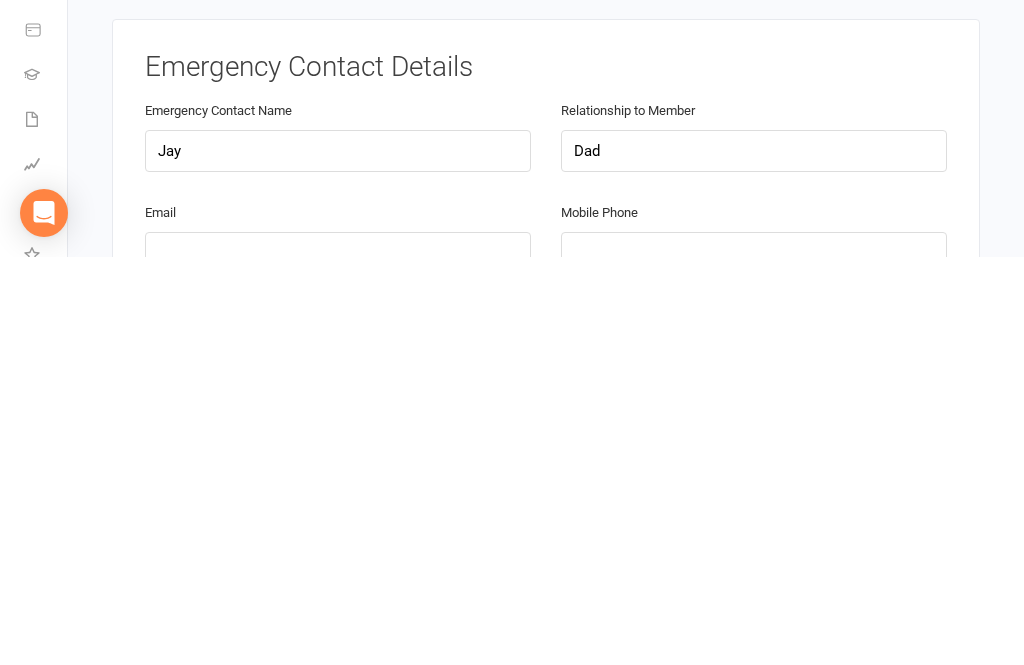 click on "Mobile Phone" at bounding box center [754, 645] 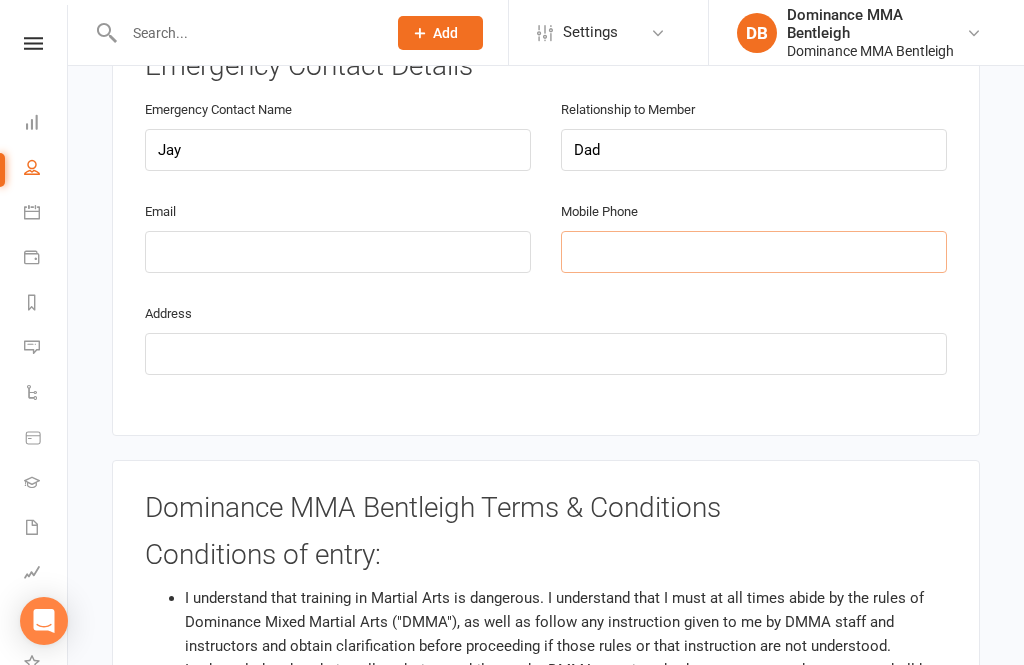 click at bounding box center [754, 252] 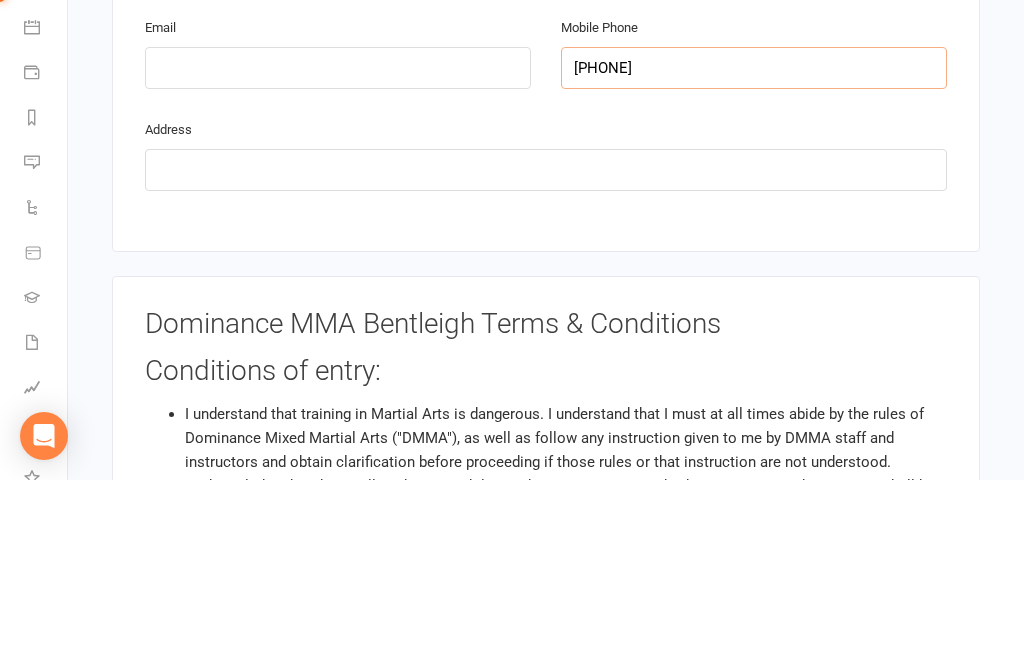type on "[PHONE]" 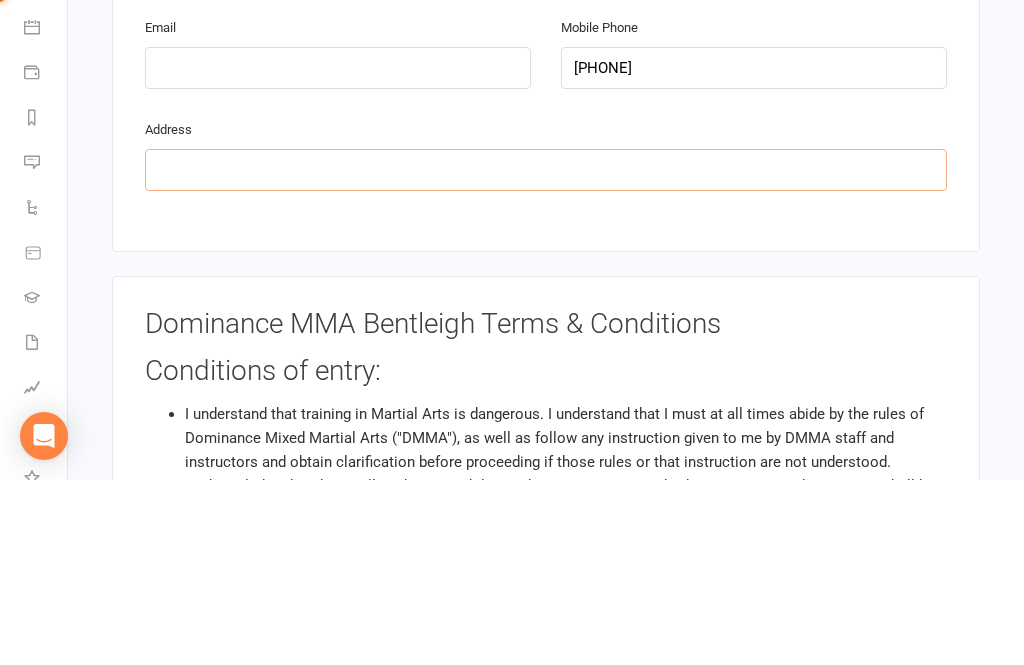 click at bounding box center [546, 355] 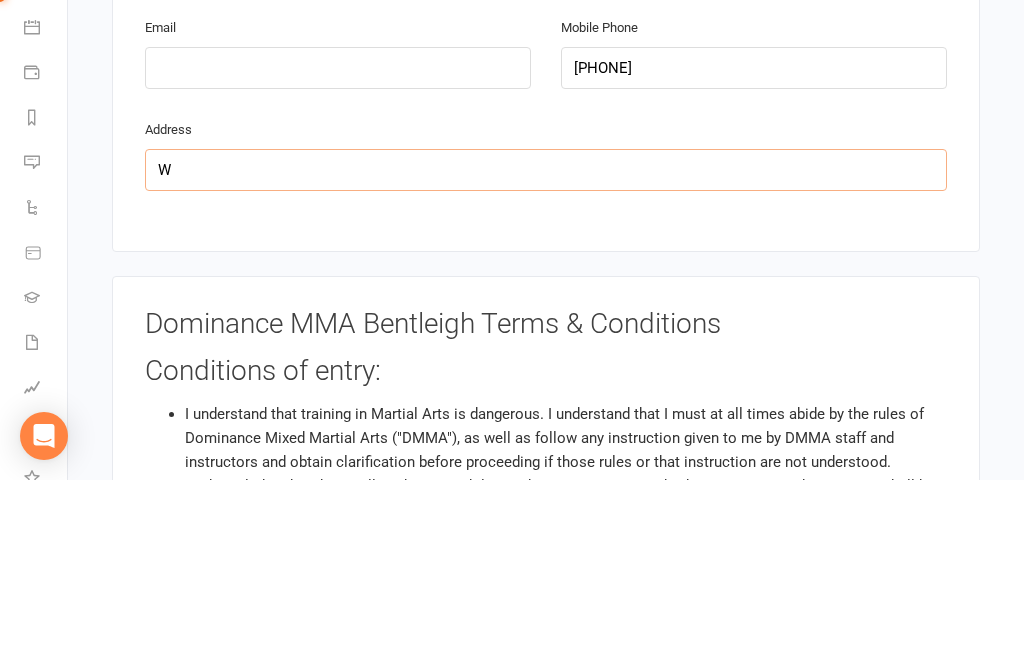 type 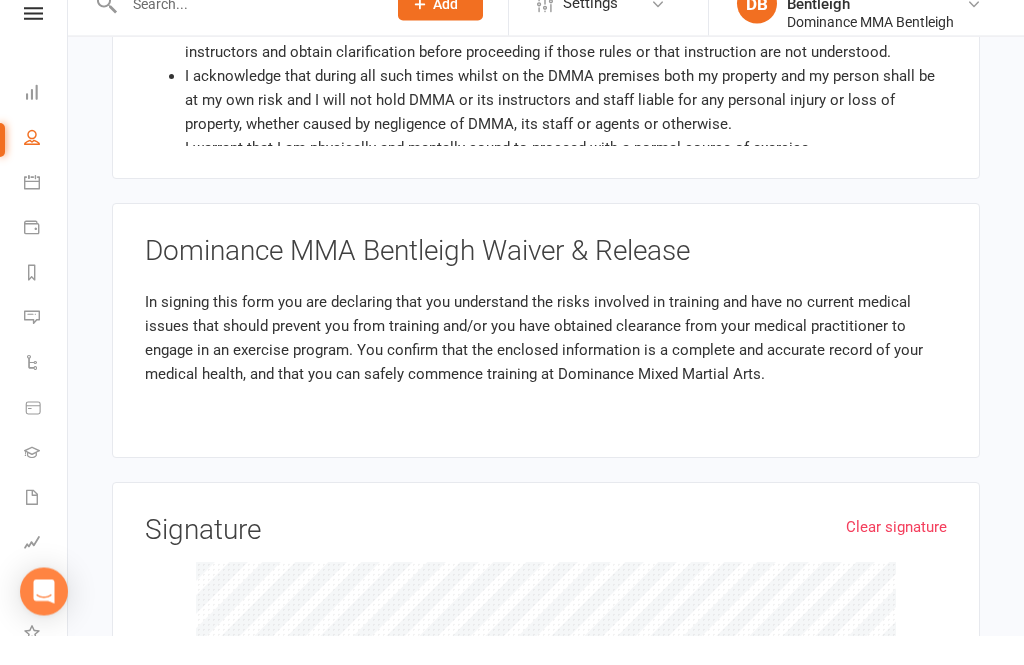 scroll, scrollTop: 2652, scrollLeft: 0, axis: vertical 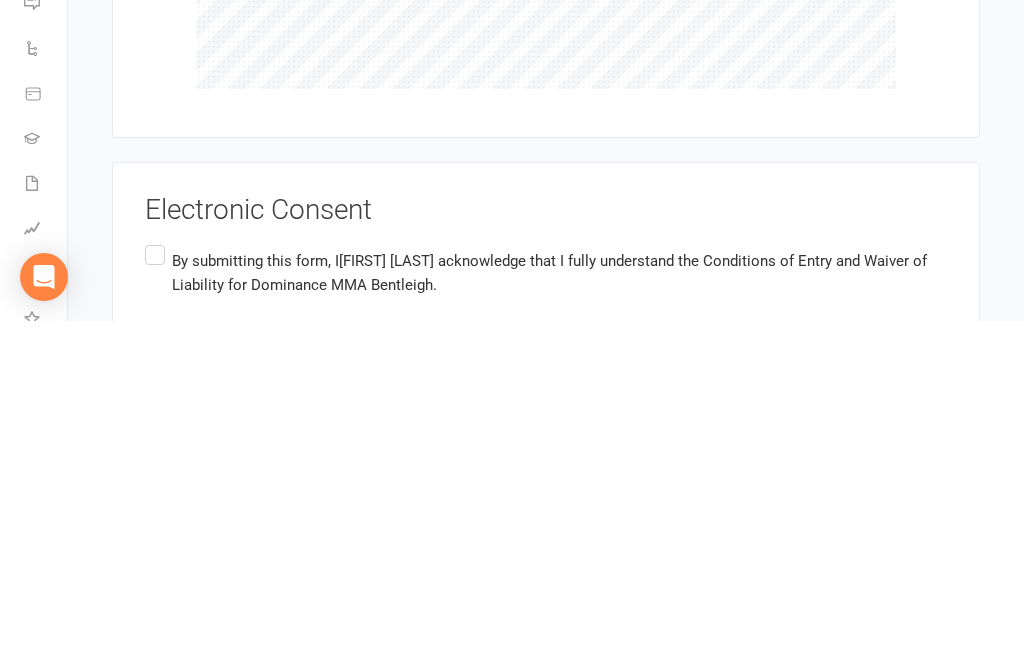 click on "By submitting this form, I  Jay Jeong   acknowledge that I fully understand the Conditions of Entry and Waiver of Liability for Dominance MMA Bentleigh." at bounding box center [546, 616] 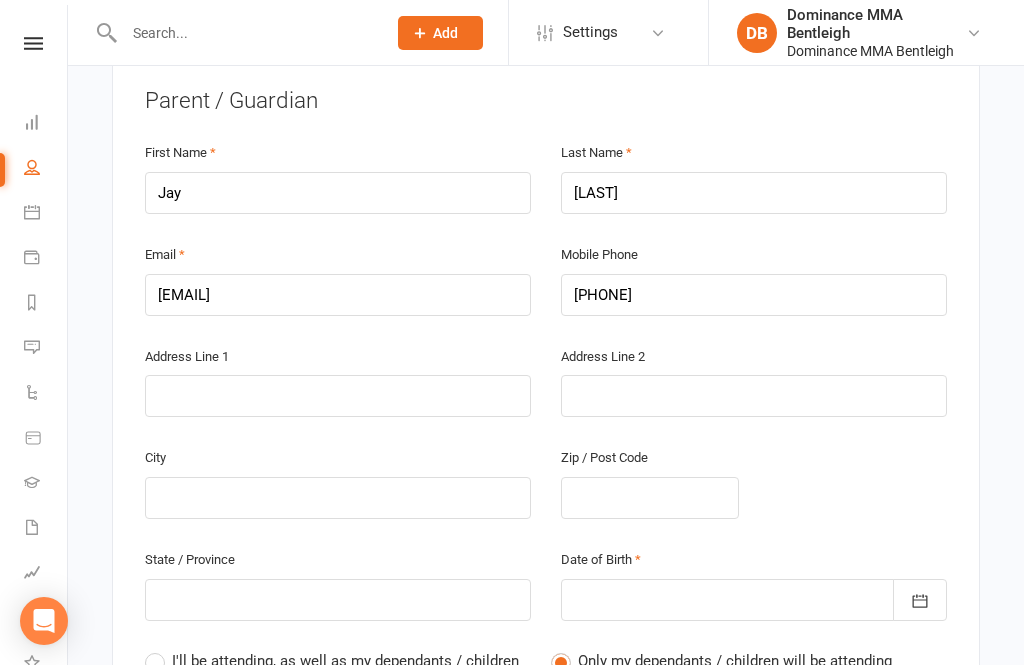 scroll, scrollTop: 500, scrollLeft: 0, axis: vertical 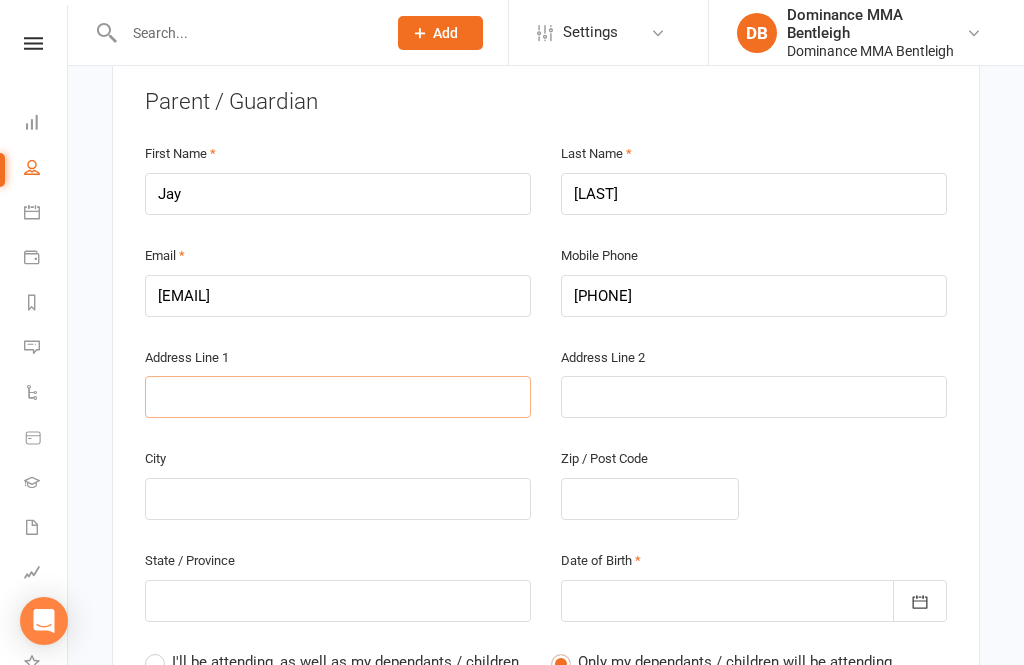click at bounding box center [338, 397] 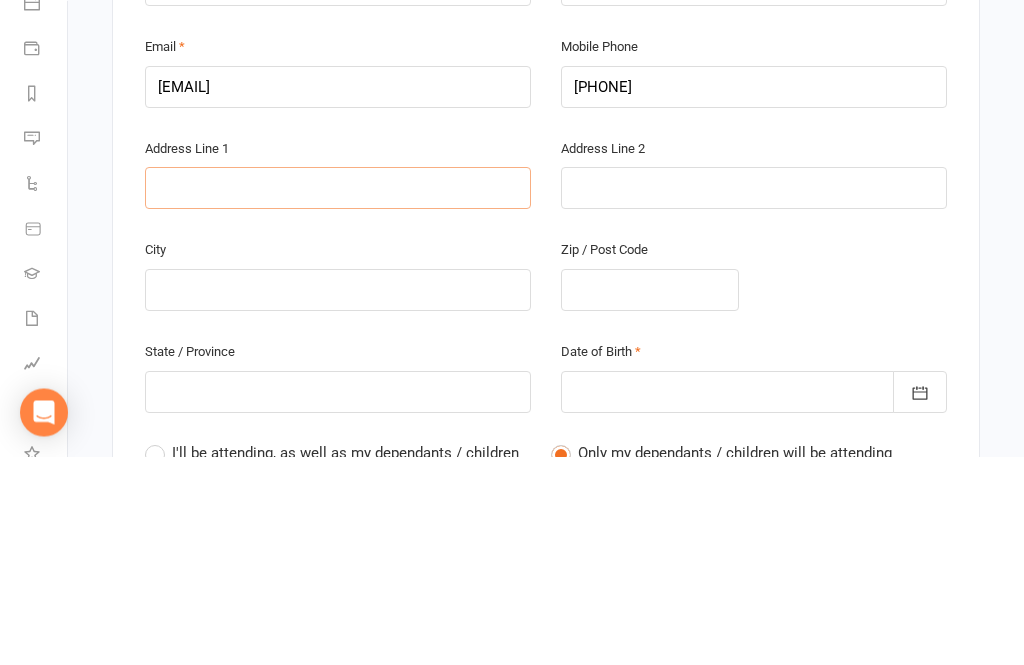 type on "2" 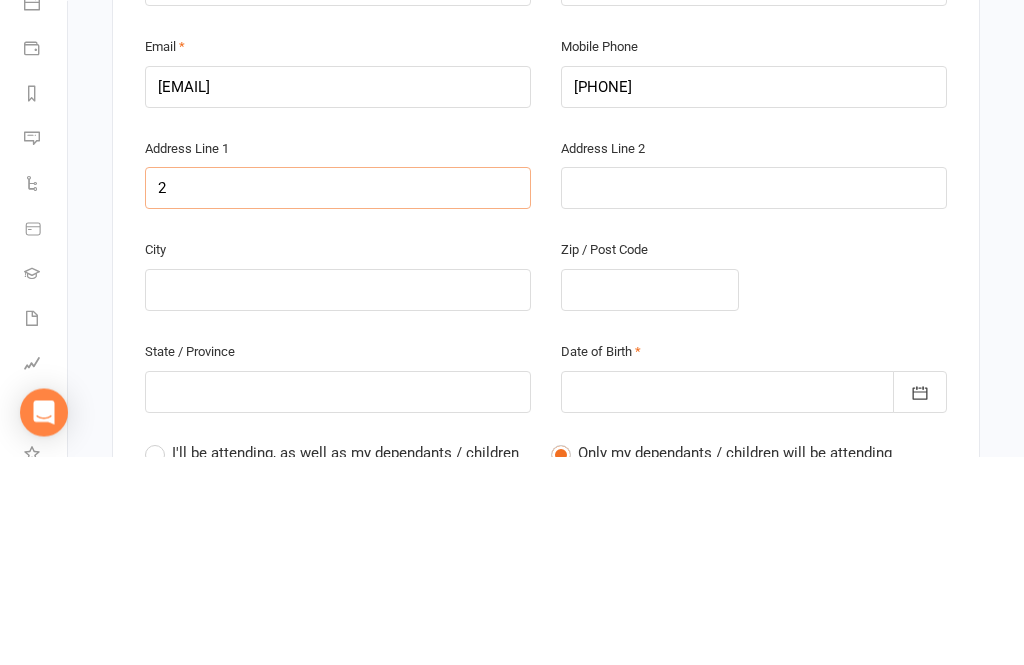 type on "2*" 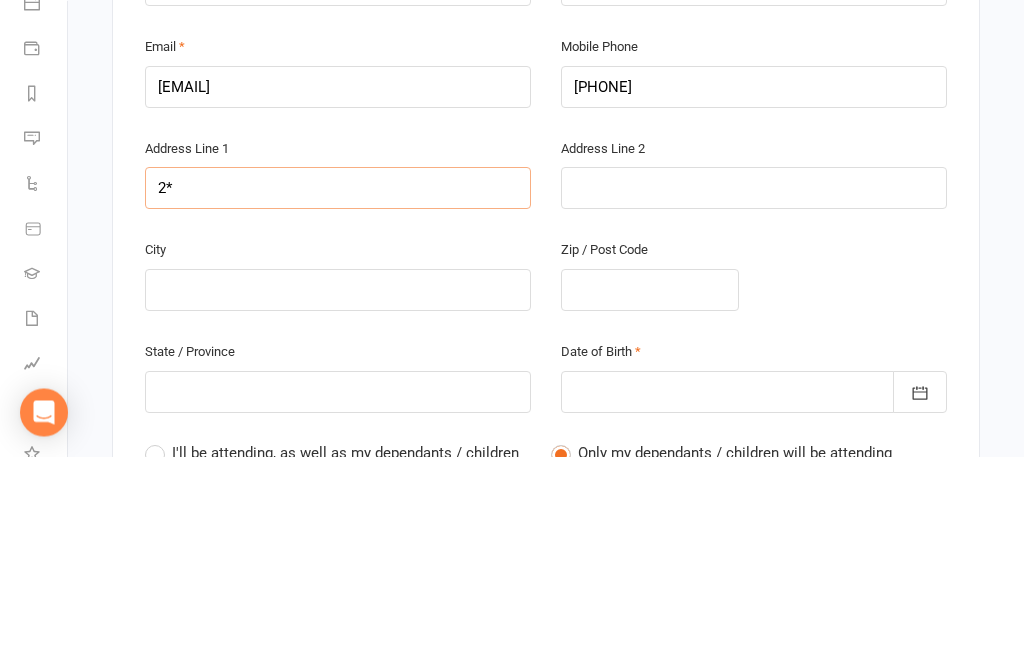 type on "2*" 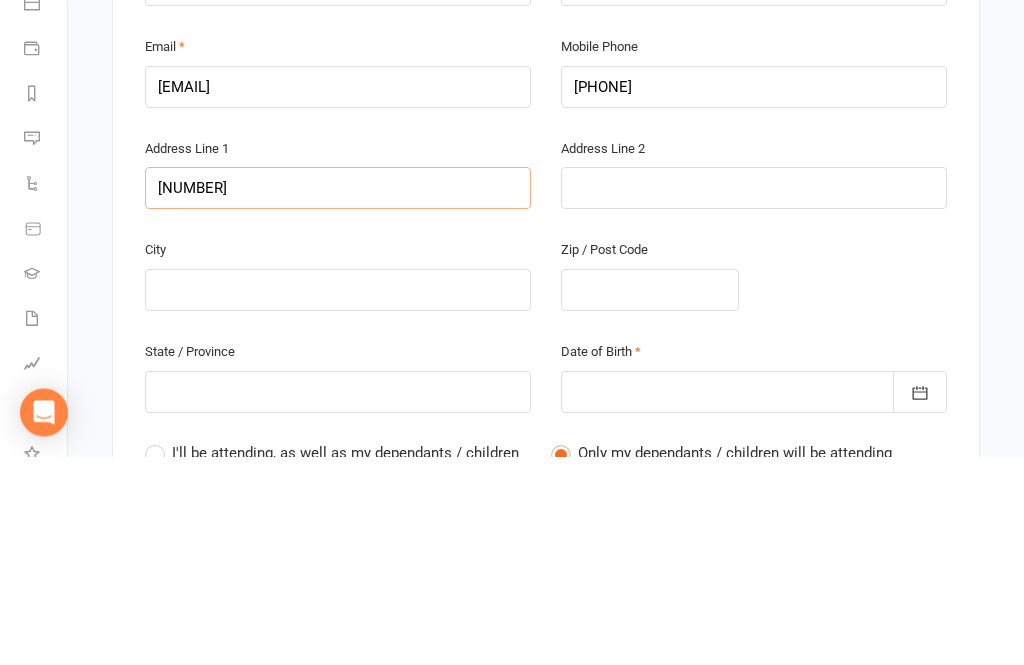 type on "2*2" 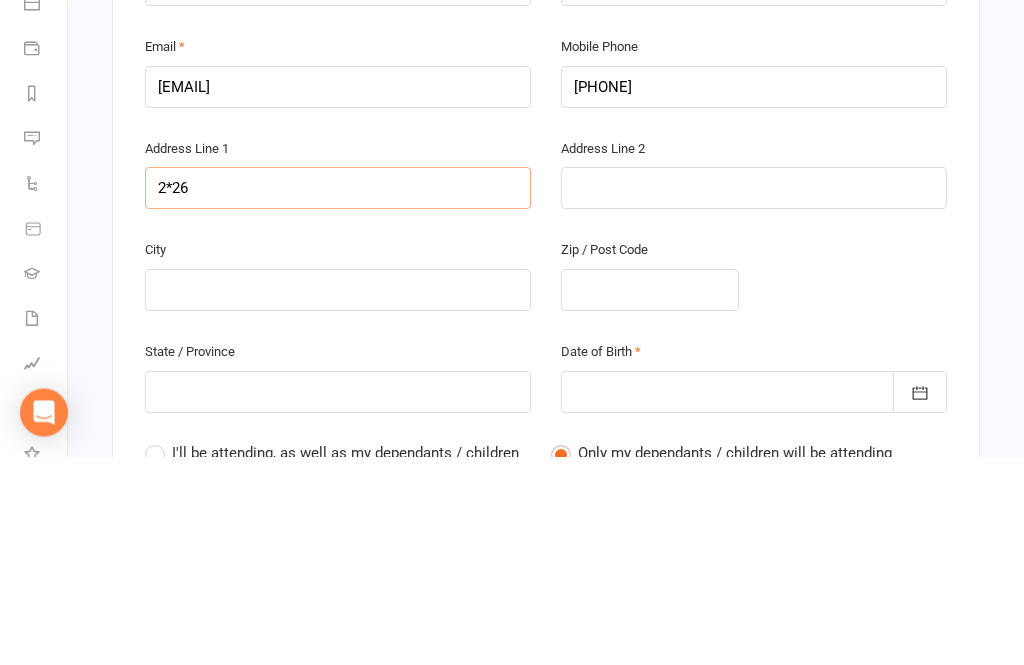 type on "2*26" 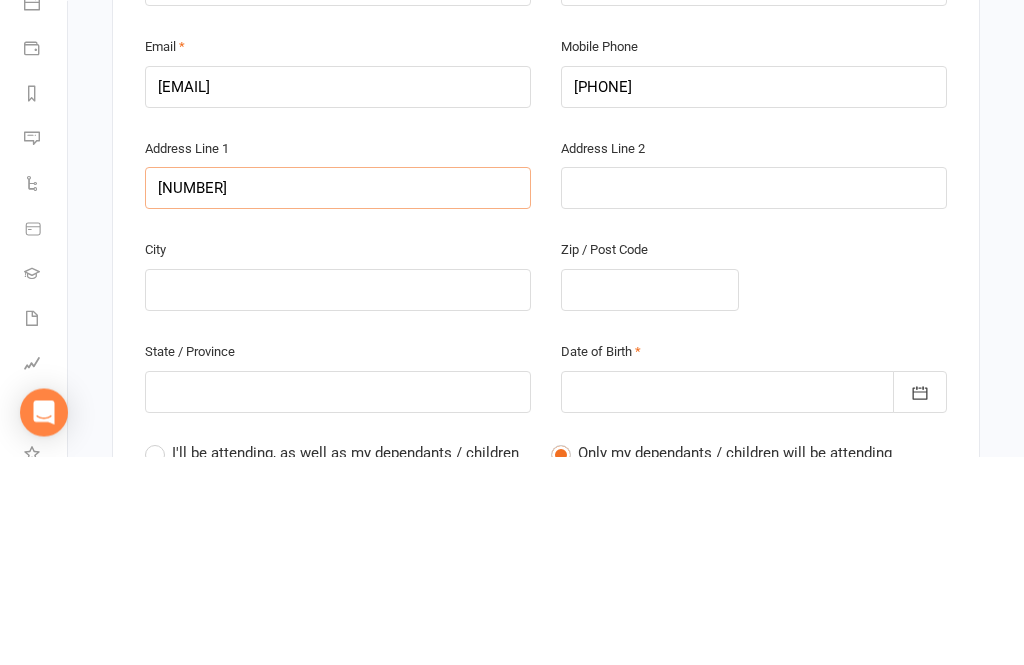 type on "2*266" 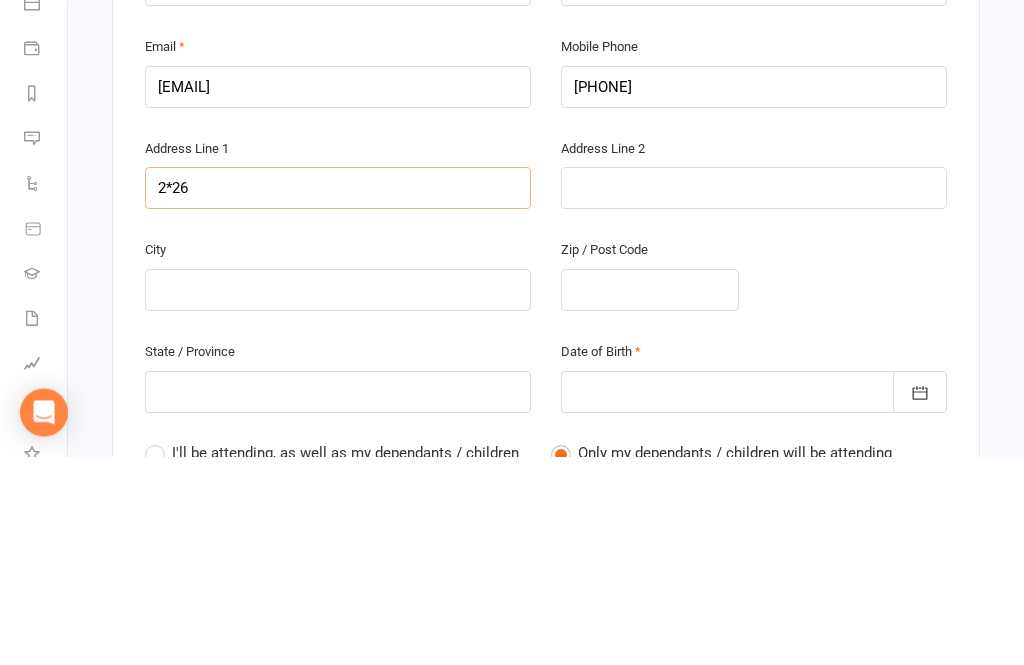 type on "2*26" 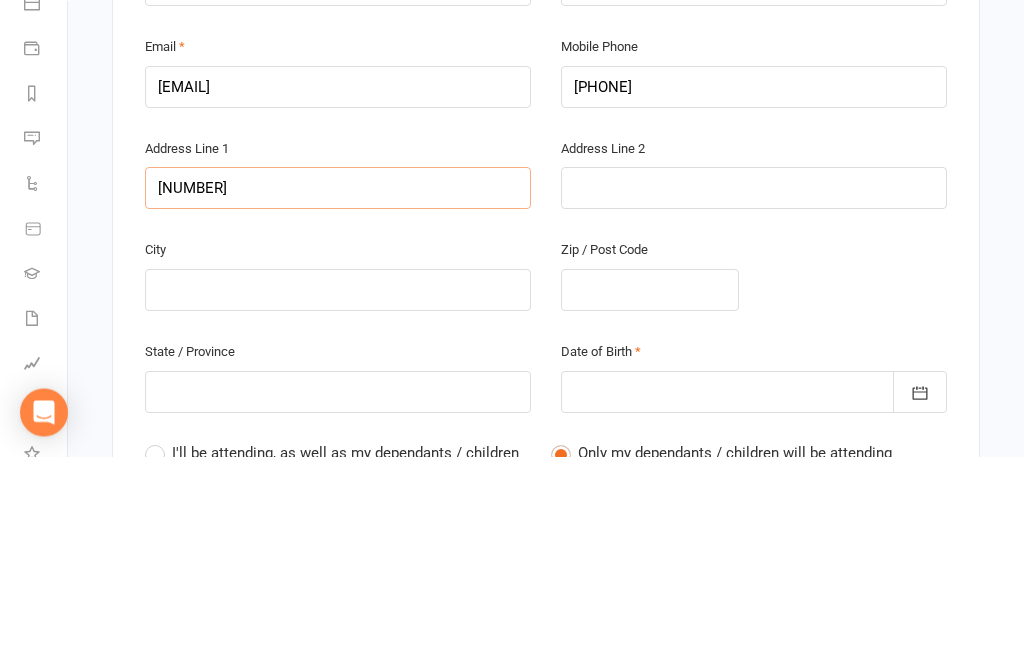 type on "2*" 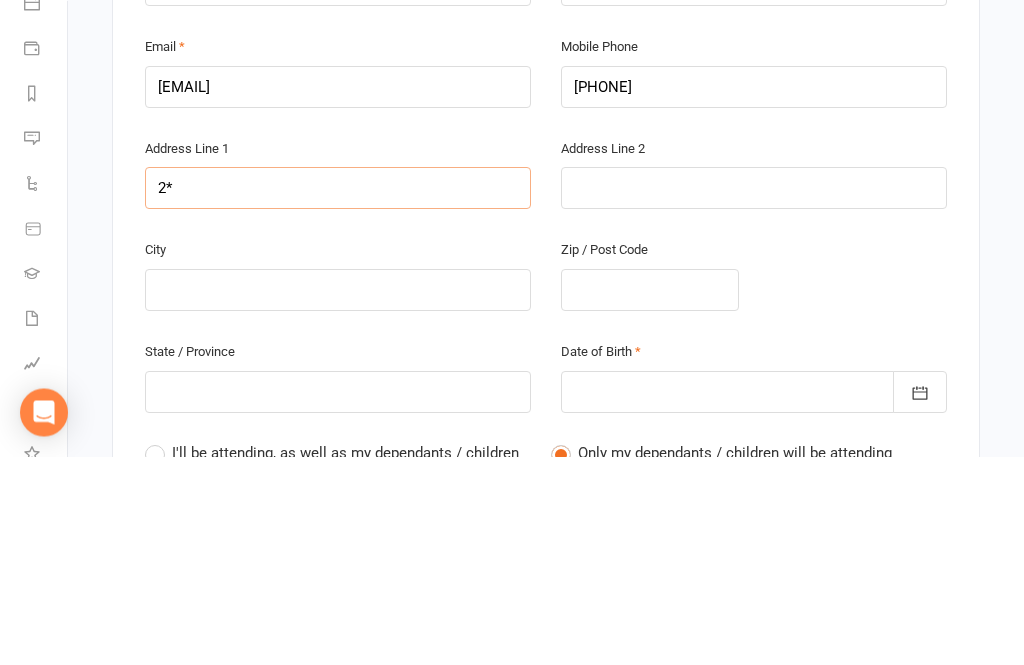 type on "2*" 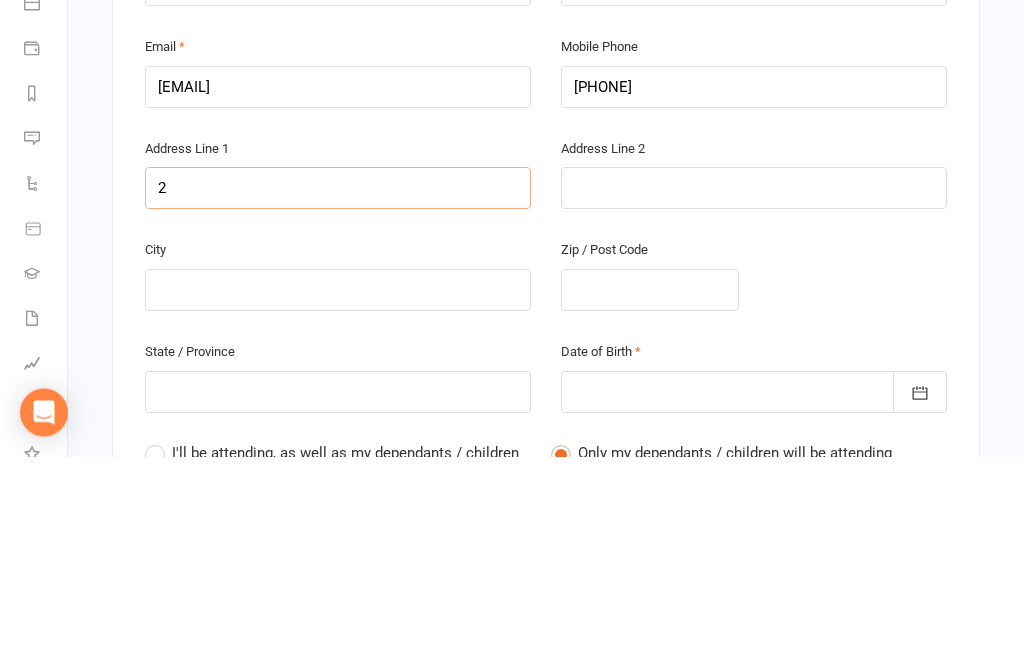 type 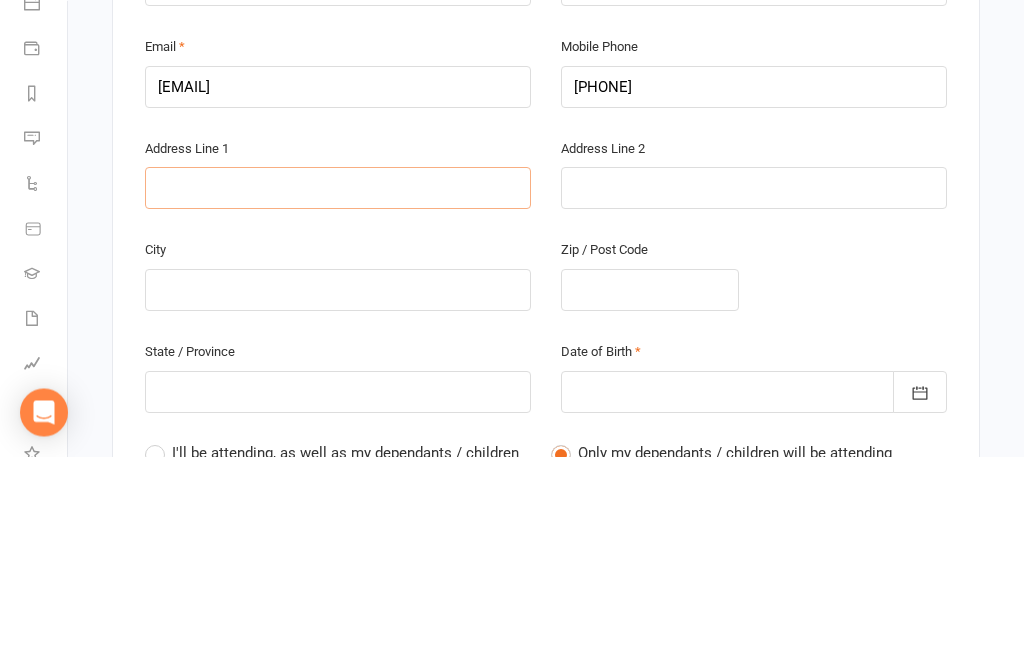 type 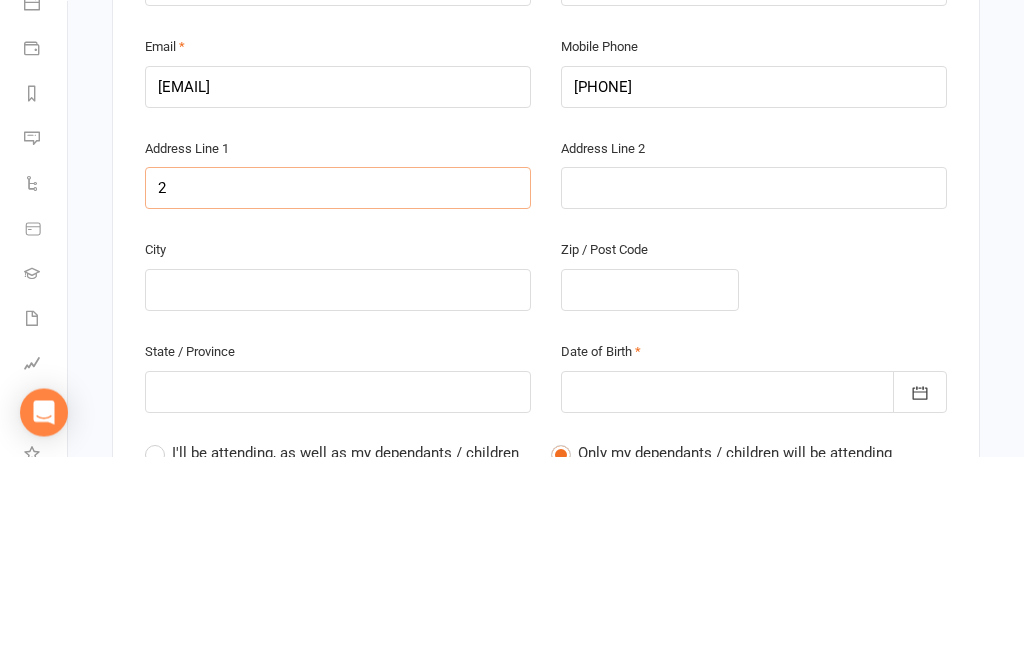 type on "2" 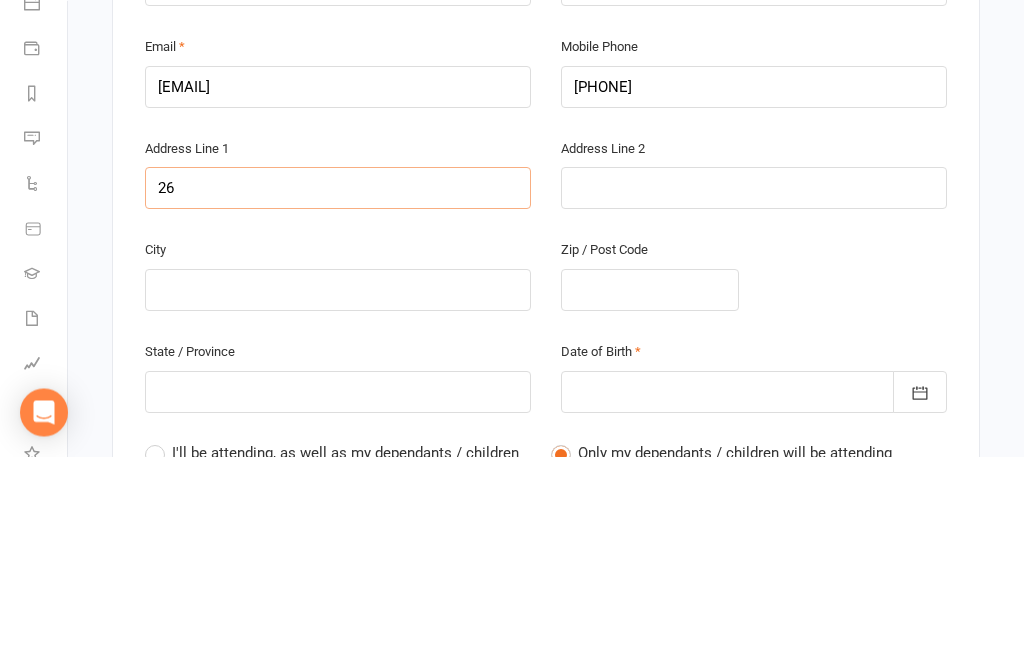 type on "26" 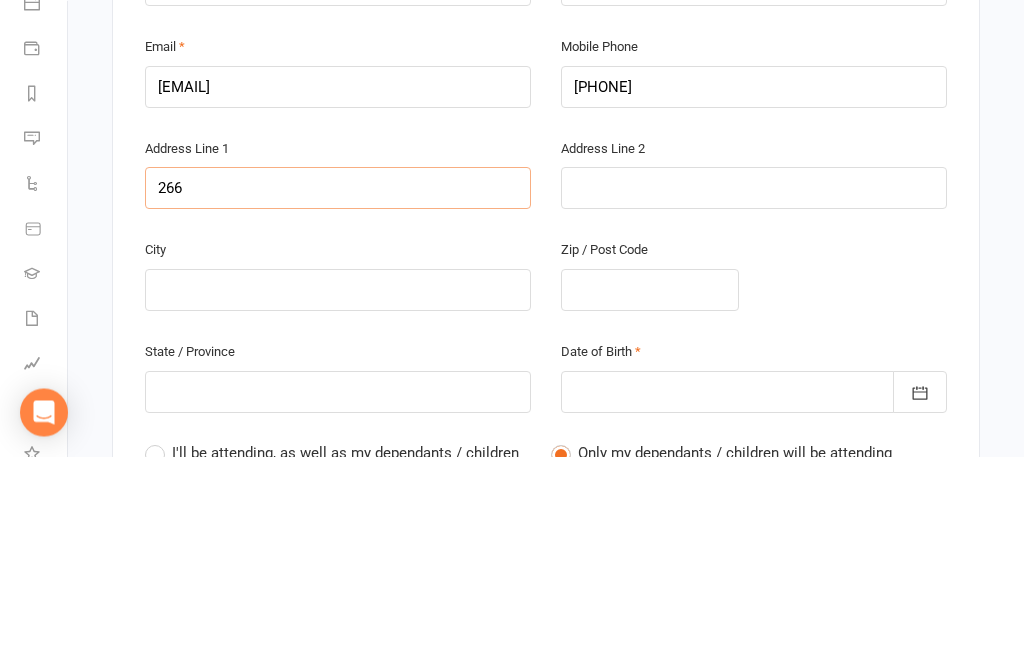 type on "266" 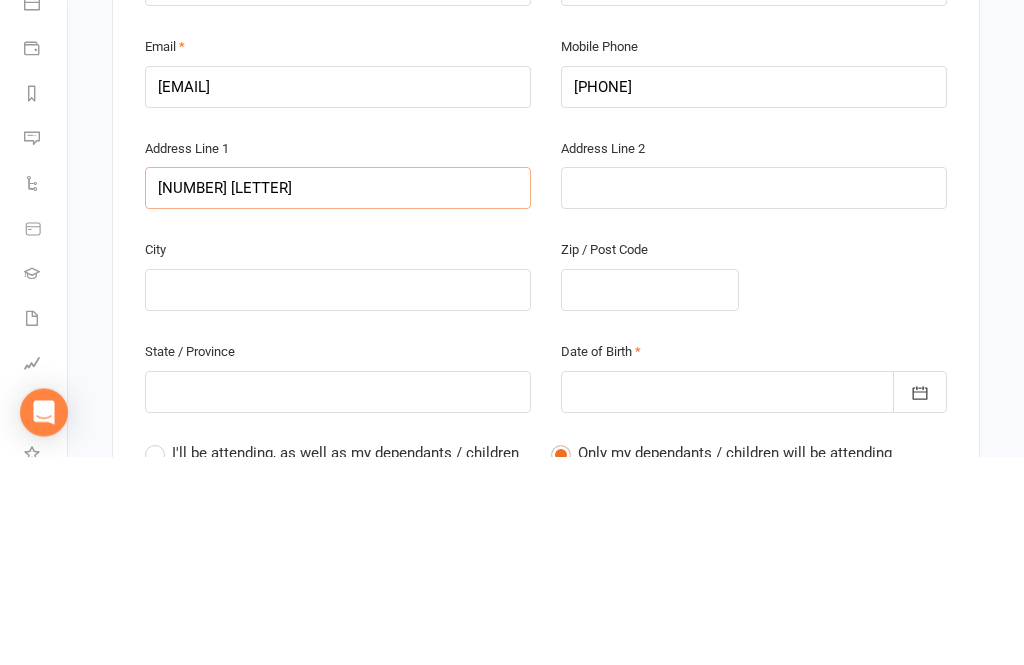 type on "266 t" 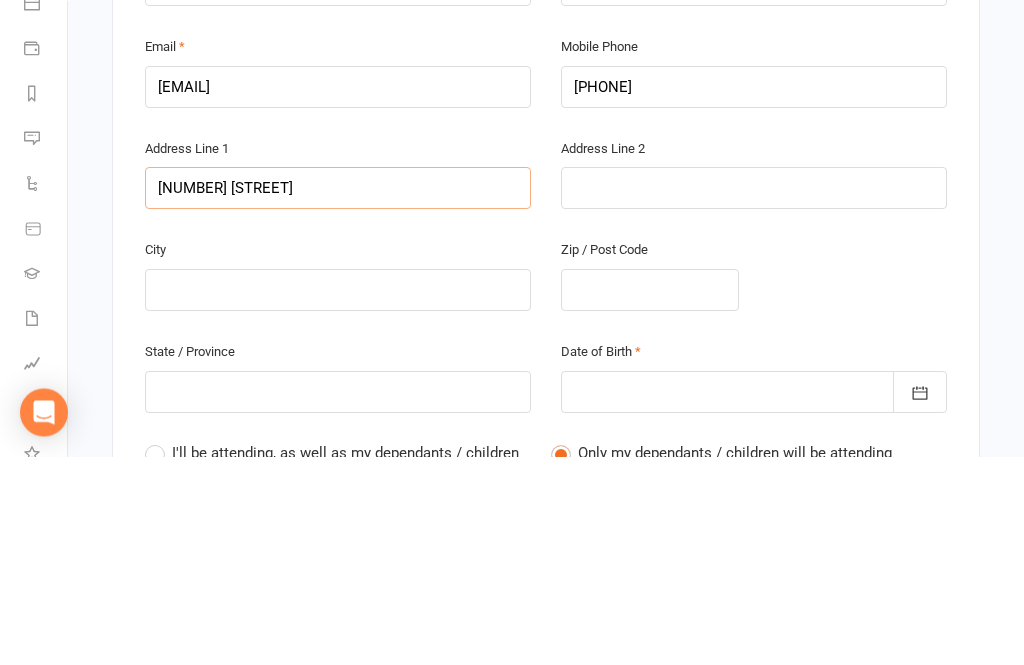 type on "266 tu" 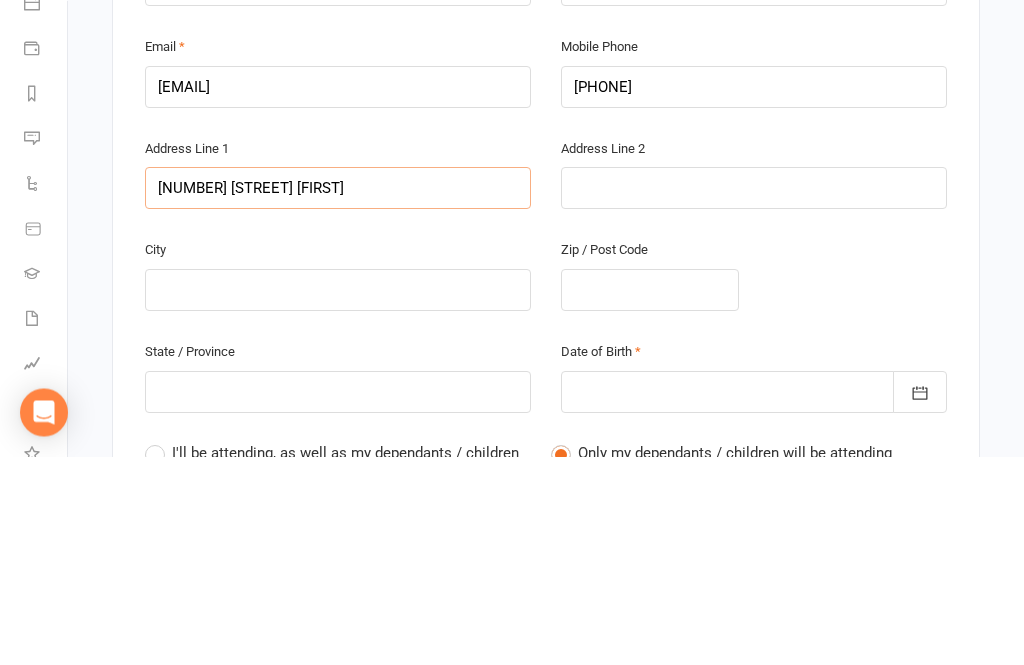 type on "266 Tucker roa" 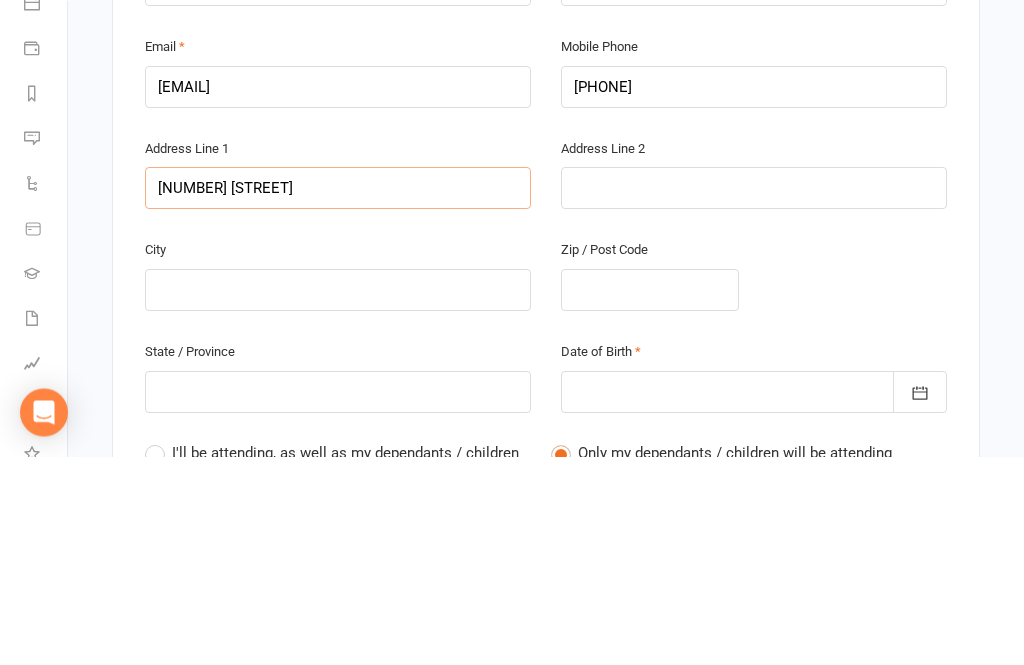 type on "266 Tucker road" 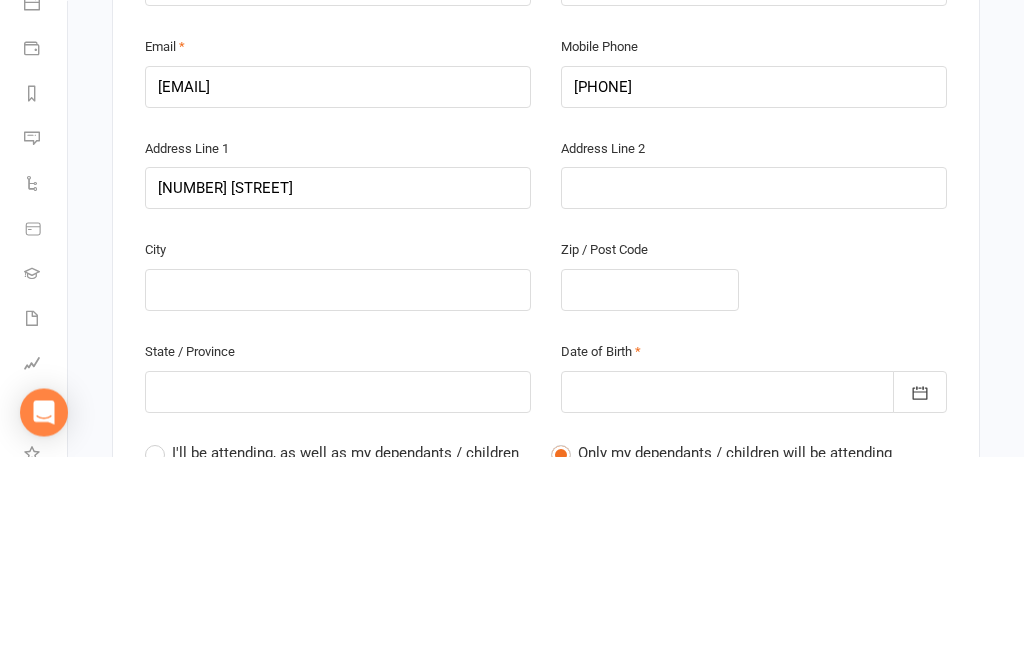 click on "City" at bounding box center (338, 483) 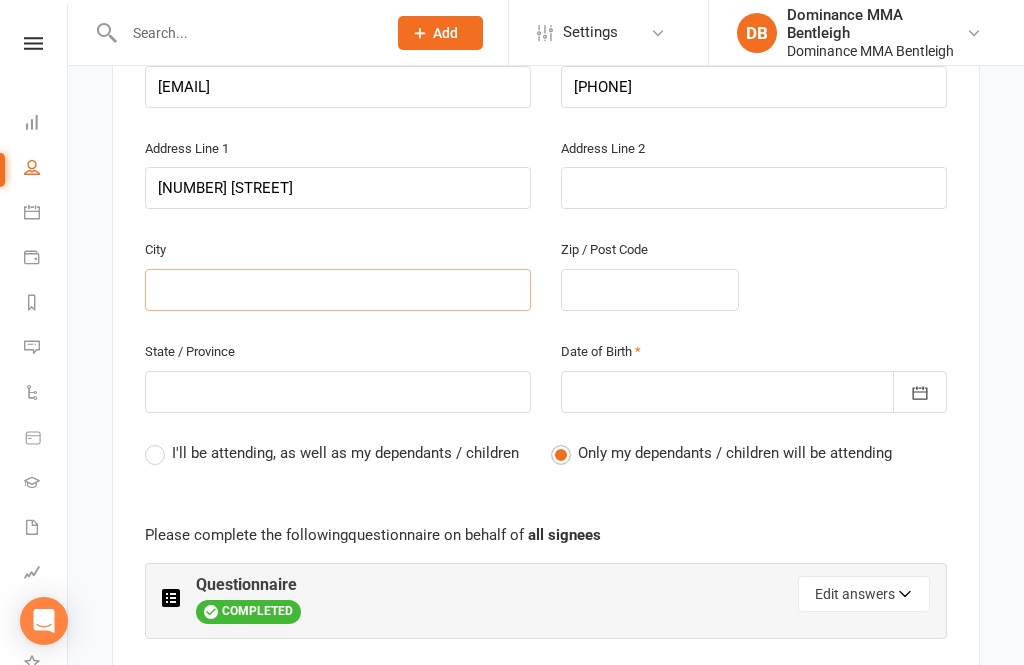 click at bounding box center [338, 290] 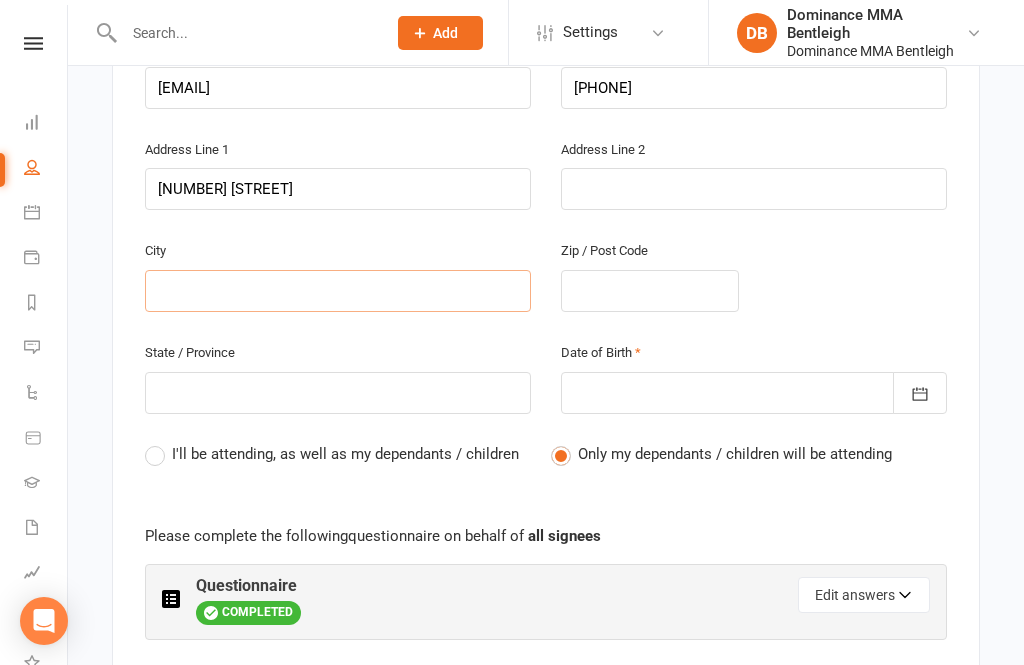 type on "M" 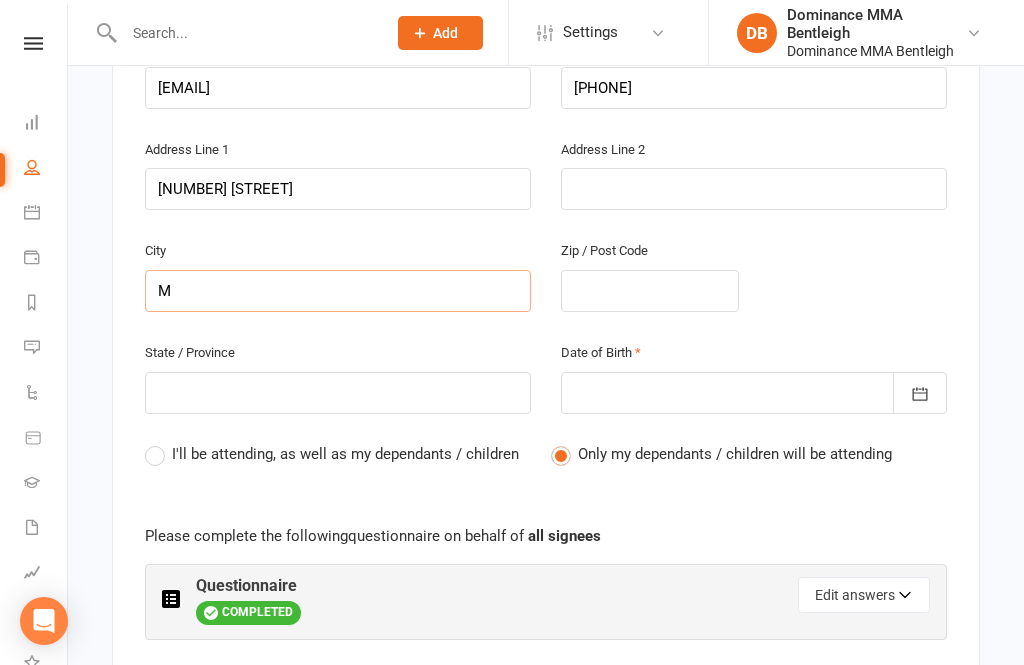 type on "Mc" 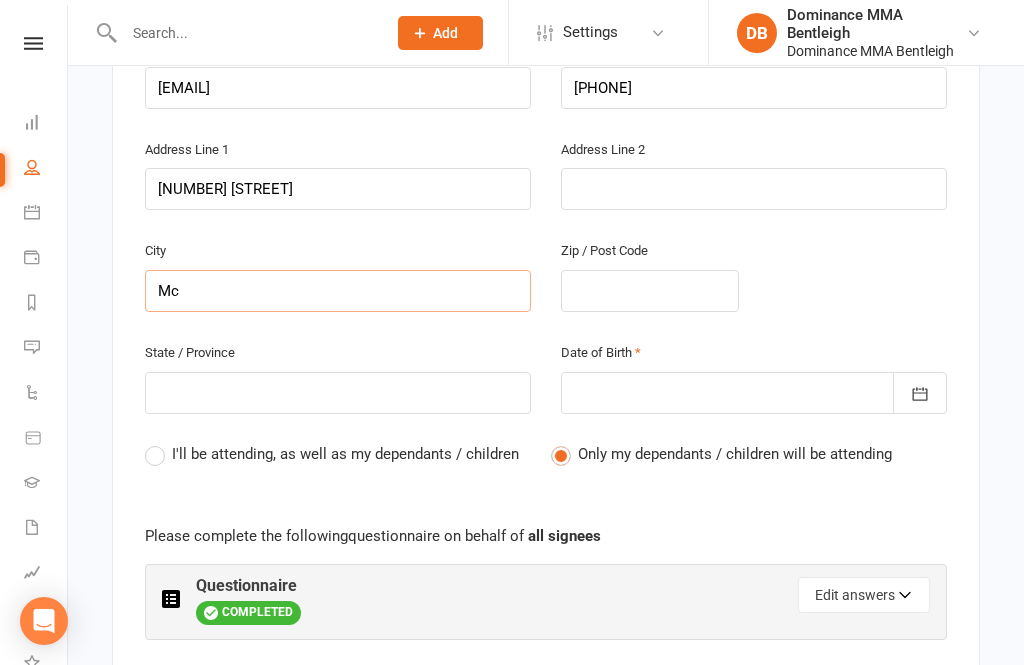 type on "Mc" 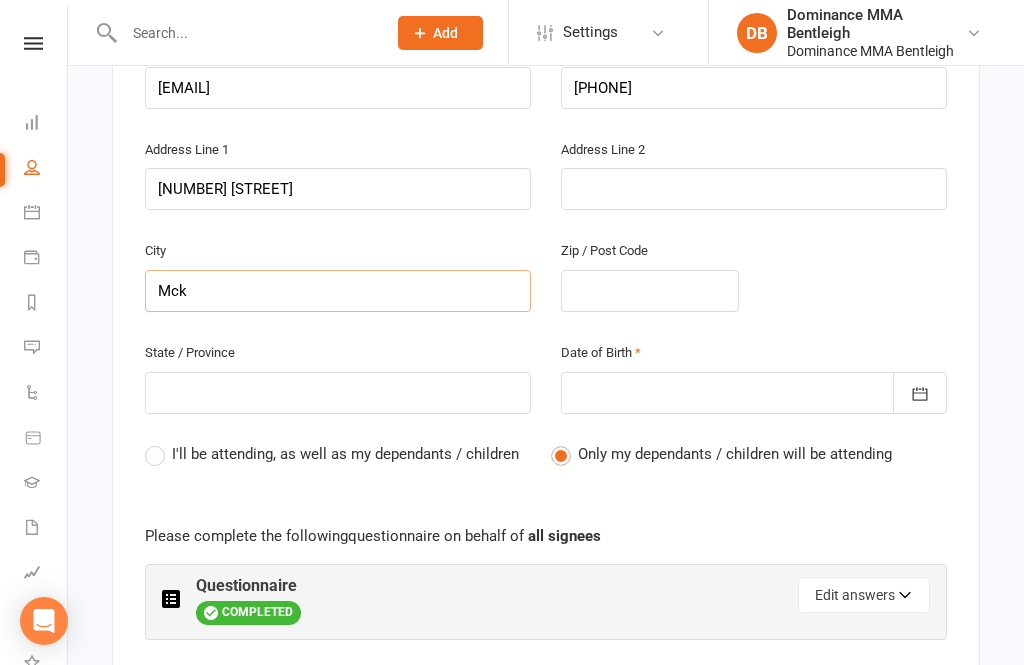 type on "Mck" 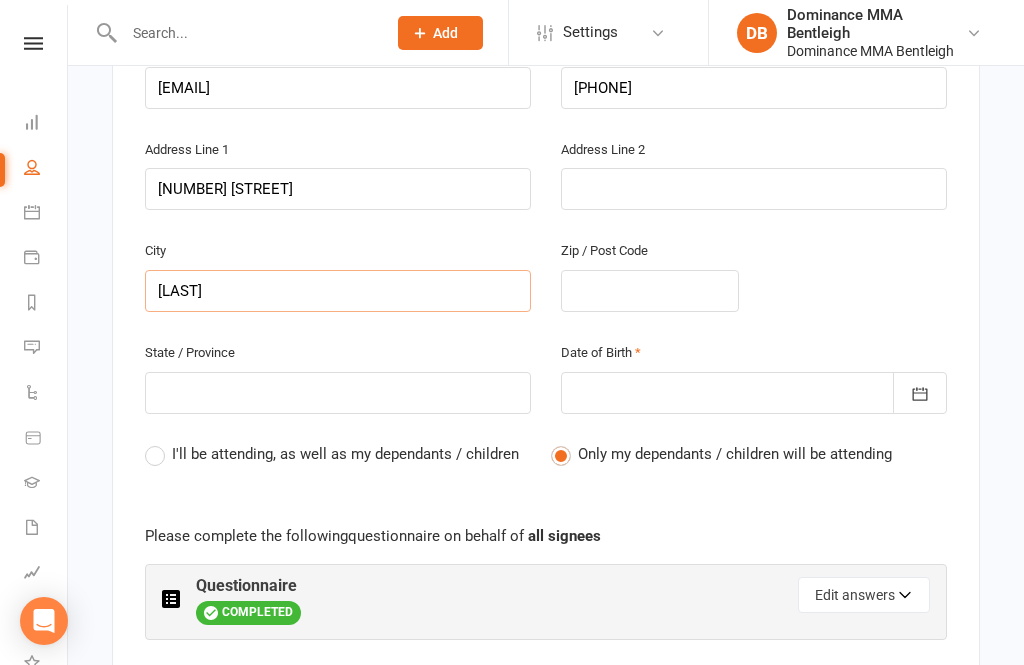 type on "Mckin" 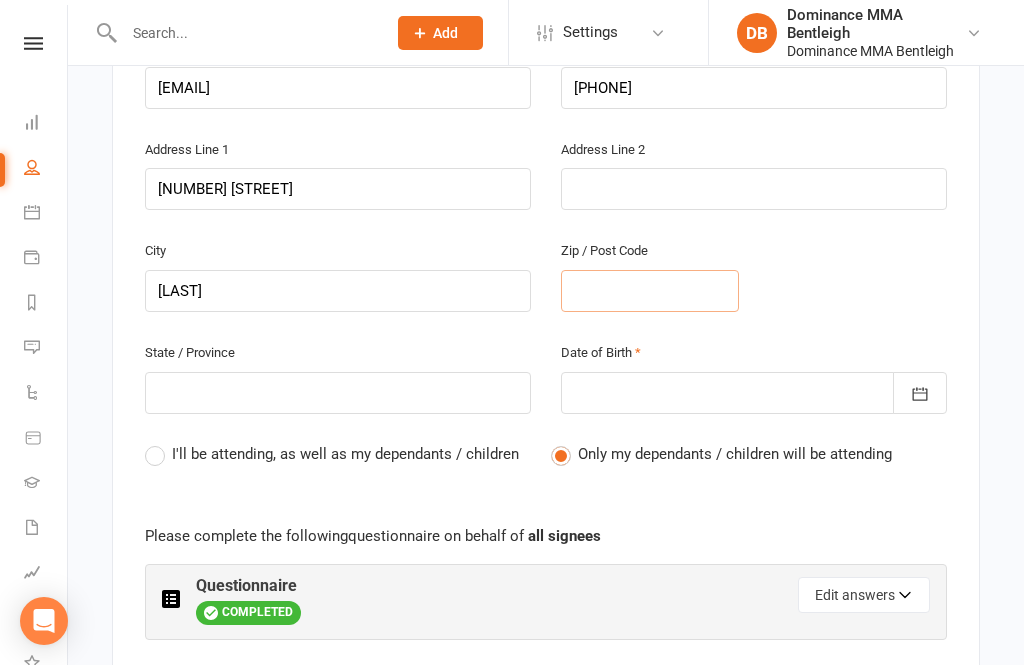 click at bounding box center [650, 291] 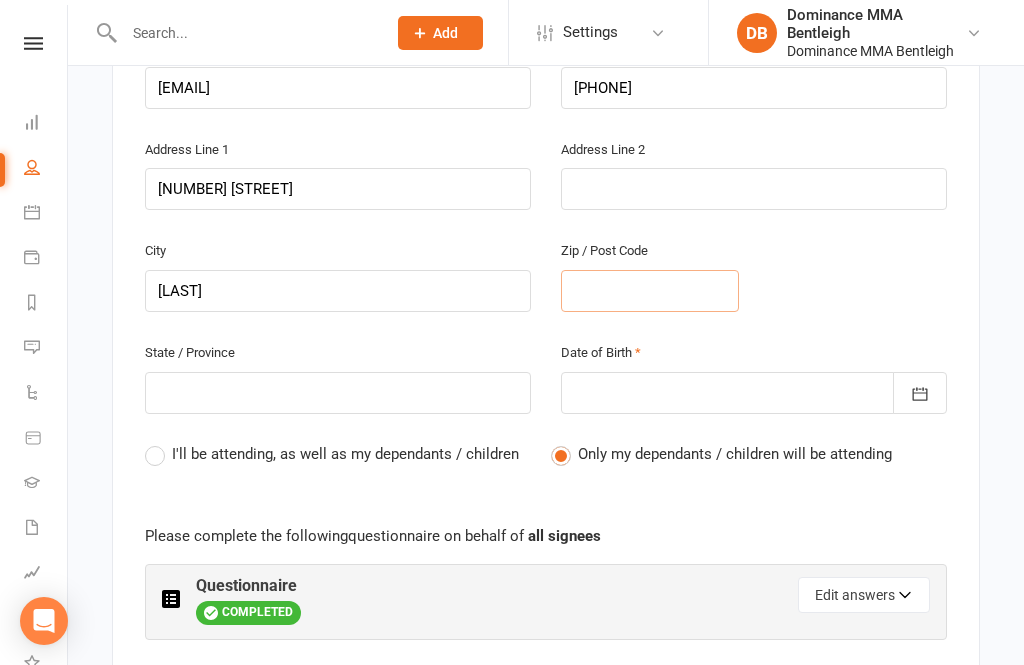 type on "3" 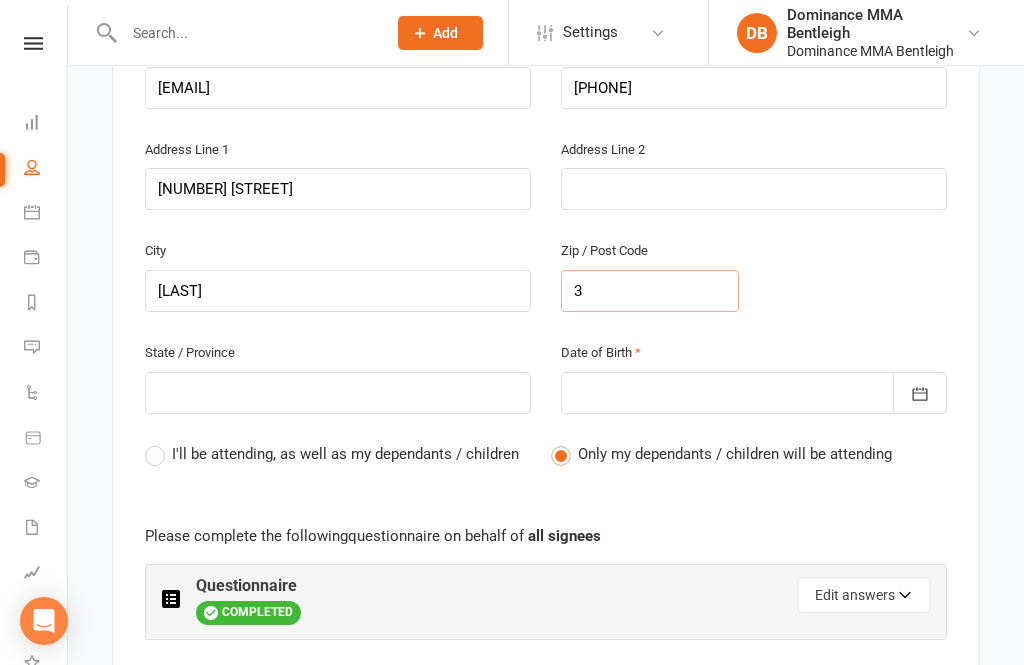 type on "32" 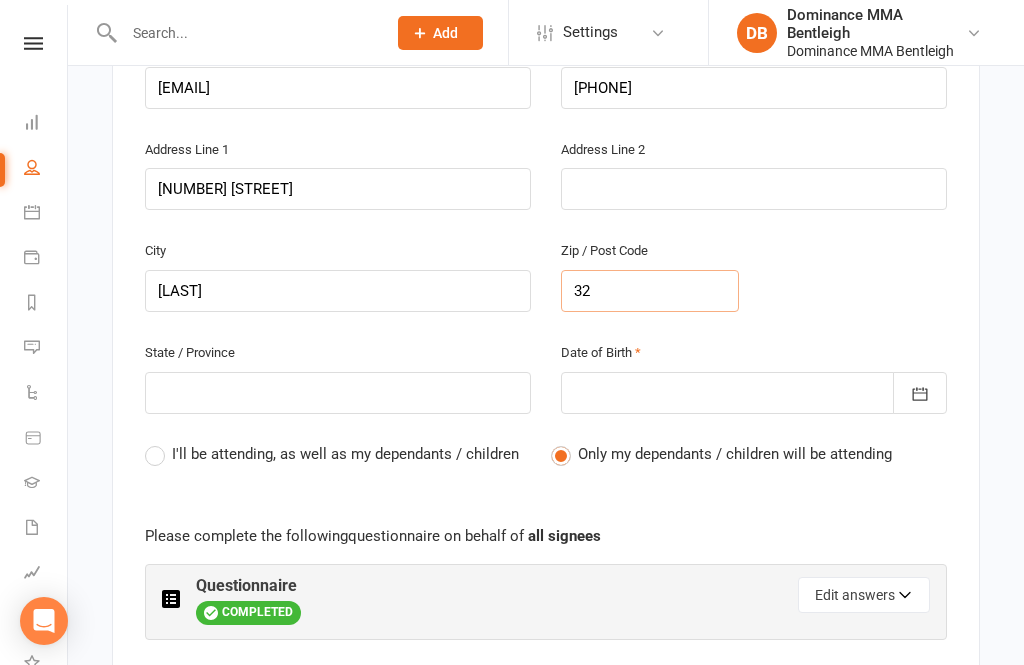 type on "32" 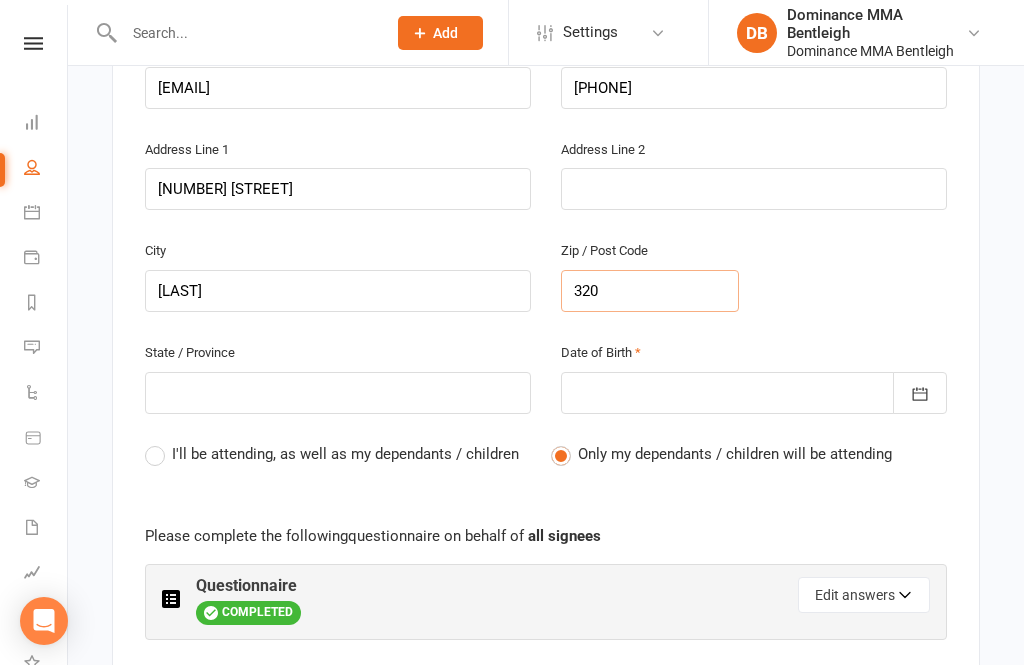 type on "320" 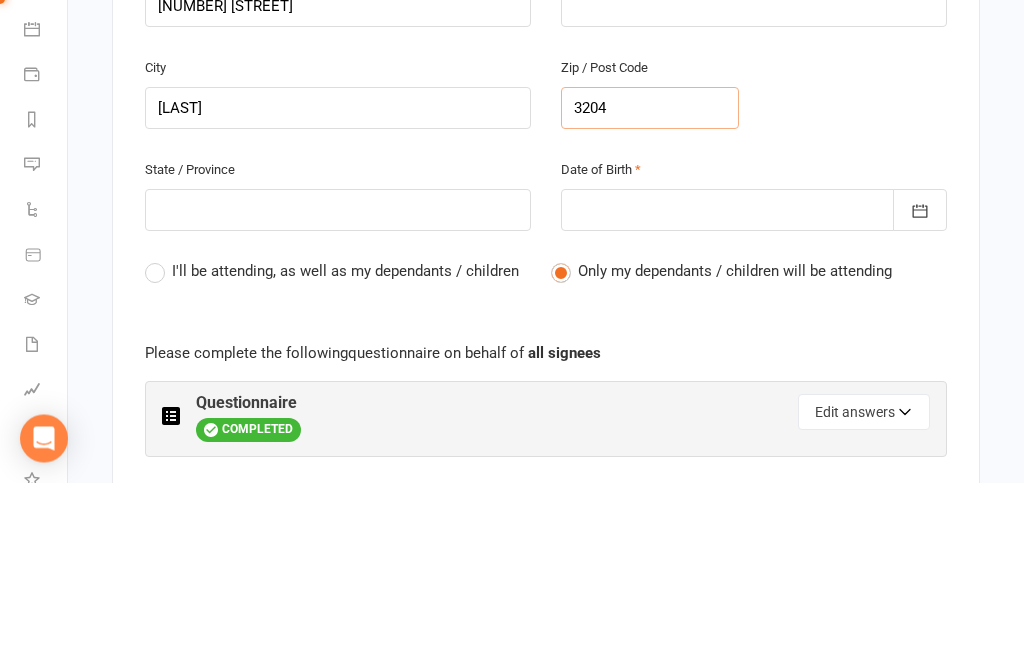 type on "3204" 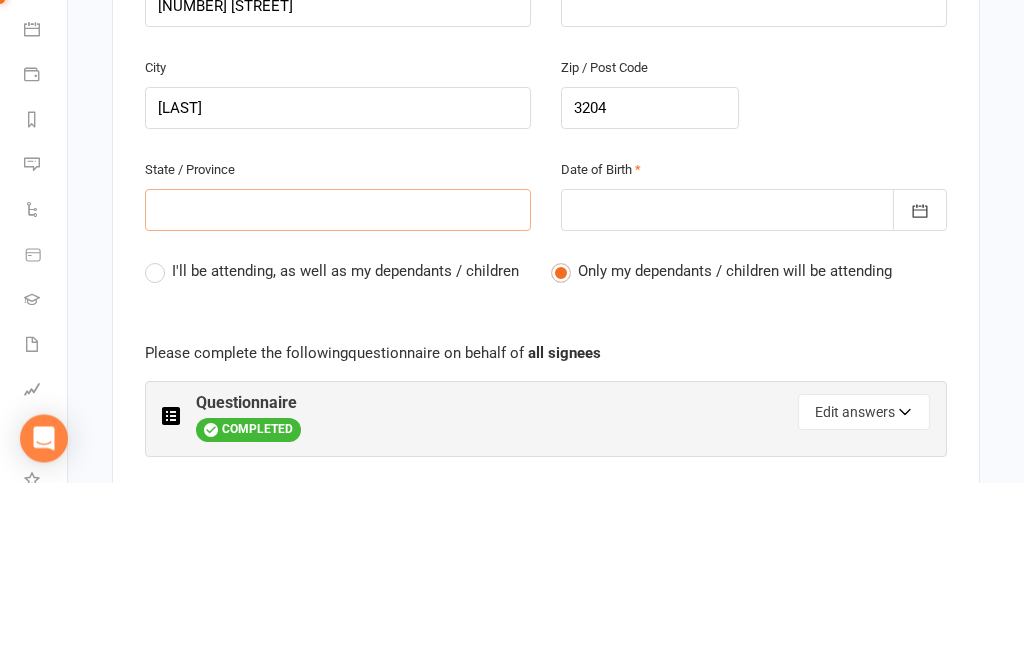 click at bounding box center (338, 393) 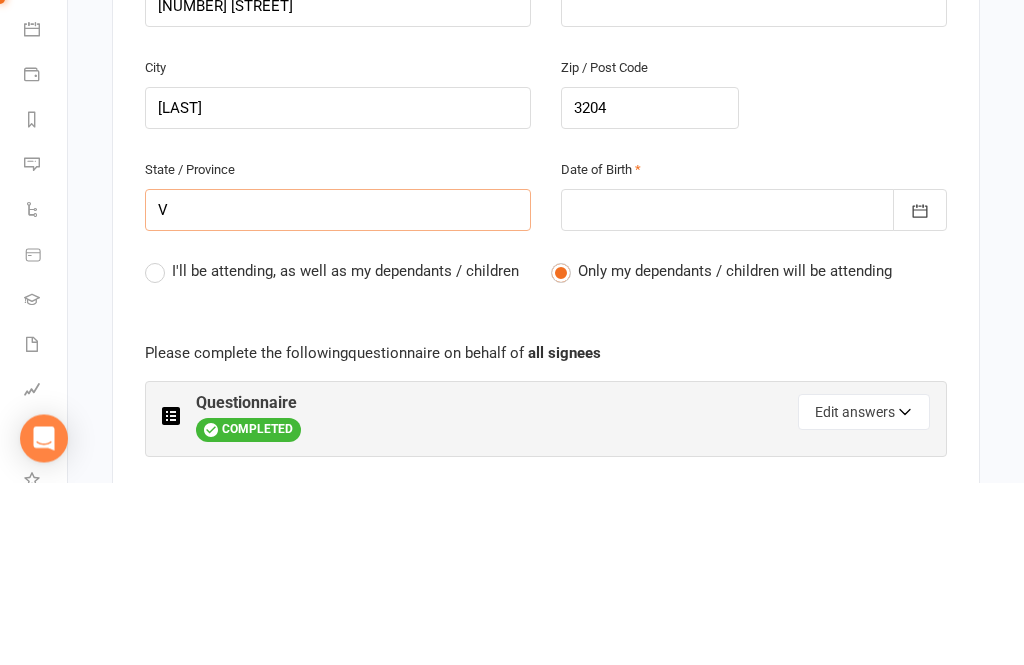 type on "Vi" 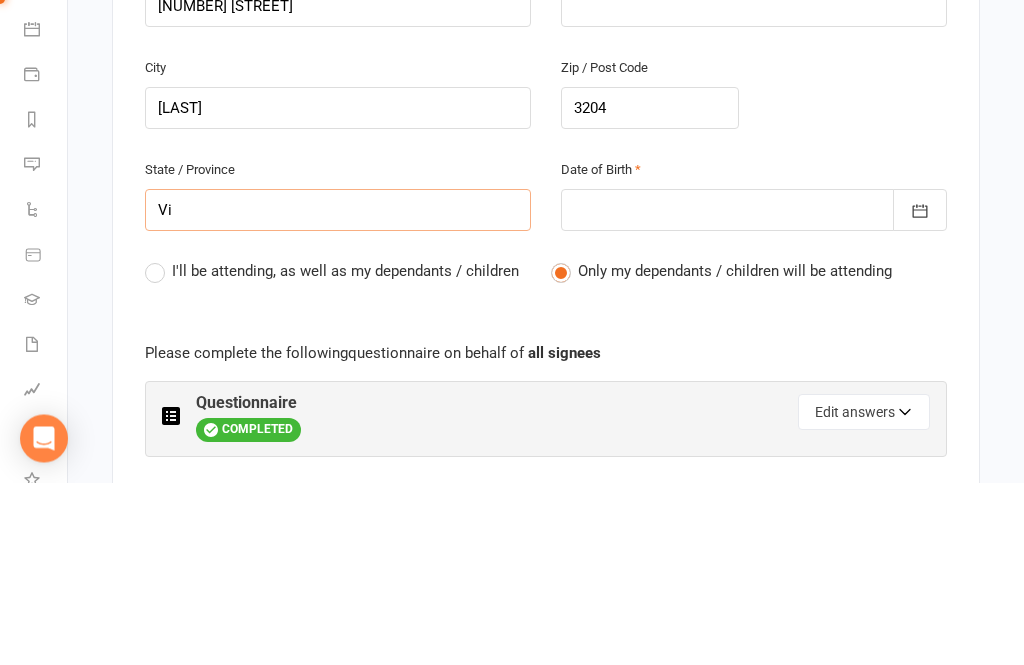 type on "Vic" 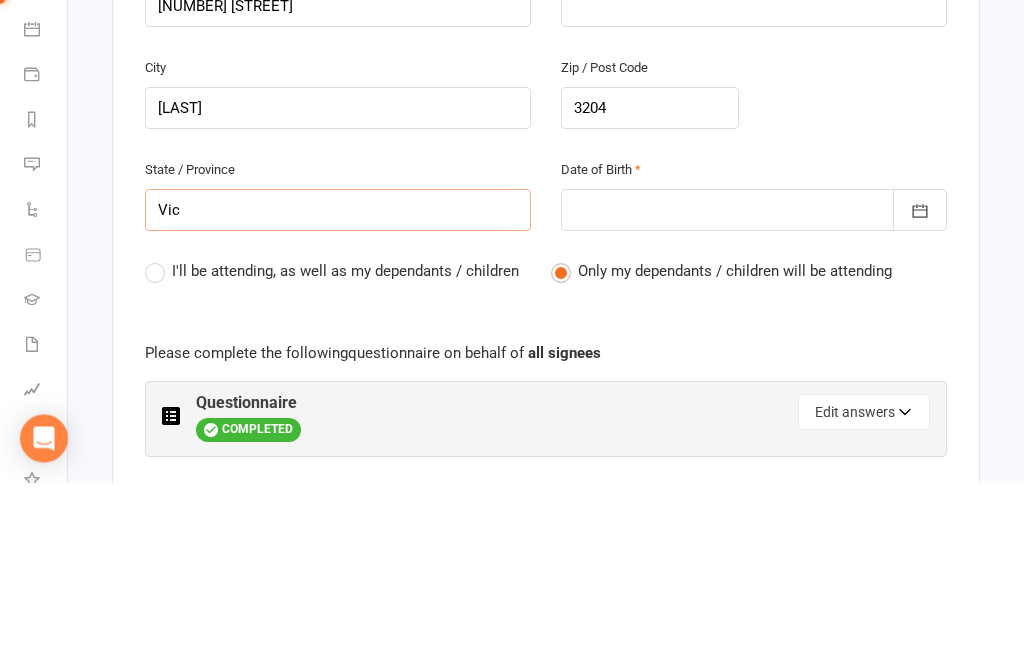 type on "Vic" 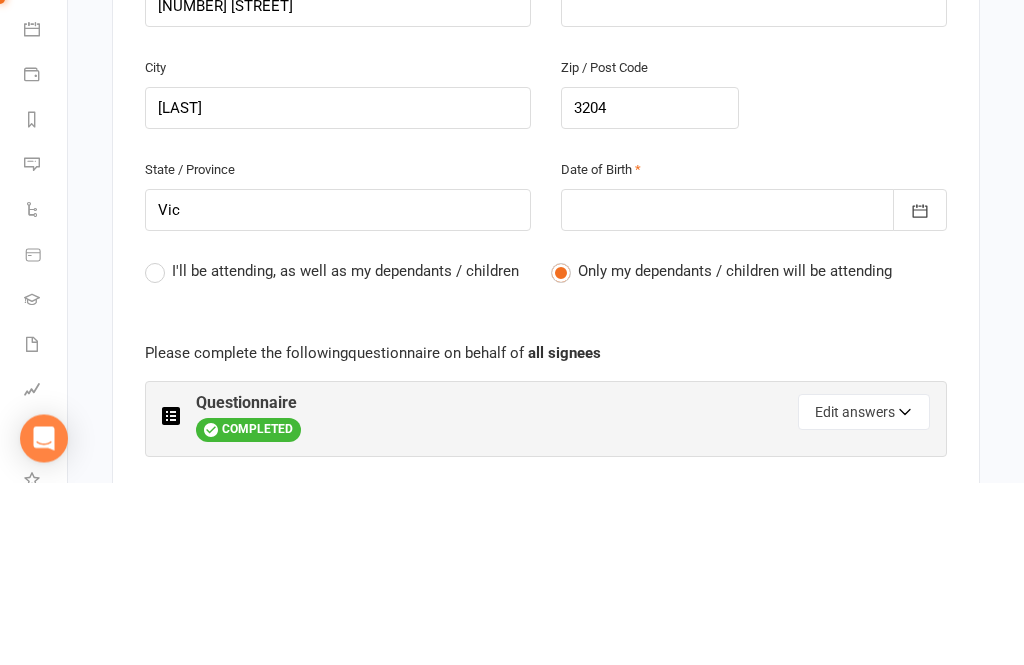 click at bounding box center (754, 393) 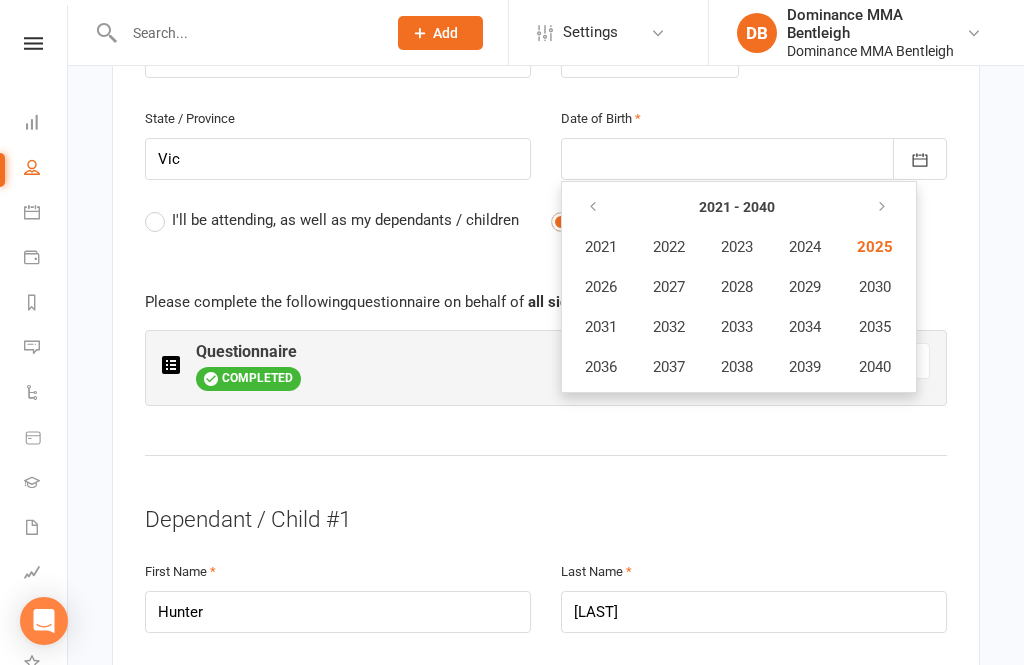 scroll, scrollTop: 934, scrollLeft: 0, axis: vertical 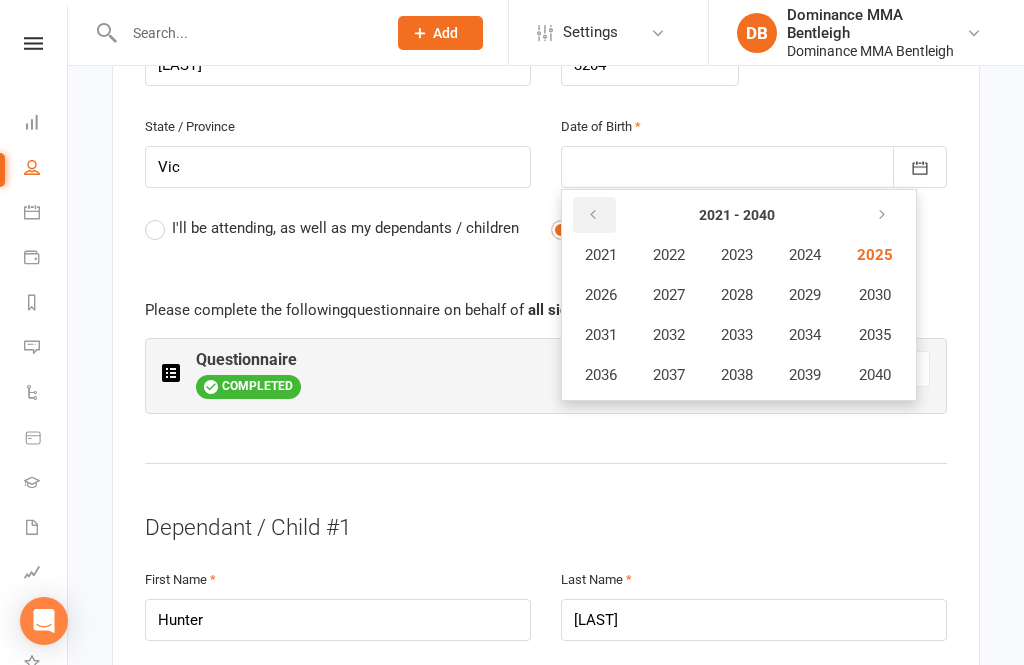 click at bounding box center (594, 215) 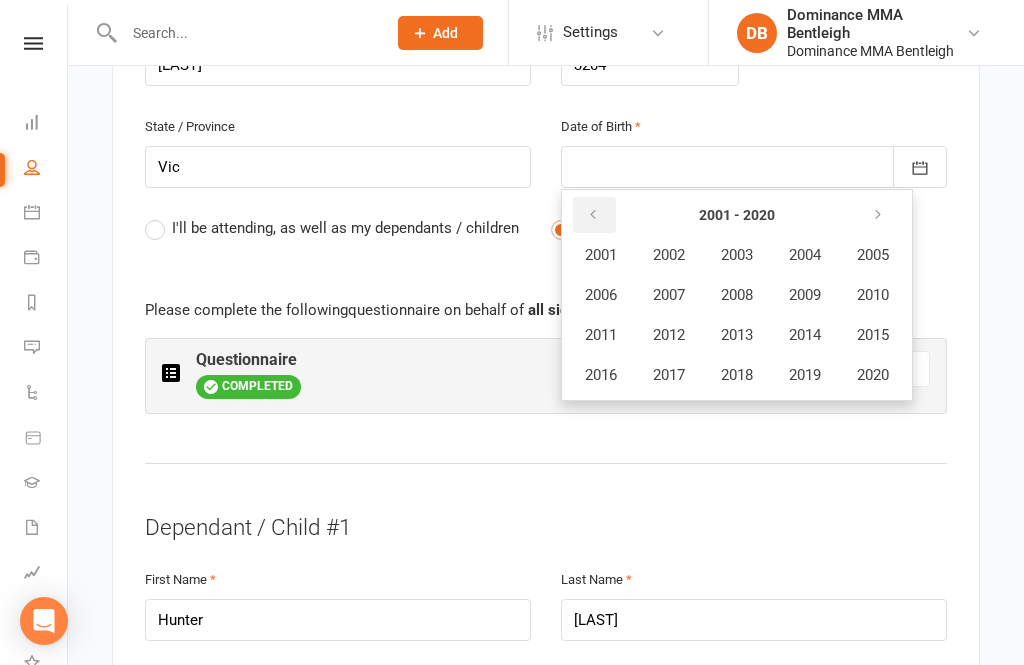 click at bounding box center (594, 215) 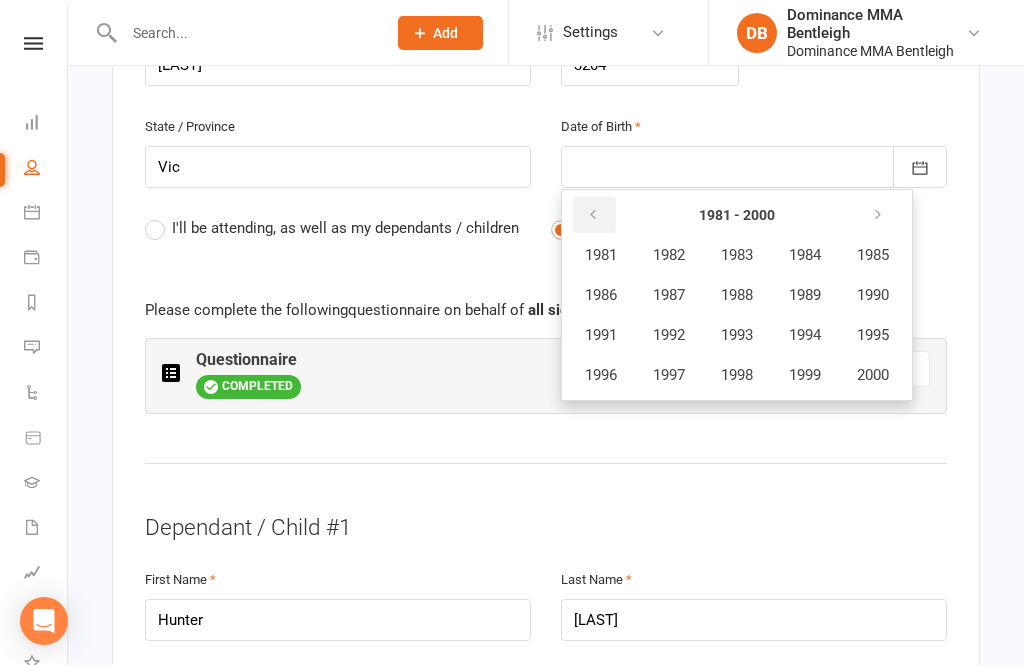 click at bounding box center (593, 215) 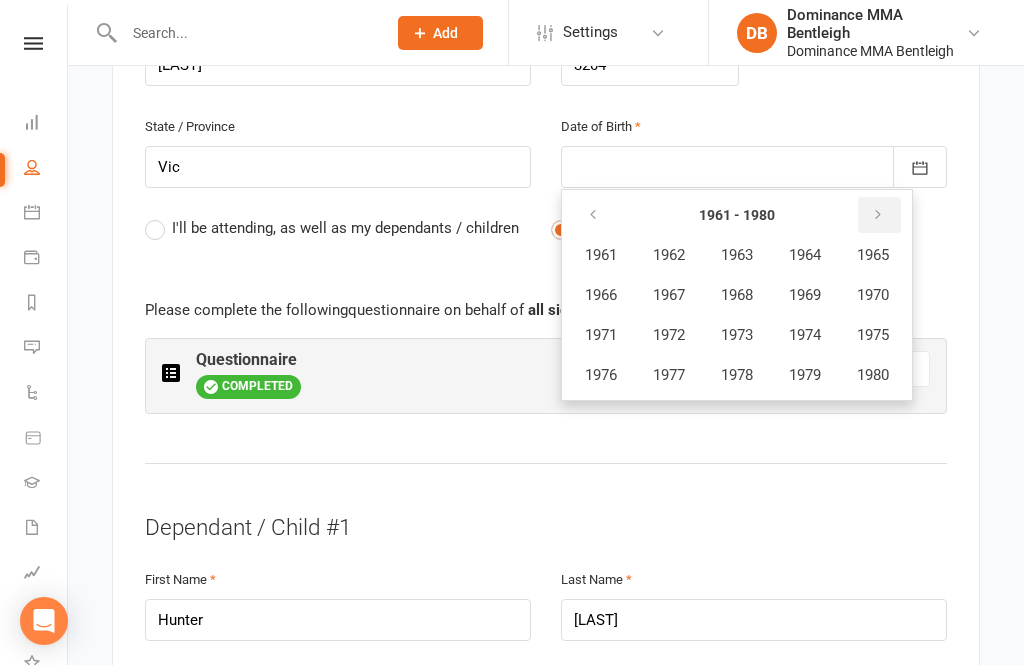 click at bounding box center (879, 215) 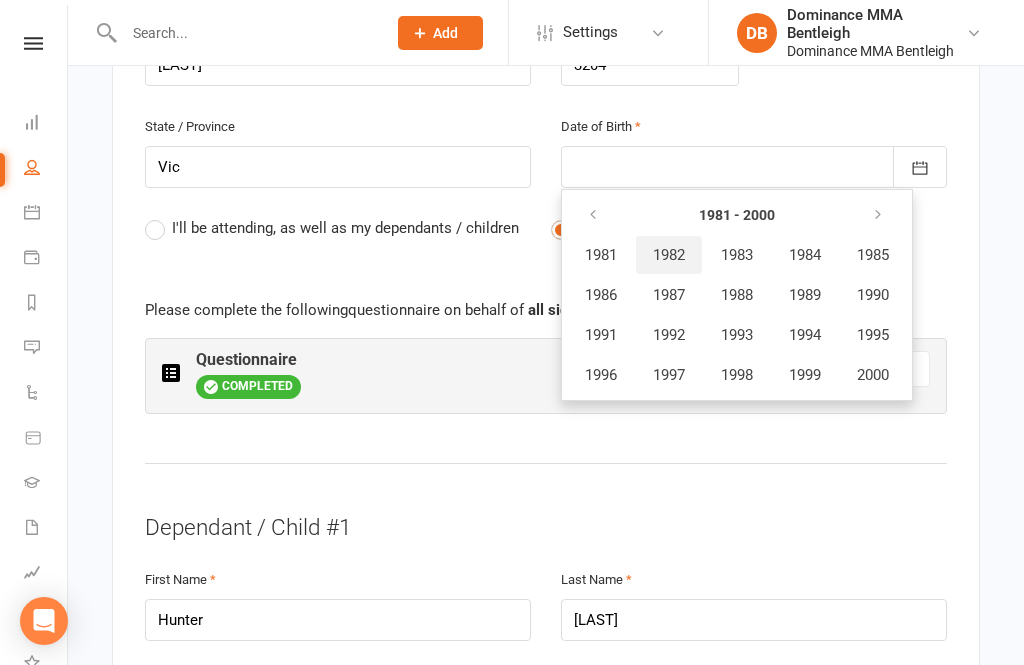click on "1982" at bounding box center (669, 255) 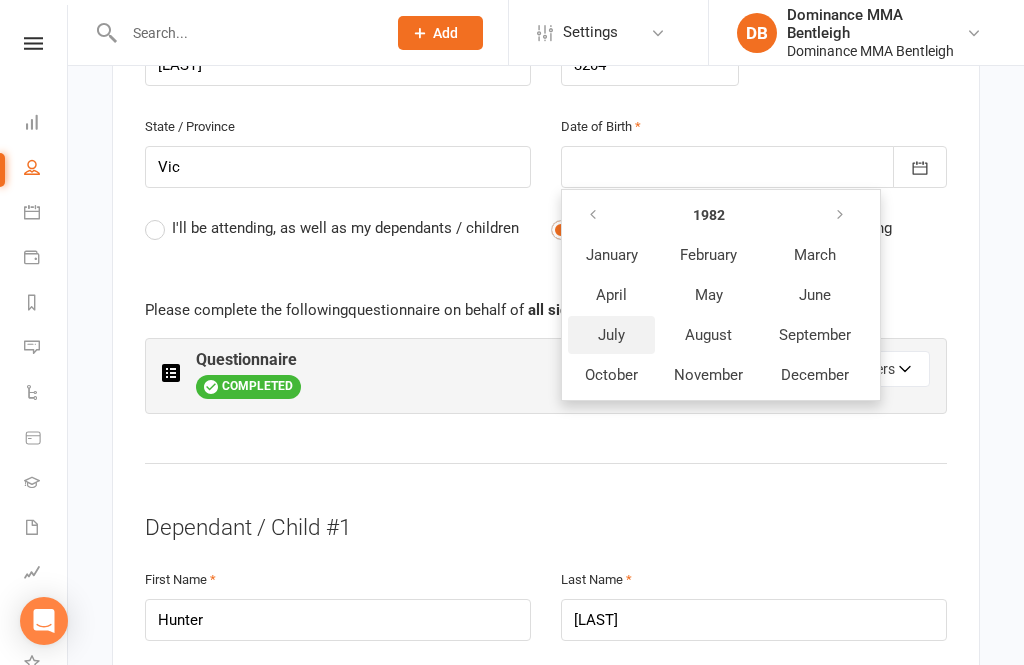 click on "July" at bounding box center (611, 335) 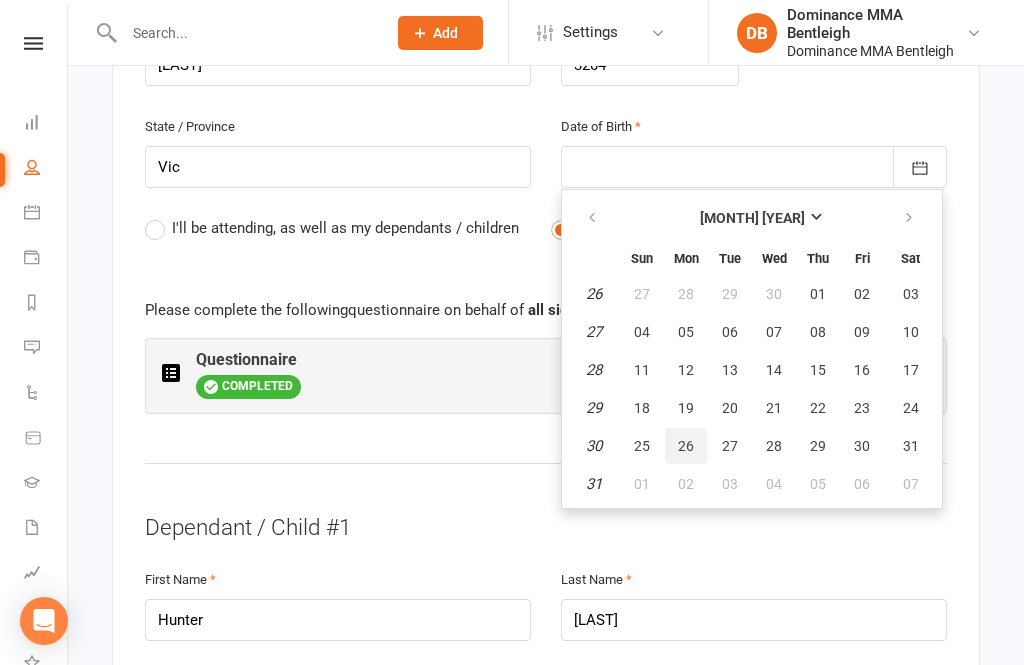 click on "26" at bounding box center [686, 446] 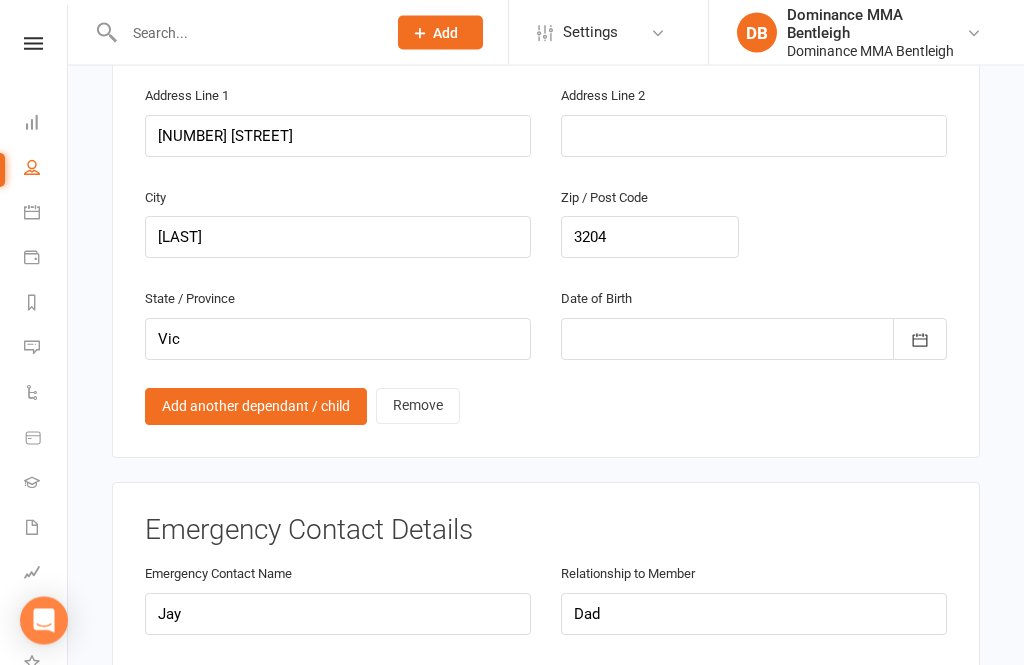 scroll, scrollTop: 1622, scrollLeft: 0, axis: vertical 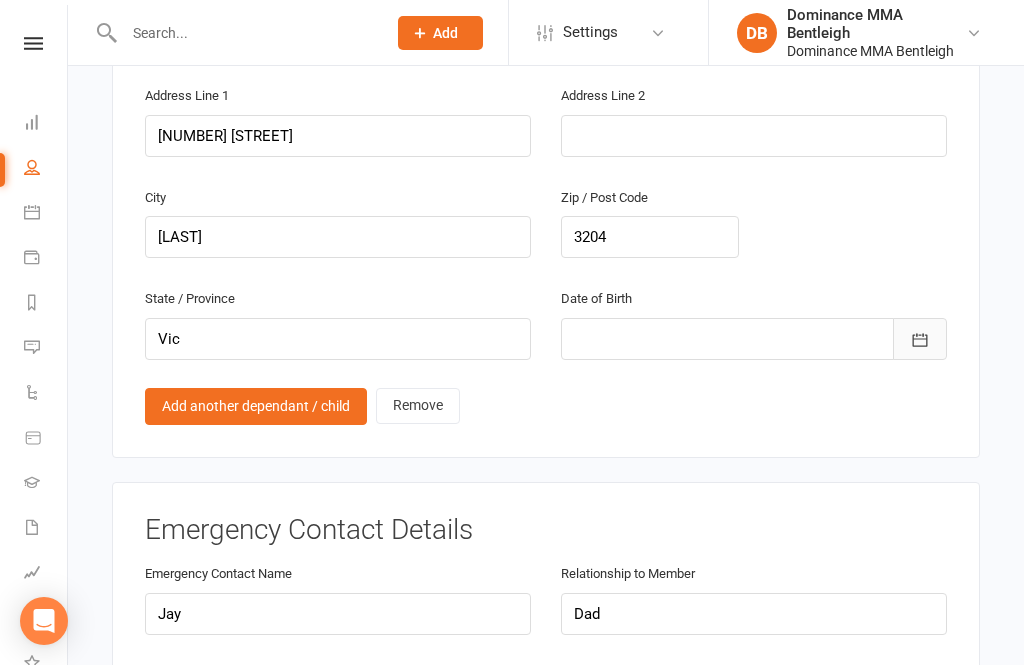 click at bounding box center (920, 339) 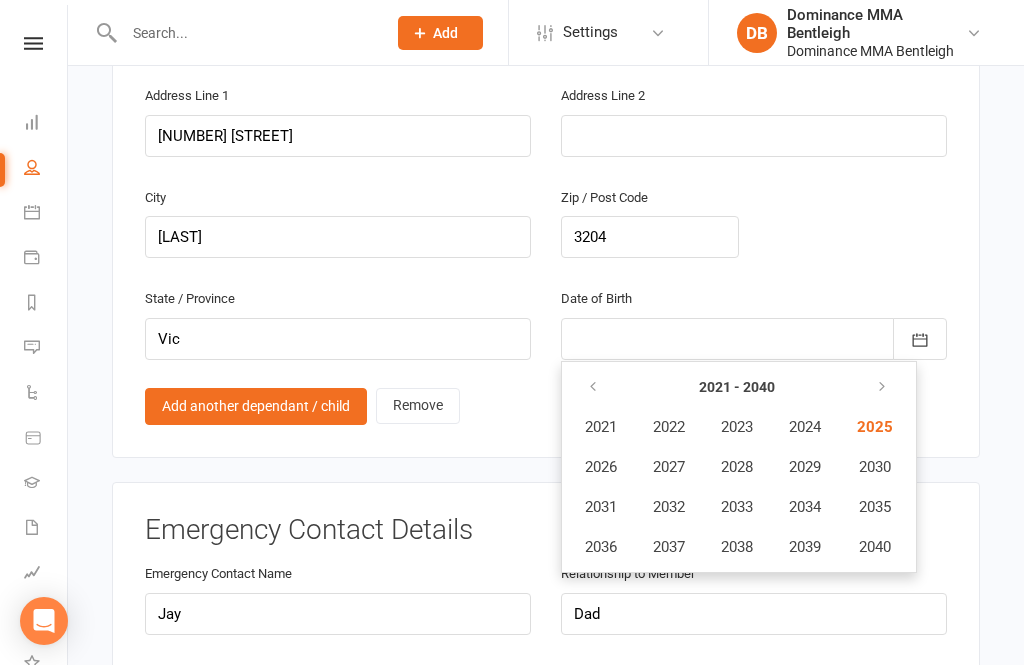 click on "2021 - 2040
2021
2022
2023
2024
2025
2026
2027
2028
2029
2030
2031
2032
2033
2034
2035
2036
2037
2038
2039
2040" at bounding box center [739, 467] 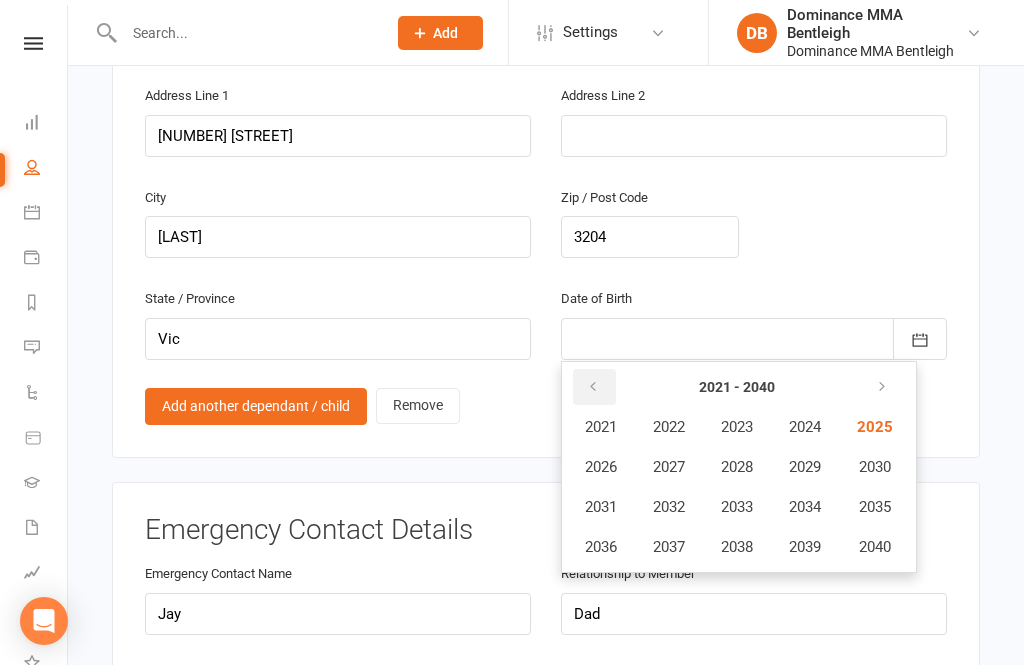 click at bounding box center [594, 387] 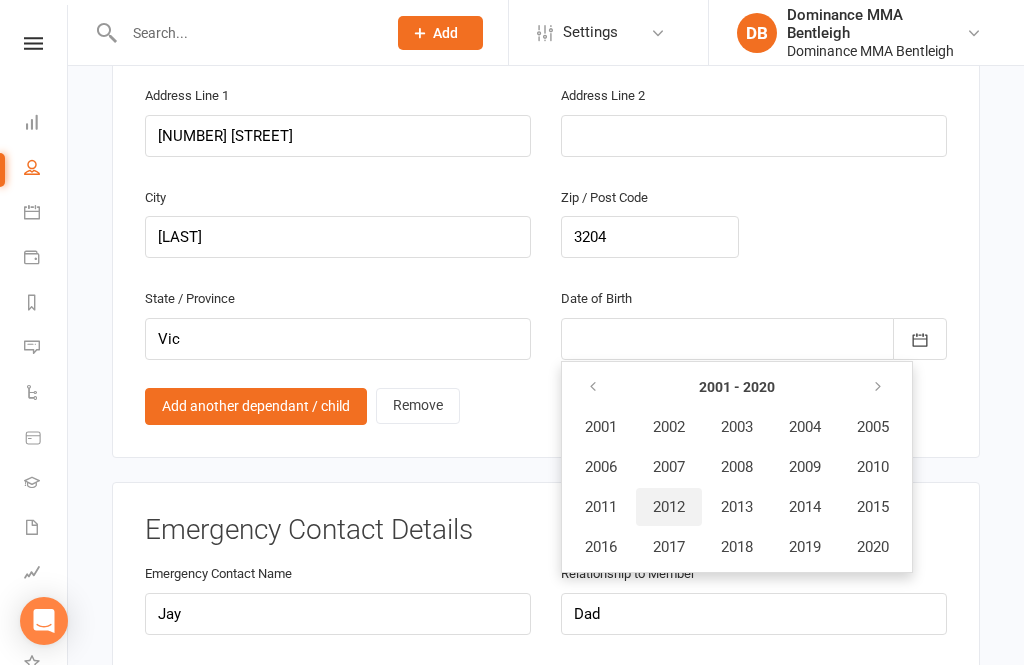 click on "2012" at bounding box center (669, 507) 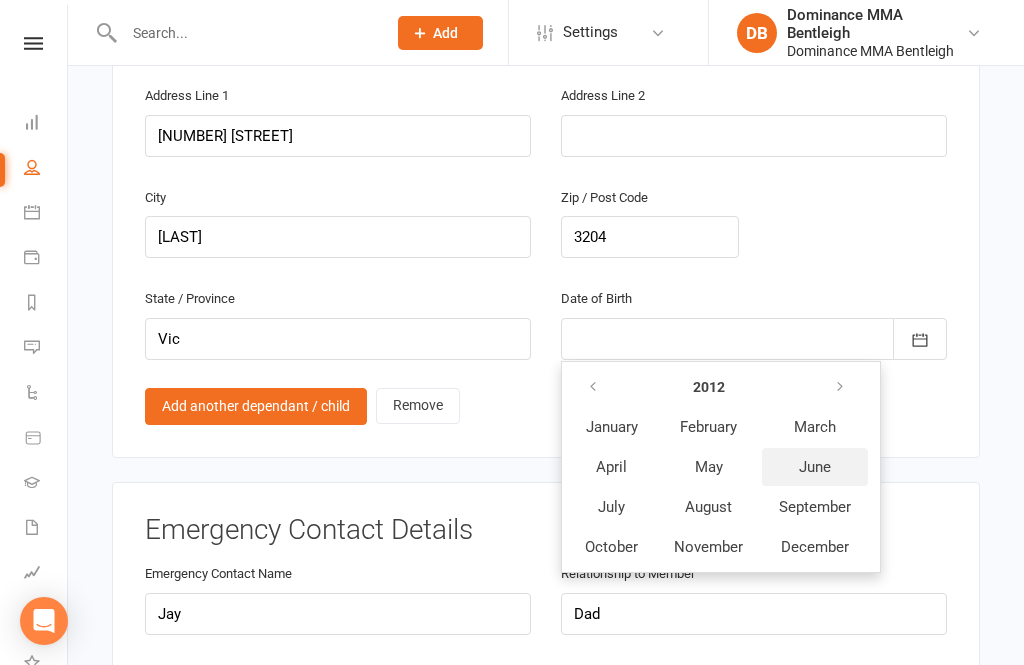 click on "June" at bounding box center [815, 467] 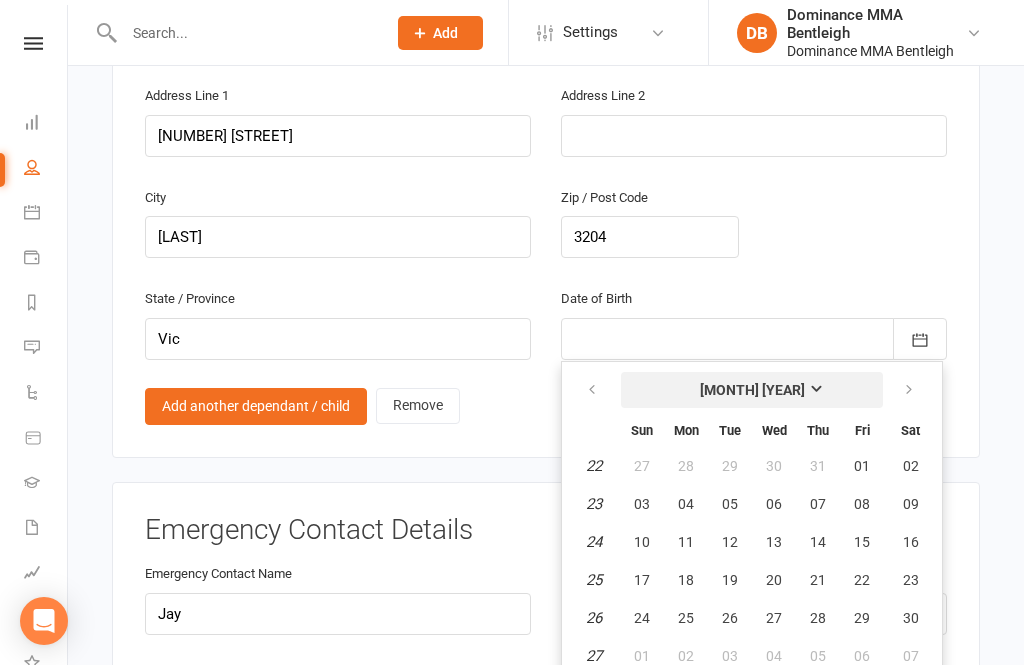 click on "June 2012" at bounding box center (752, 390) 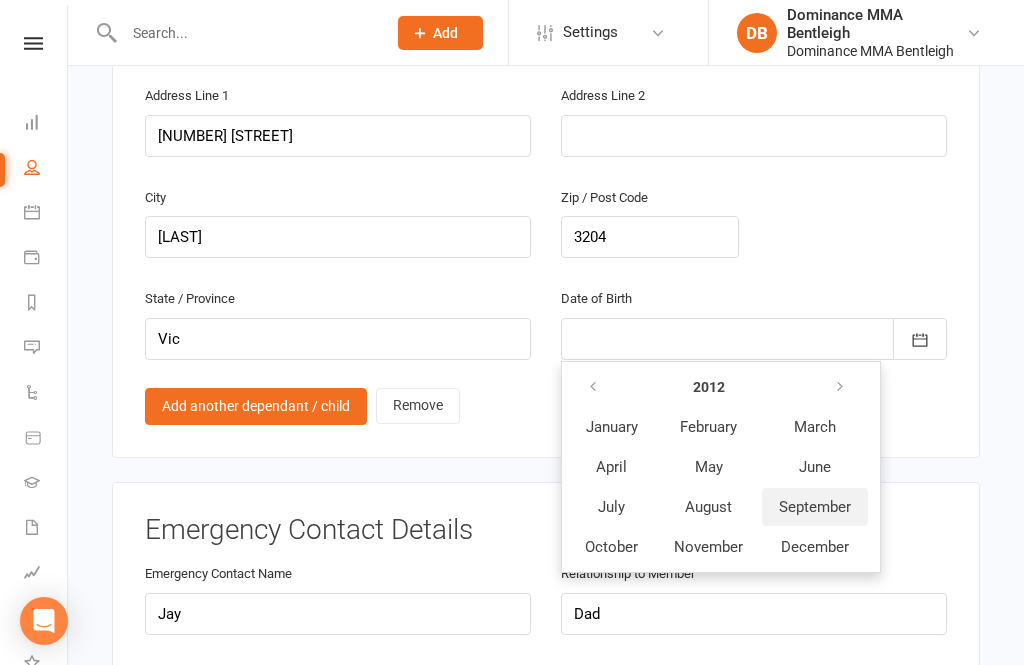 click on "September" at bounding box center [815, 507] 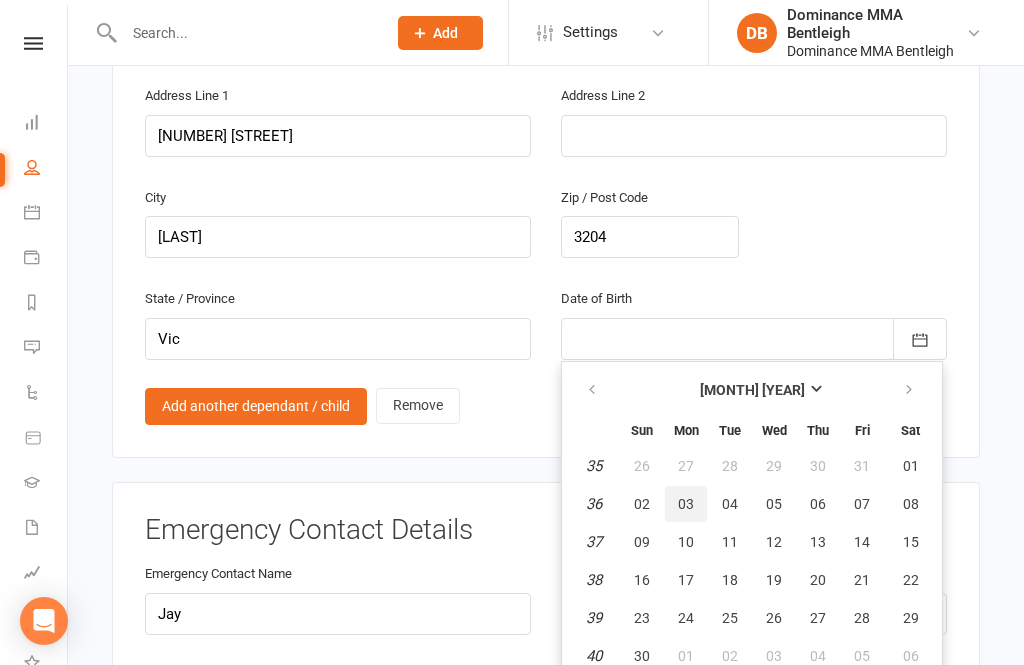click on "03" at bounding box center (686, 504) 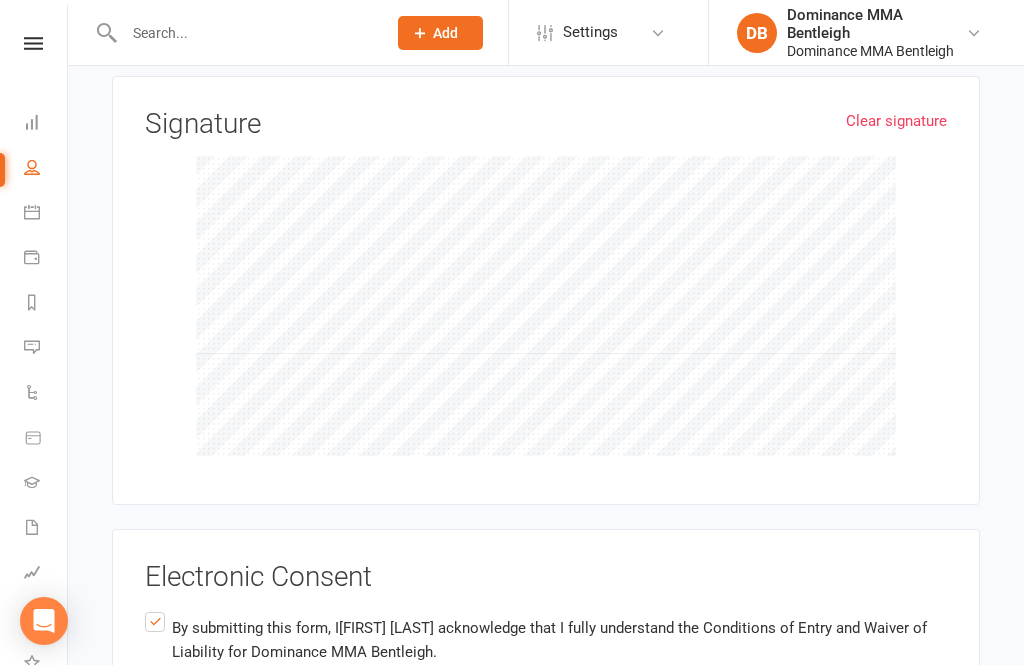 scroll, scrollTop: 3191, scrollLeft: 0, axis: vertical 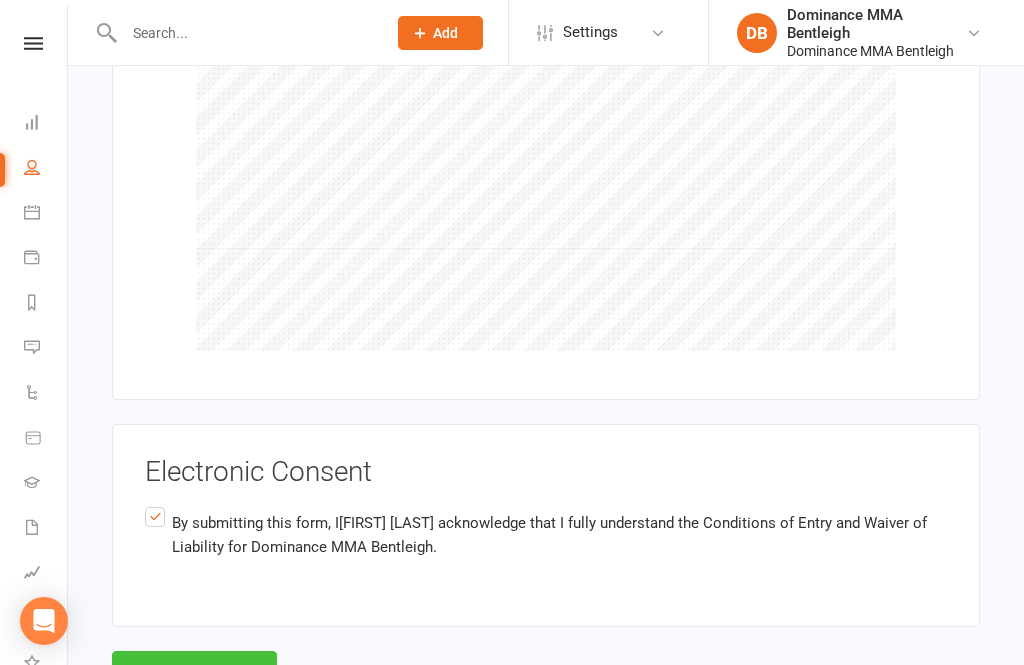 click on "Agree & Submit" at bounding box center [194, 672] 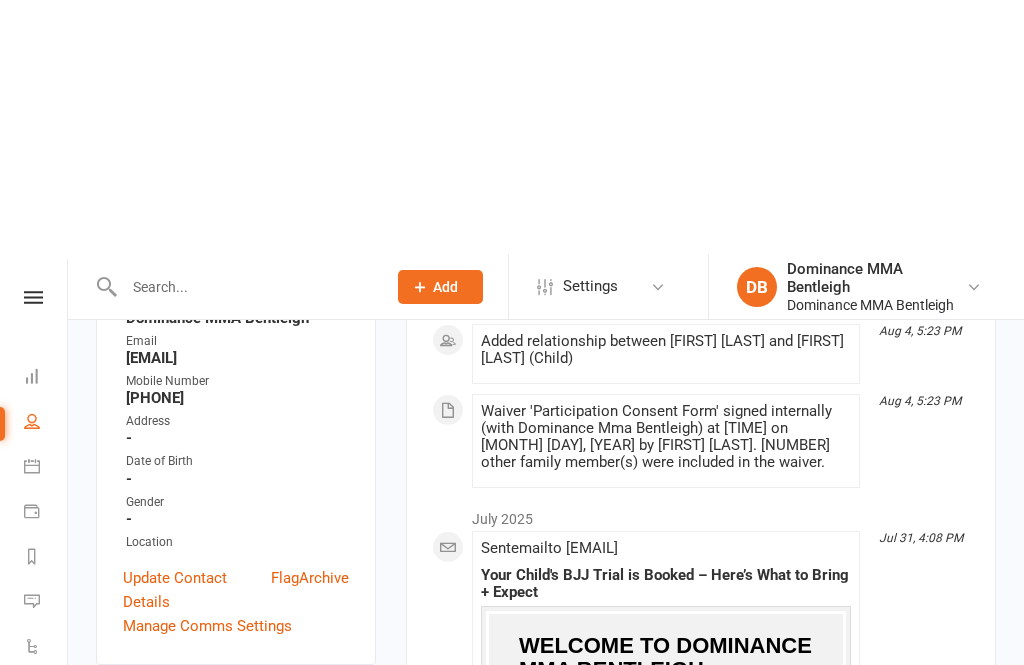 scroll, scrollTop: 0, scrollLeft: 0, axis: both 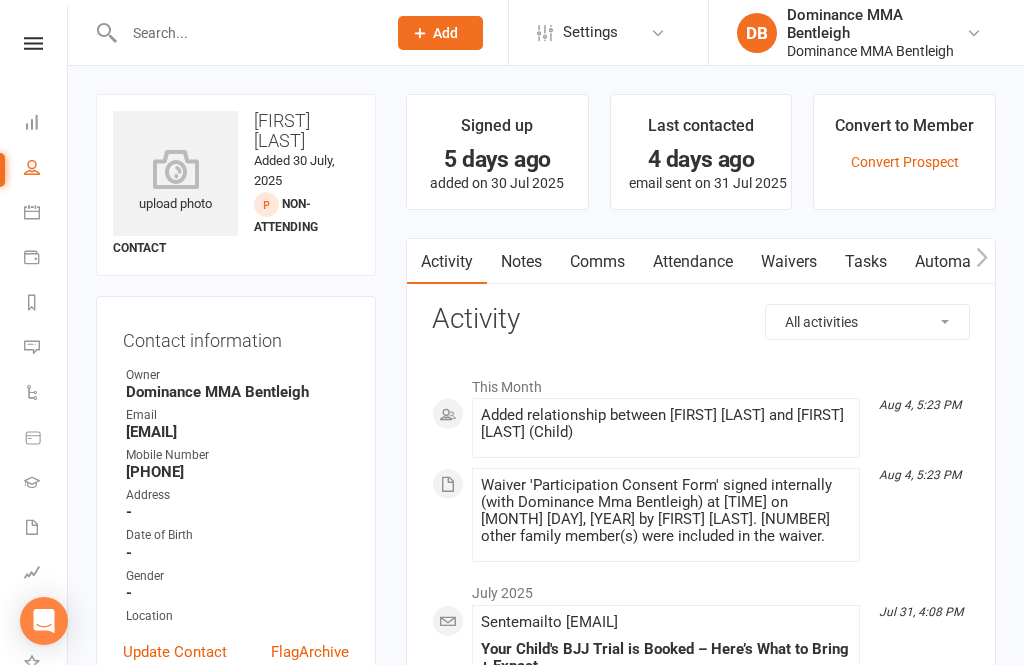 click at bounding box center [245, 33] 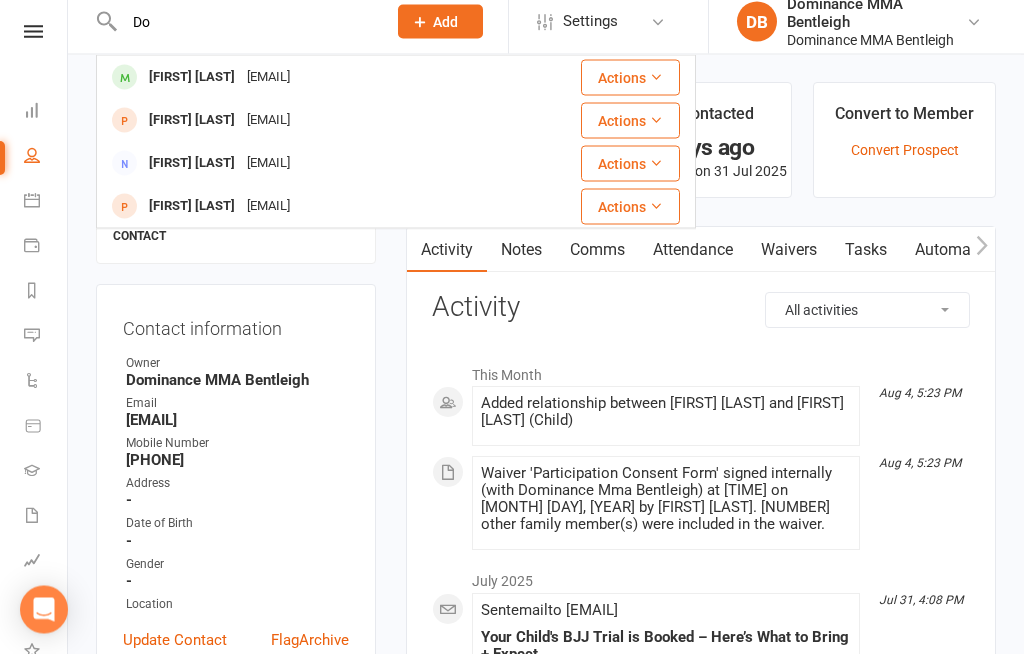 type on "D" 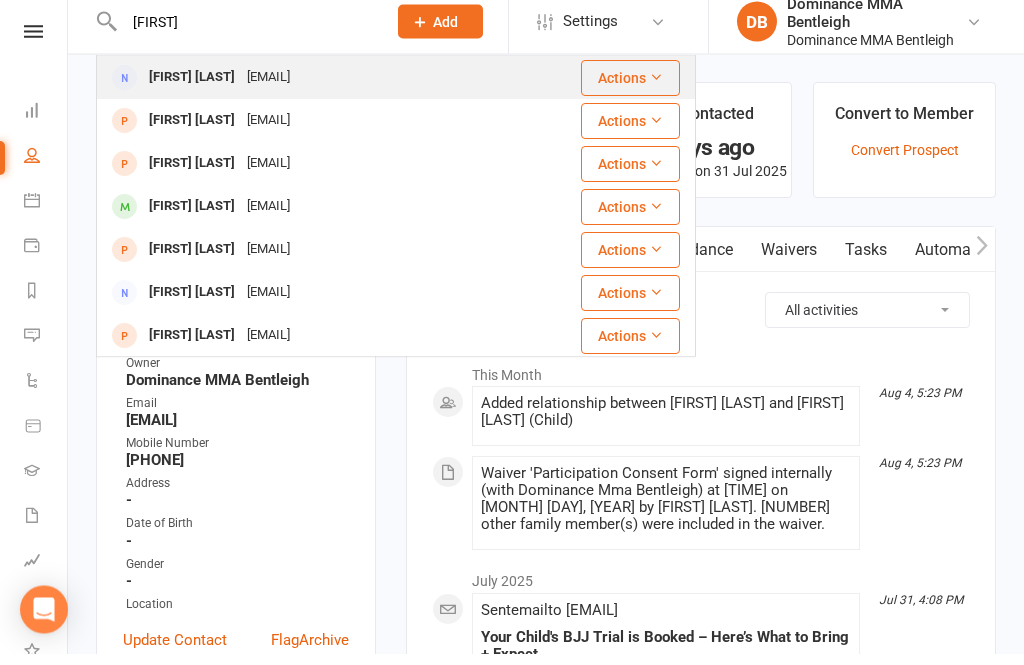 type on "Renee" 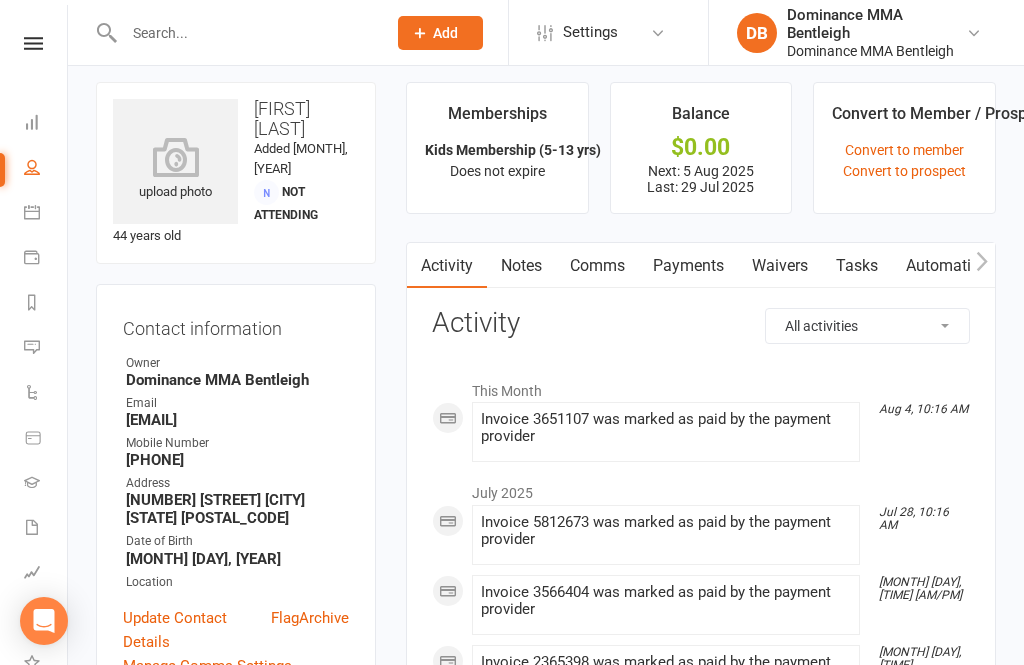 scroll, scrollTop: 10, scrollLeft: 0, axis: vertical 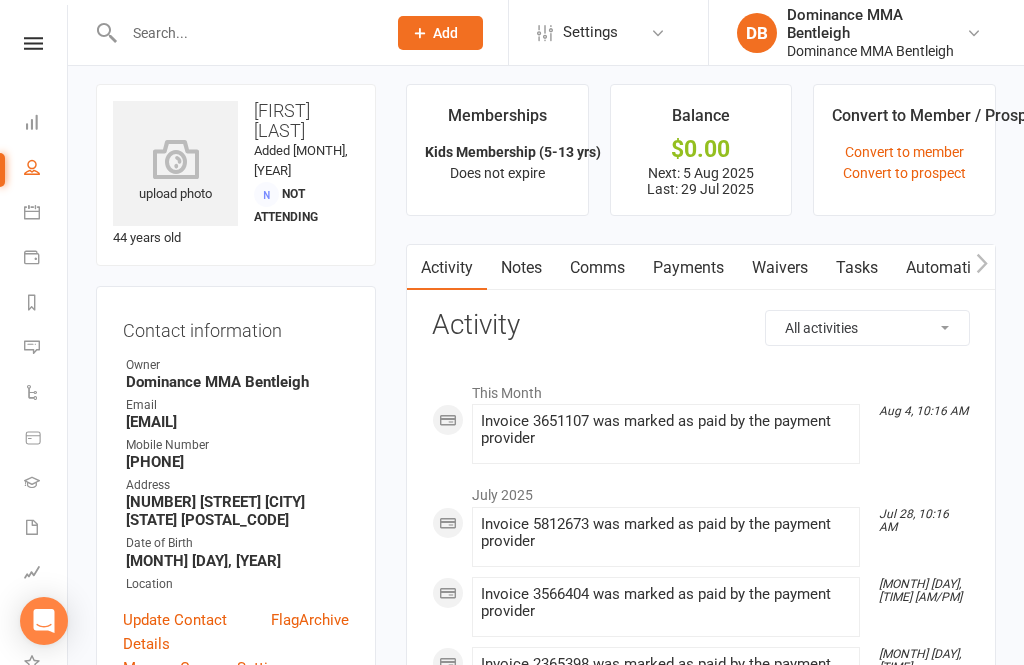 click on "Payments" at bounding box center (688, 268) 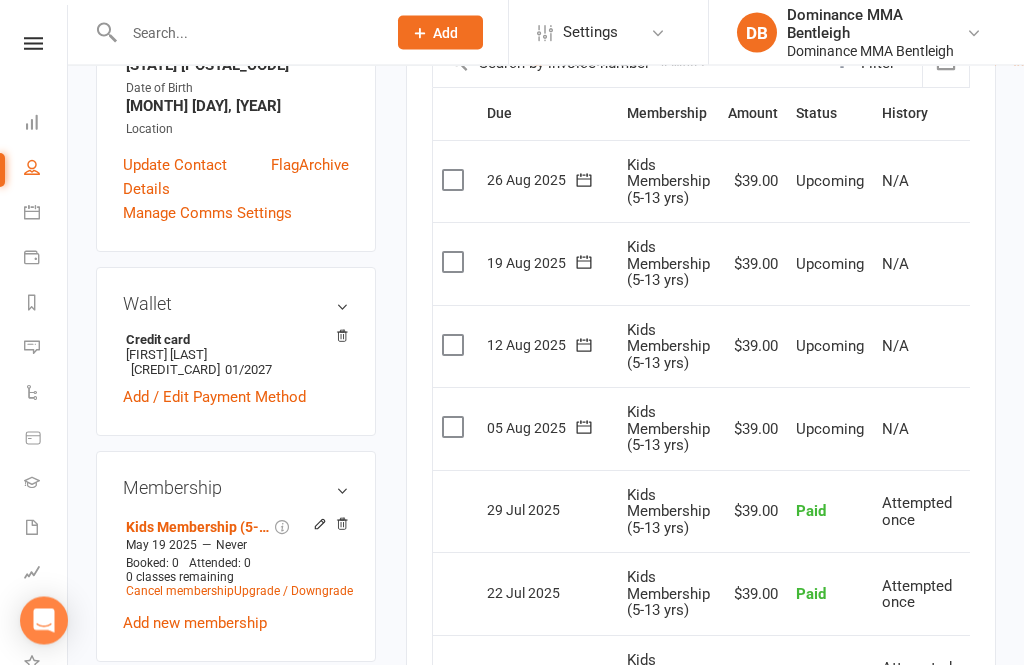 scroll, scrollTop: 465, scrollLeft: 0, axis: vertical 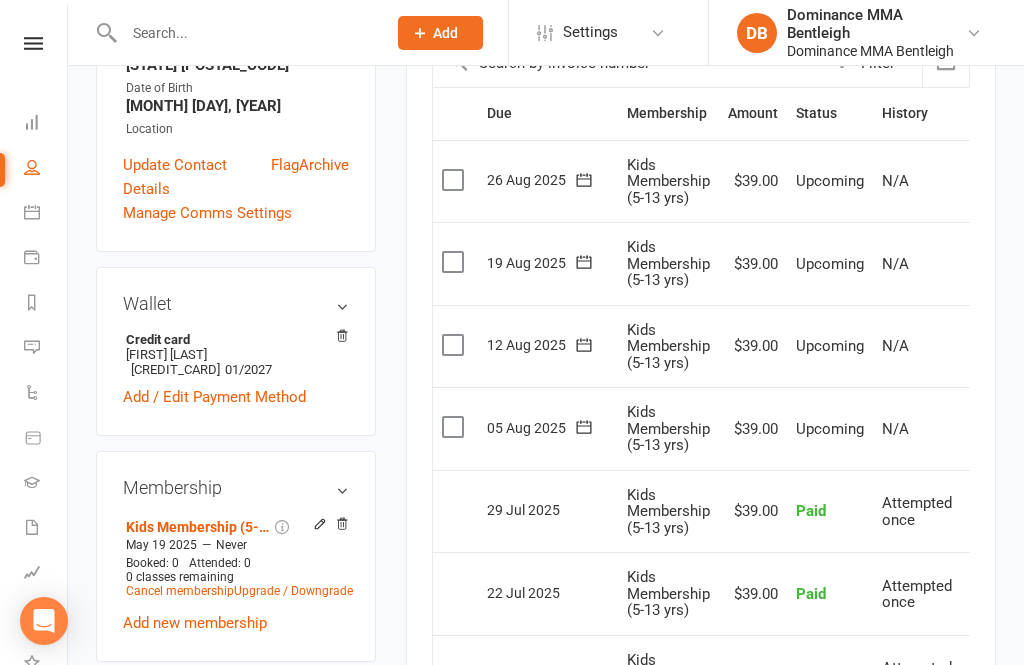 click at bounding box center [455, 427] 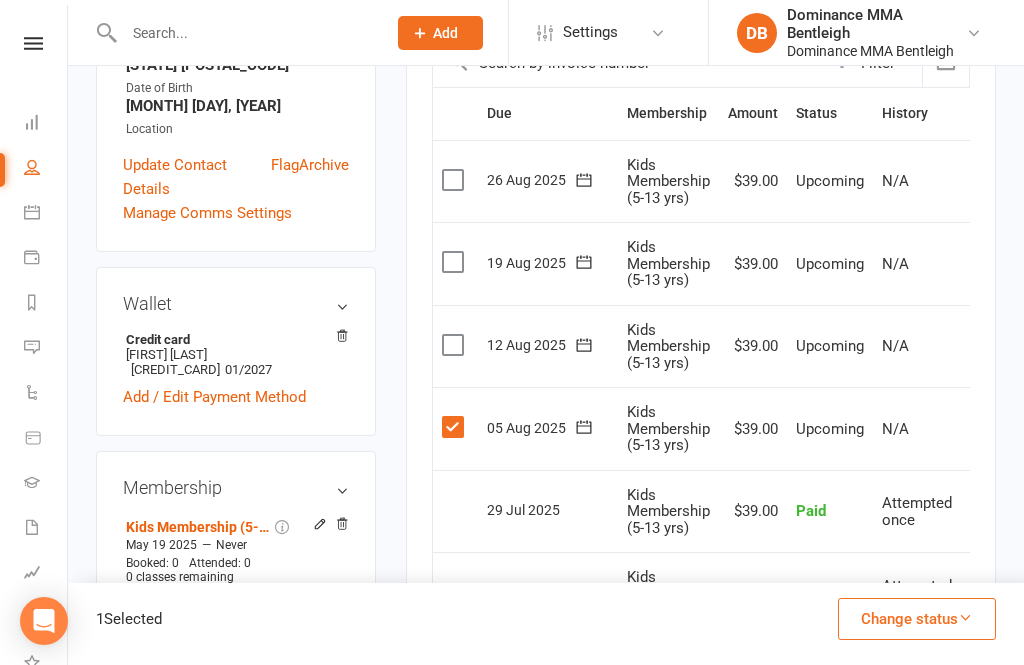 click at bounding box center [455, 427] 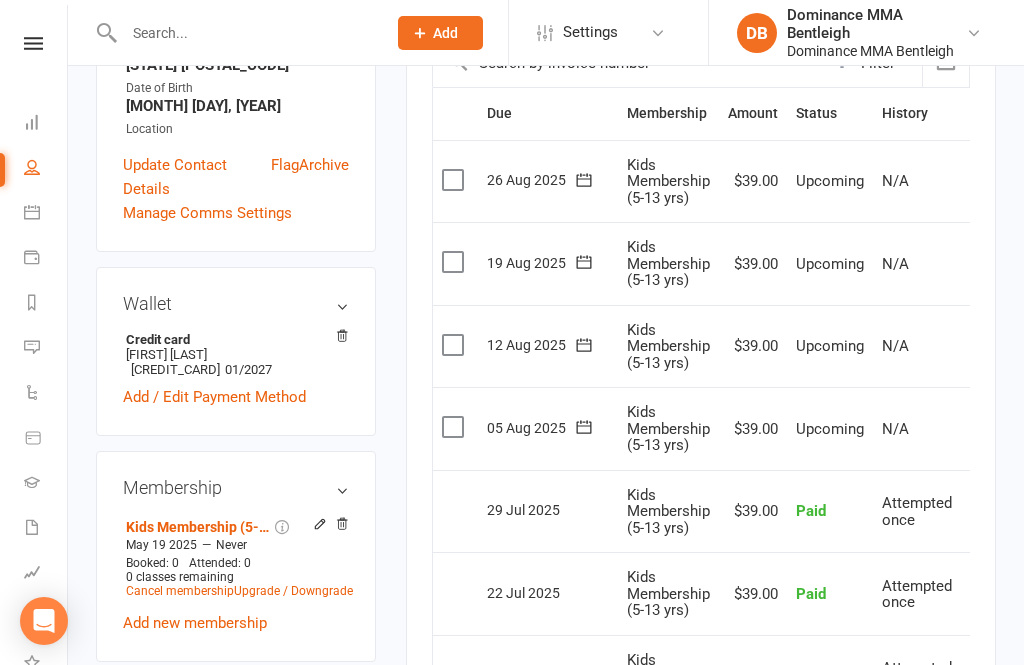 click on "Select this" at bounding box center [455, 346] 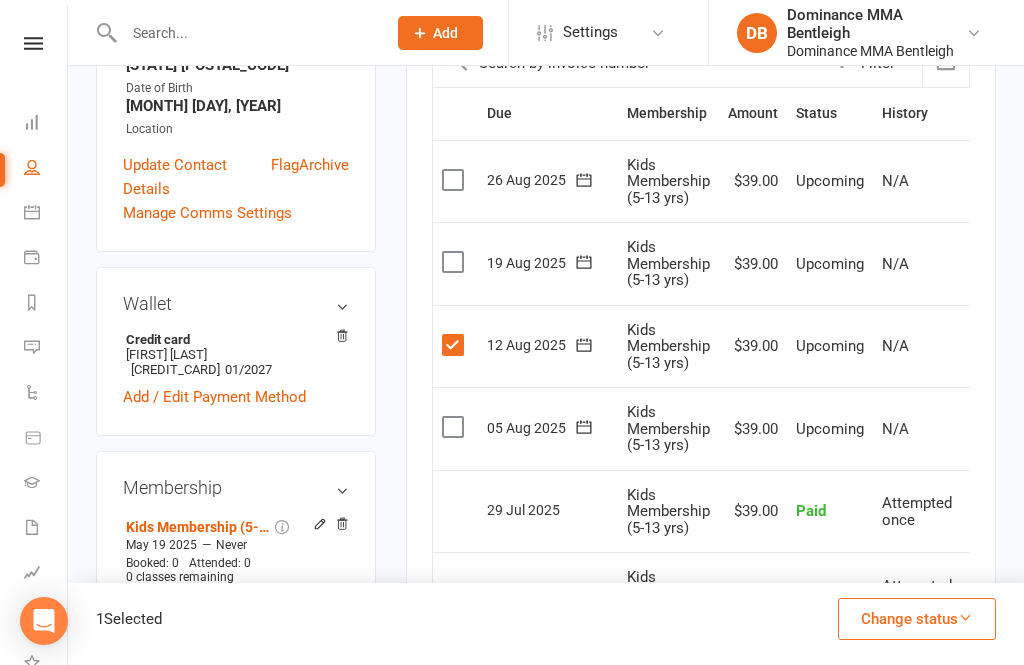click on "Change status" at bounding box center (917, 619) 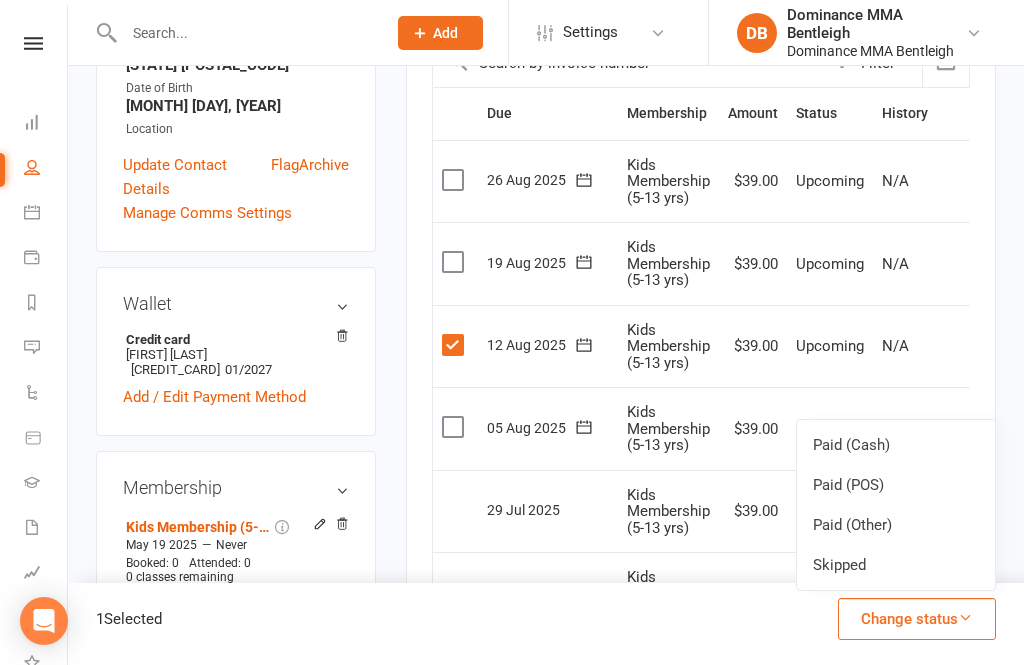 click on "Change status" at bounding box center (917, 619) 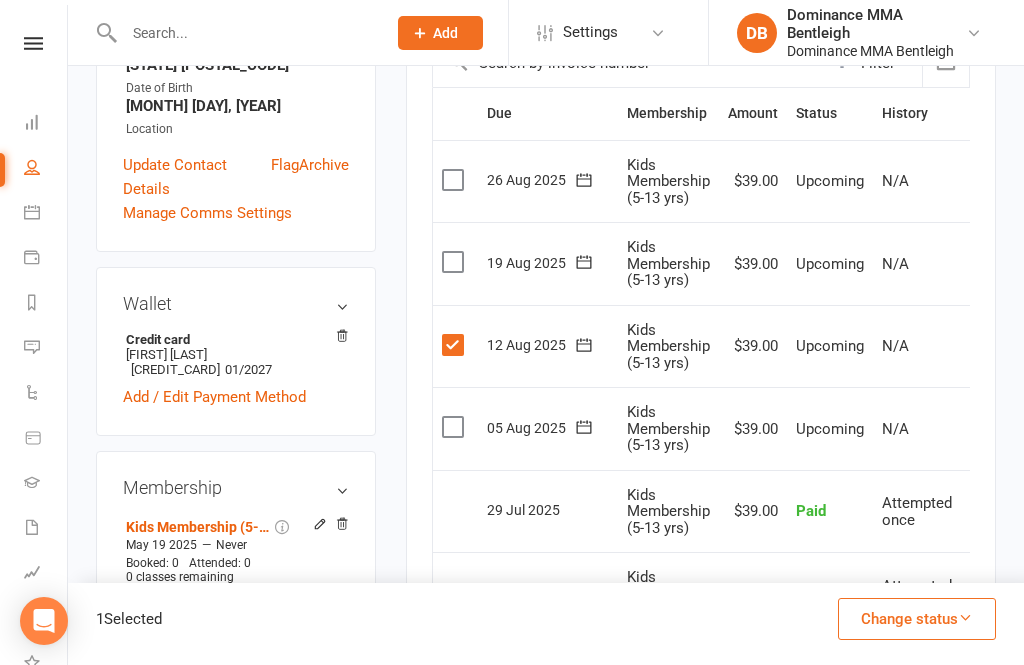 click on "Change status" at bounding box center (917, 619) 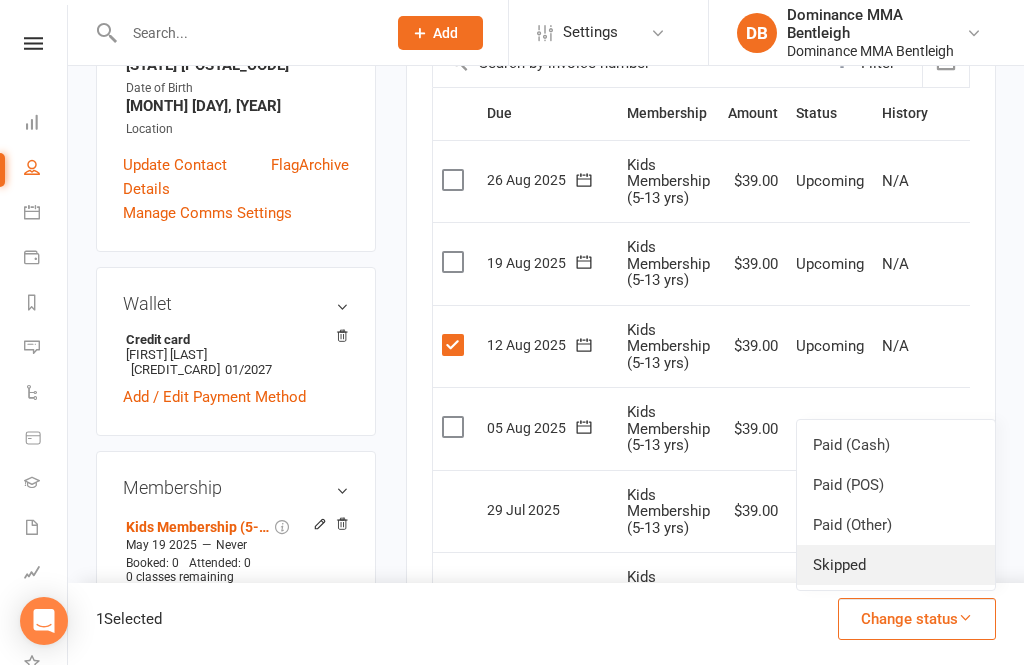 click on "Skipped" at bounding box center [896, 565] 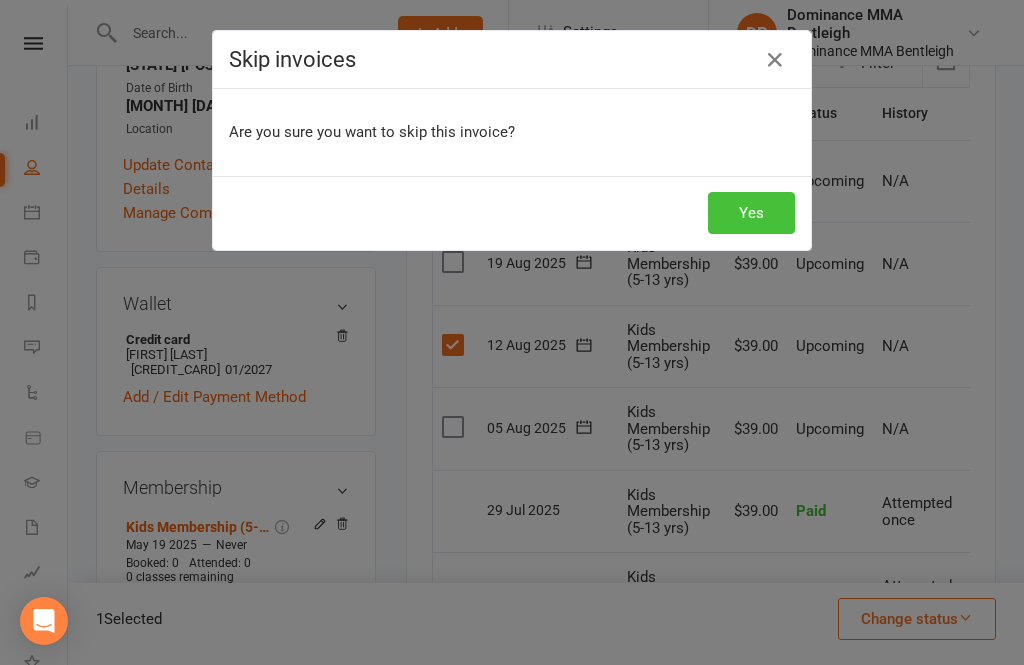 click on "Yes" at bounding box center [751, 213] 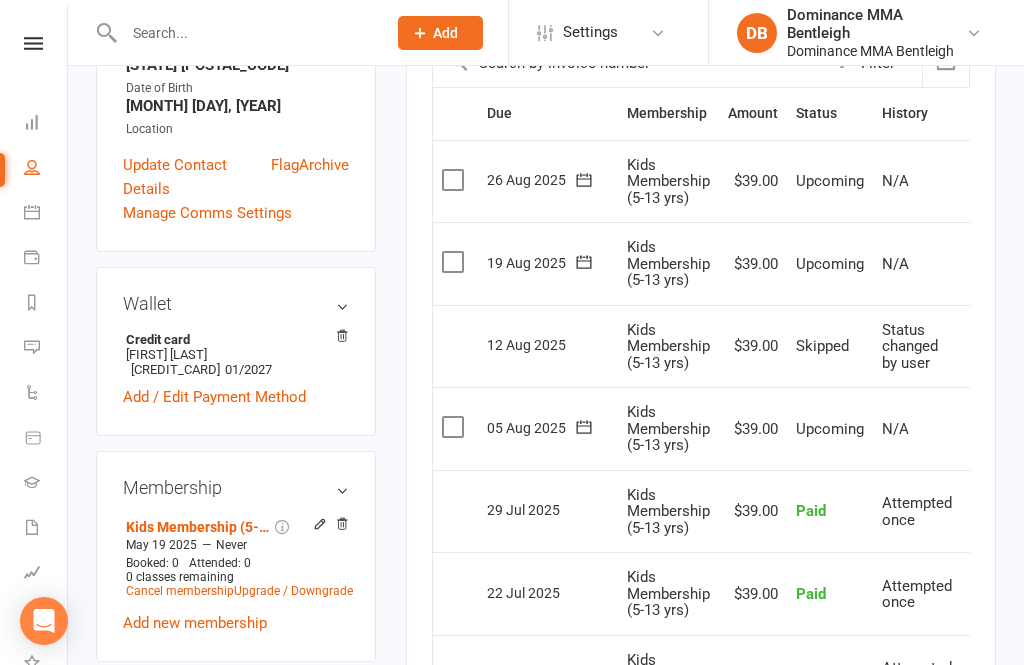 click at bounding box center (245, 33) 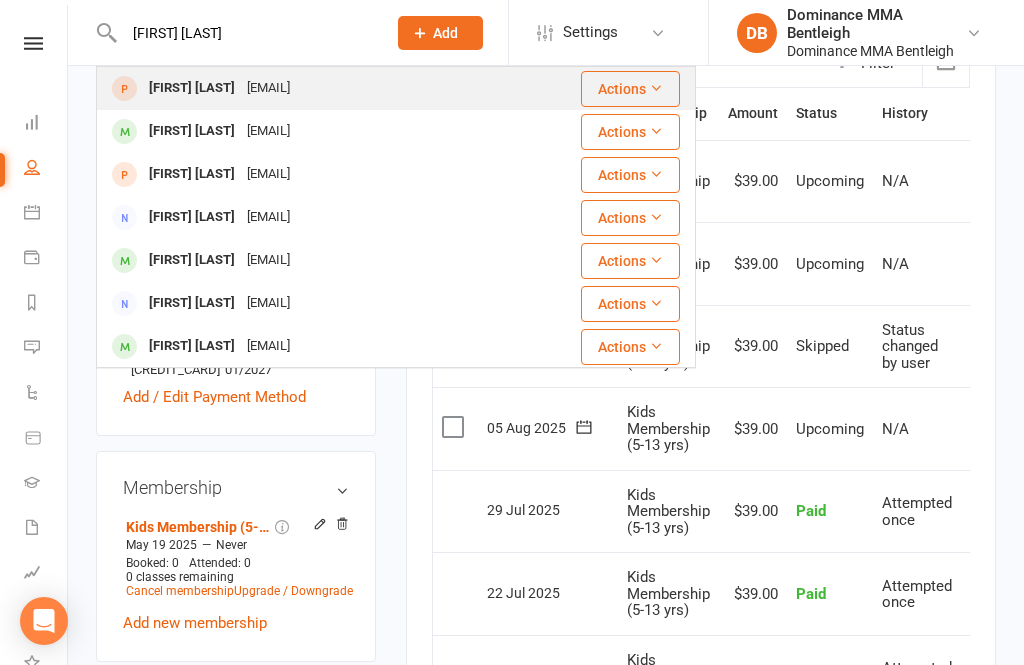 type on "Ronan f" 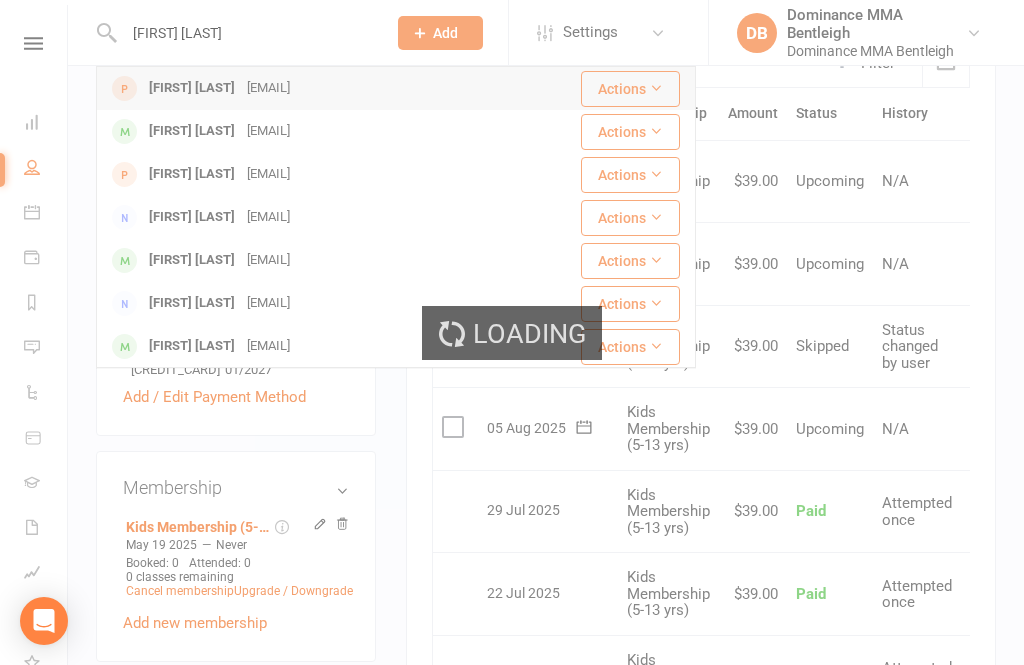 type 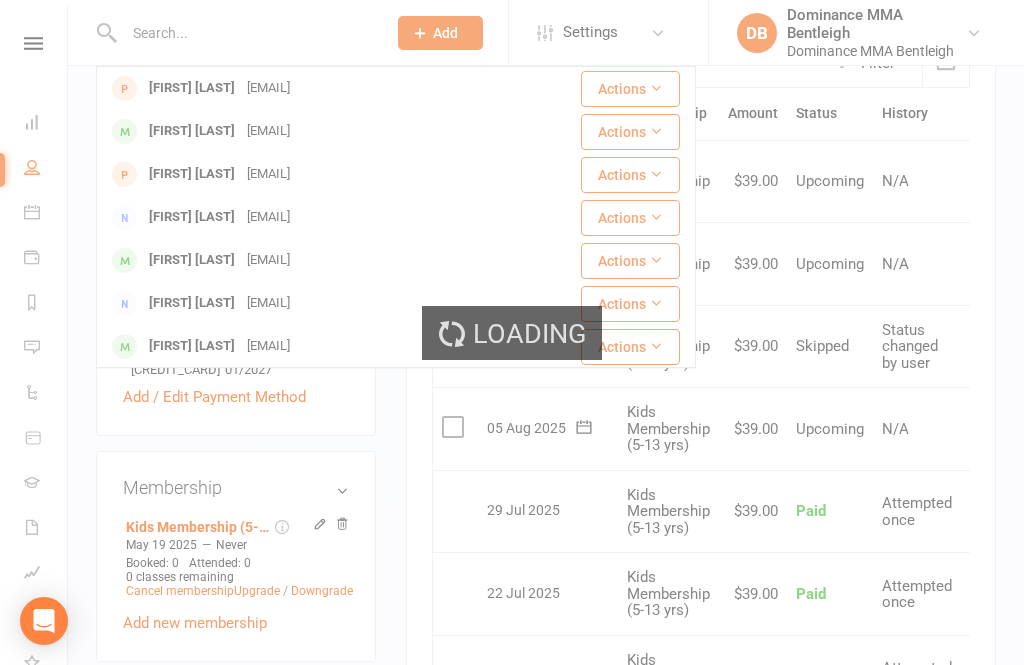 click on "Loading" at bounding box center [512, 332] 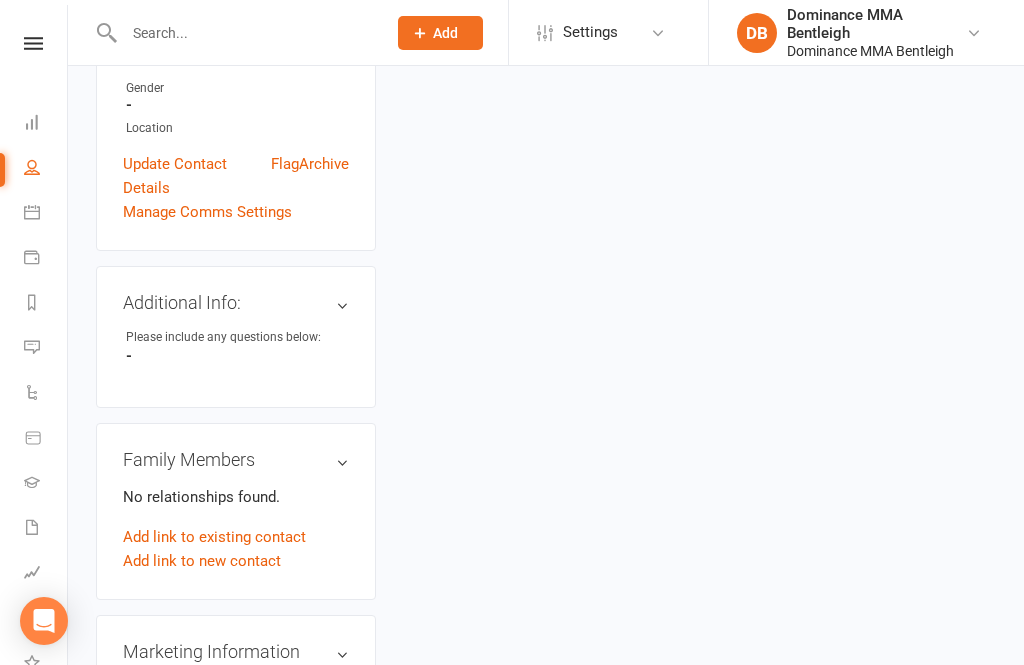 scroll, scrollTop: 0, scrollLeft: 0, axis: both 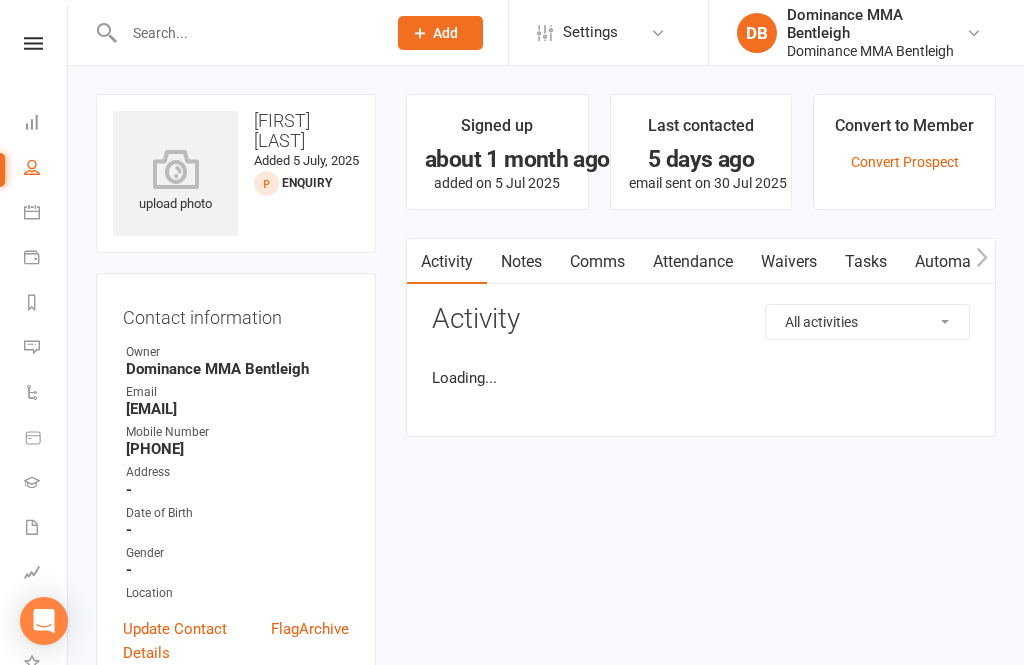 click on "Waivers" at bounding box center [789, 262] 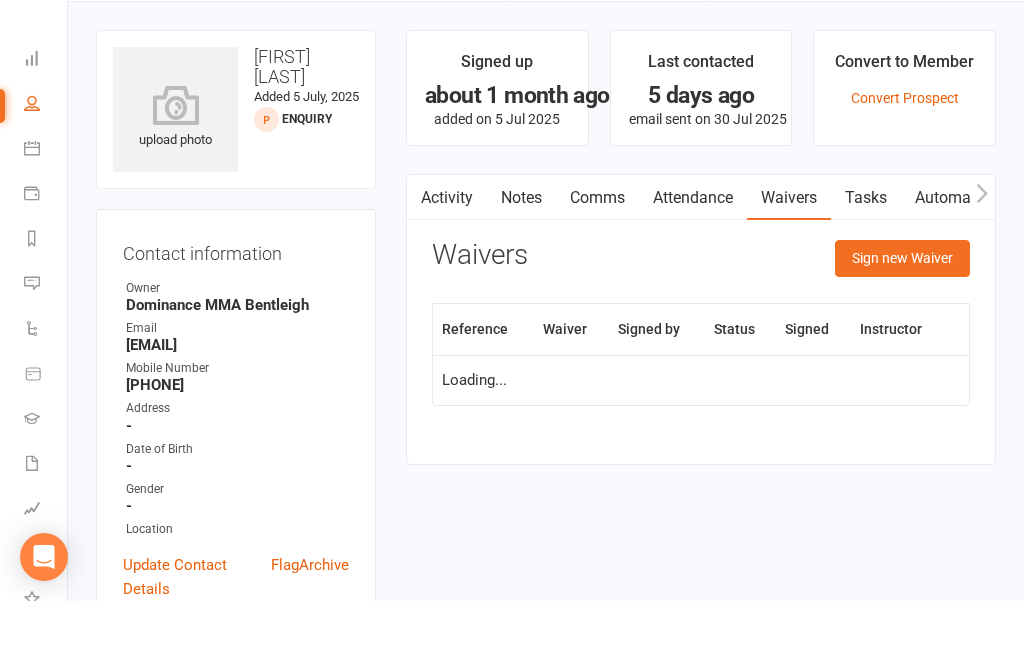 scroll, scrollTop: 64, scrollLeft: 0, axis: vertical 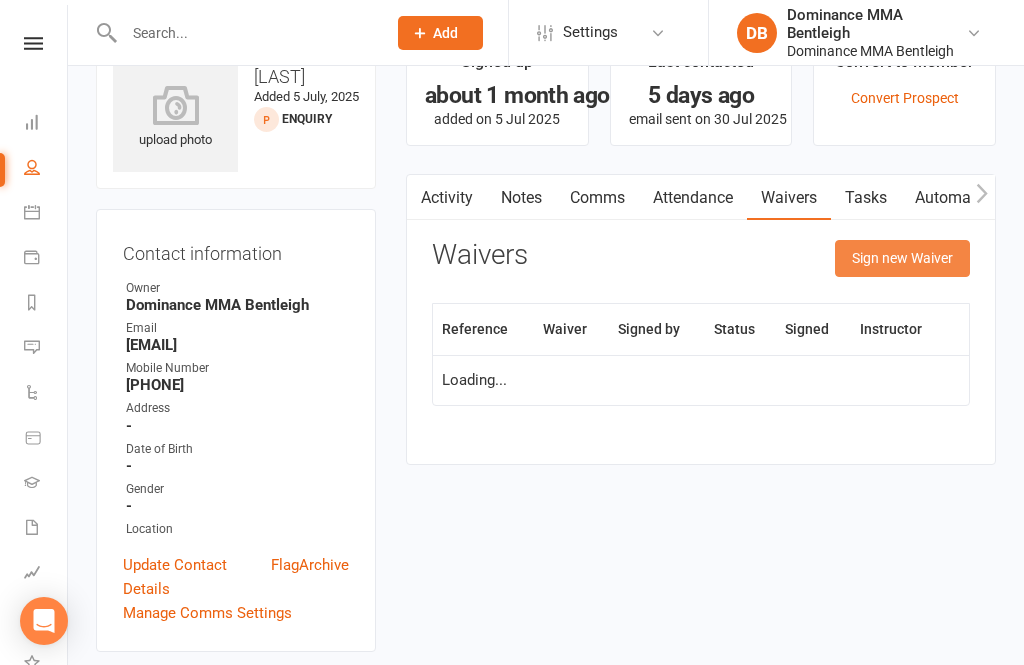 click on "Sign new Waiver" at bounding box center [902, 258] 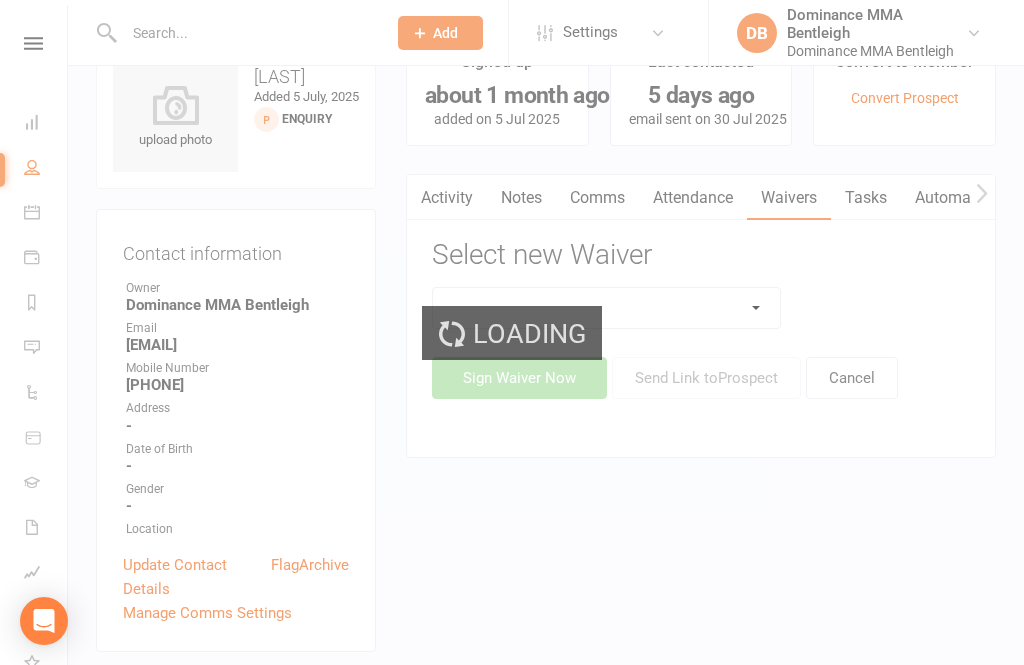click on "Loading" at bounding box center (512, 332) 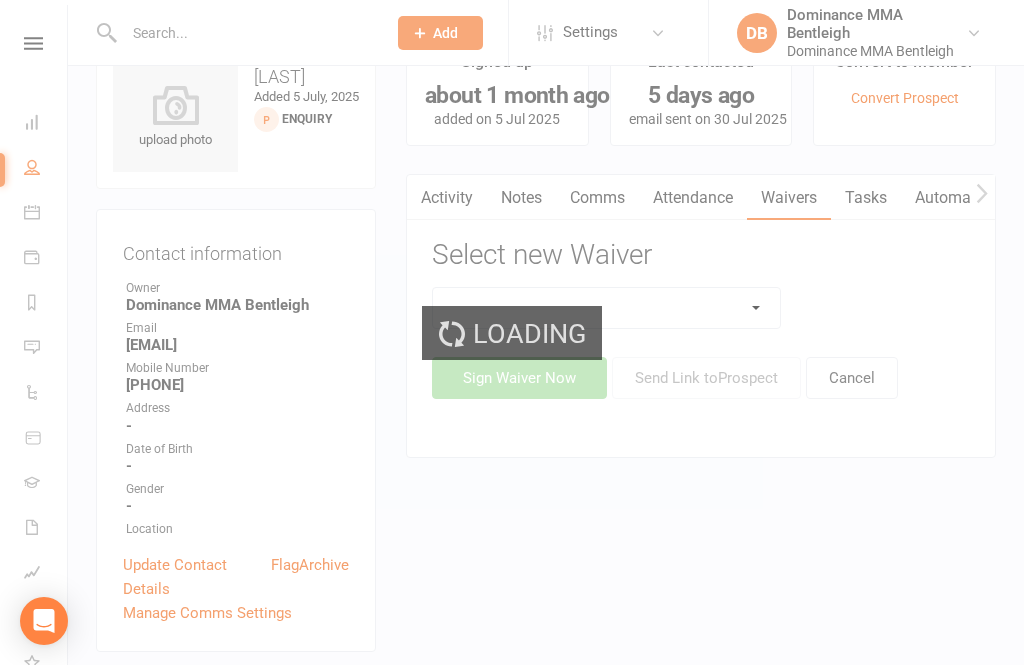 click on "Loading" at bounding box center [512, 332] 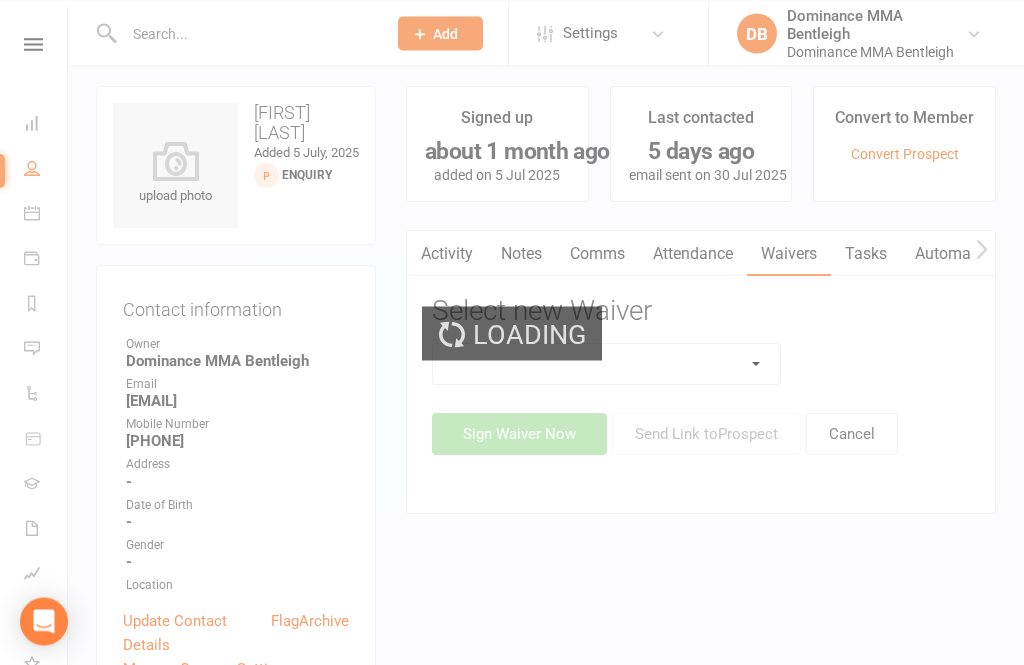 scroll, scrollTop: 0, scrollLeft: 0, axis: both 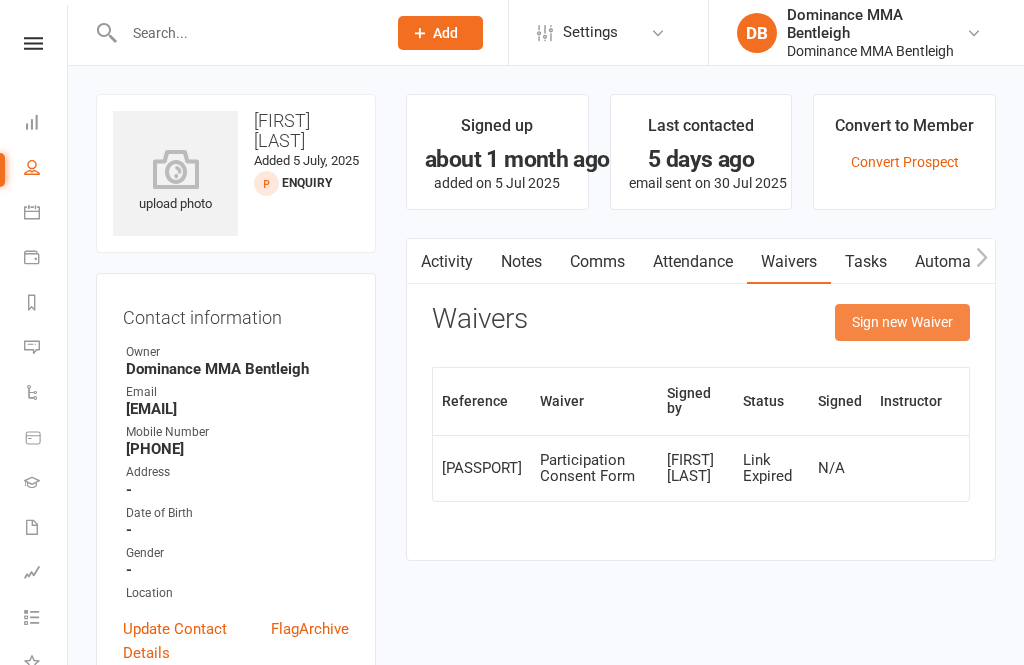 click on "Sign new Waiver" at bounding box center (902, 322) 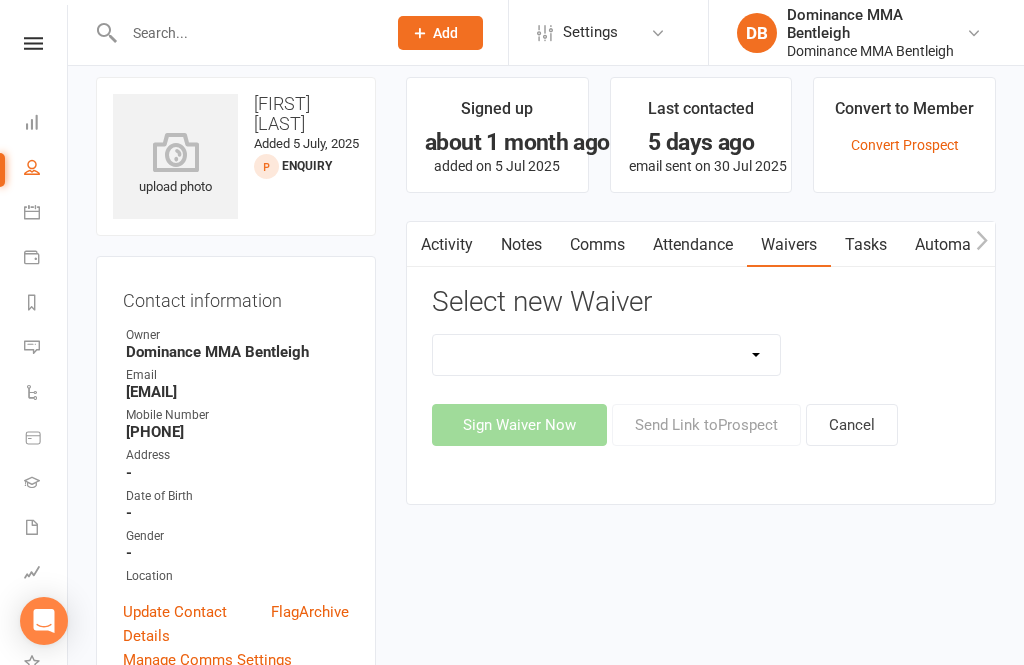scroll, scrollTop: 16, scrollLeft: 0, axis: vertical 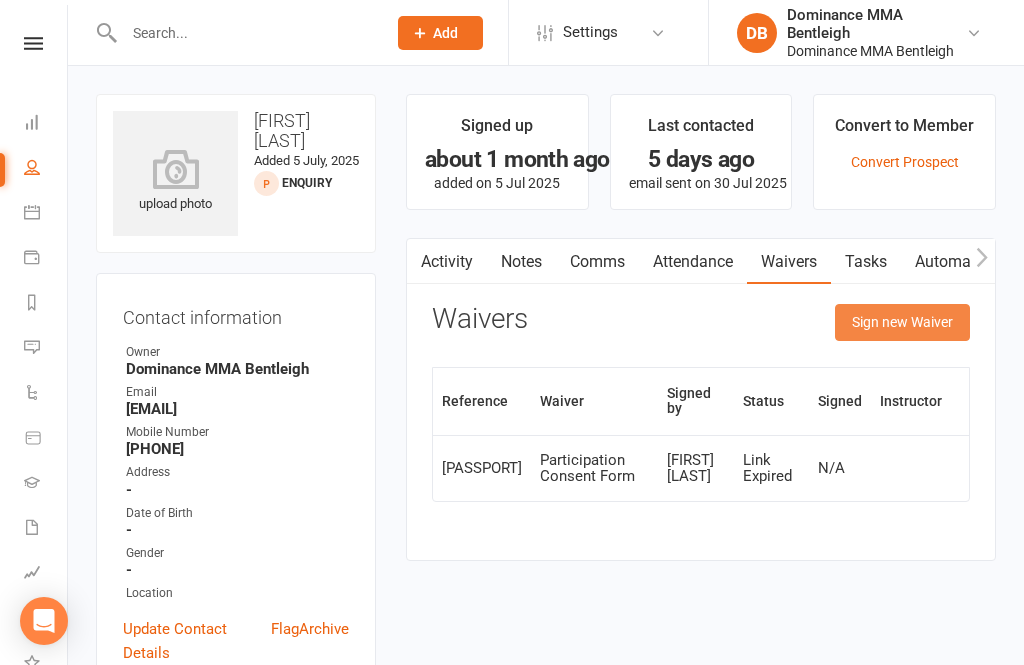 click on "Sign new Waiver" at bounding box center (902, 322) 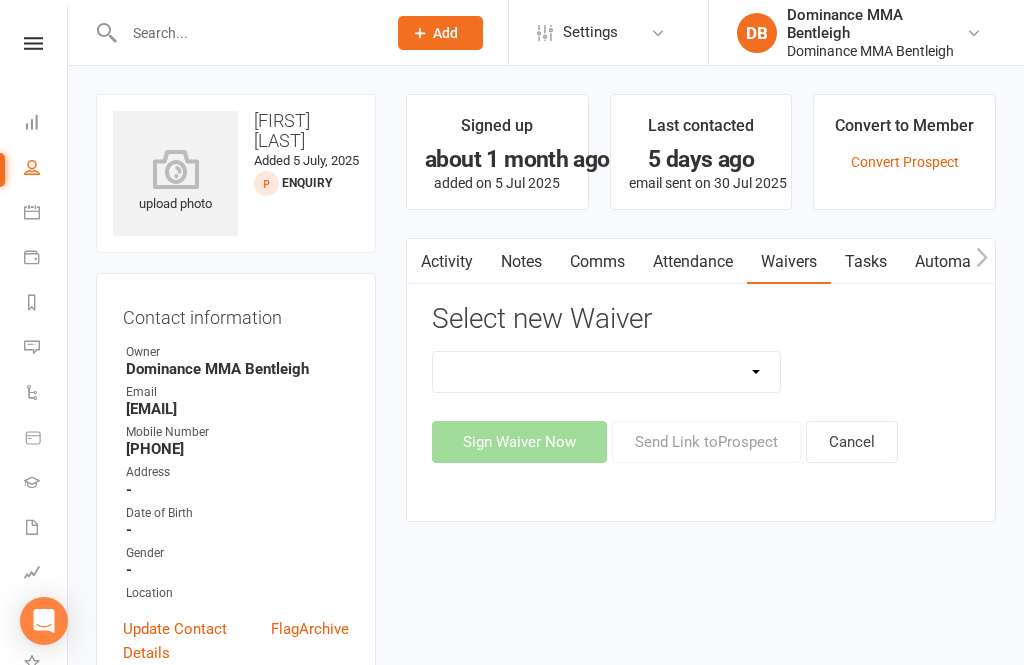 click on "Member | Cancellation | Adults Member | Injury Report Form (FOH staff use only) Member | Suspension | Adults New Member Agreement Form | Adults Paid in Full | 10% New Member Agreement Form | Kids/Teens Paid in Full | 10% New Member Sign Up | Adults New Member Sign Up | Adults | 10th Birthday Special New Member Sign Up | Adults | Once Per Week New Member Sign Up | Kids/Teens New Member Sign Up | Kids/Teens | 10th Birthday Special New Member Sign Up | Kids/Teens | $120 Off Special New Member Sign Up | Kids/Teens | Once Per Week Participation Consent Form Prospect | Injury Report Form (FOH staff use only)" at bounding box center [606, 372] 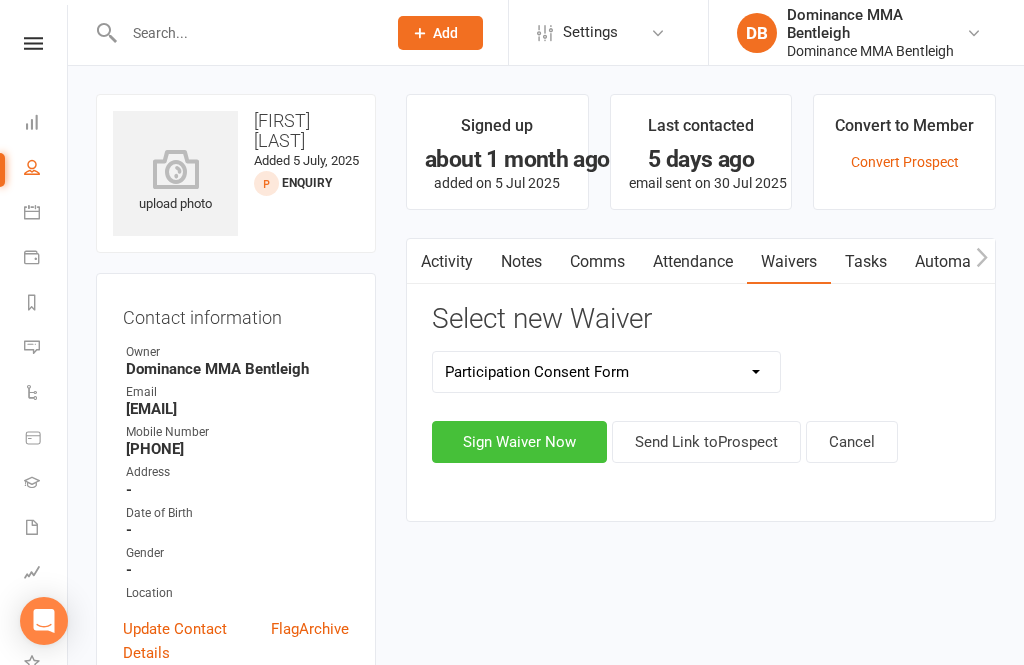 click on "Sign Waiver Now" at bounding box center [519, 442] 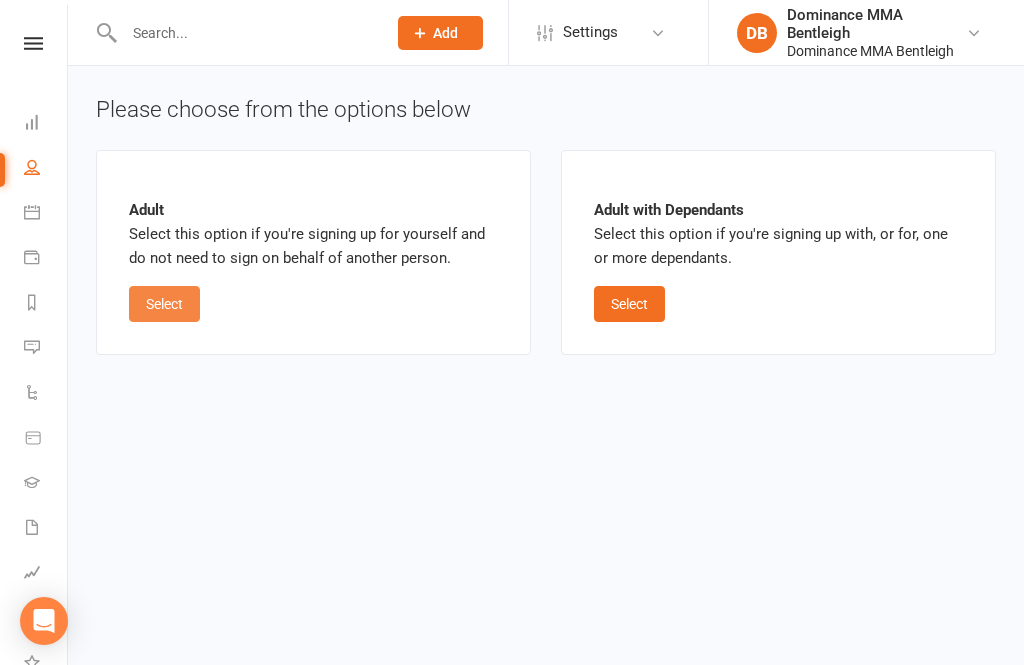click on "Select" at bounding box center (164, 304) 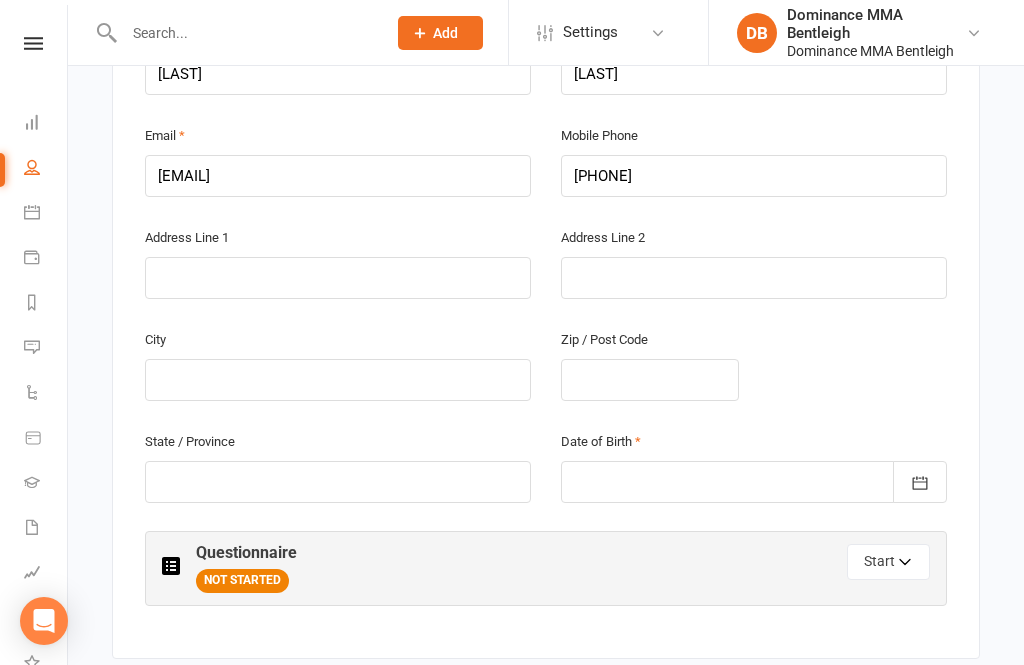 scroll, scrollTop: 564, scrollLeft: 0, axis: vertical 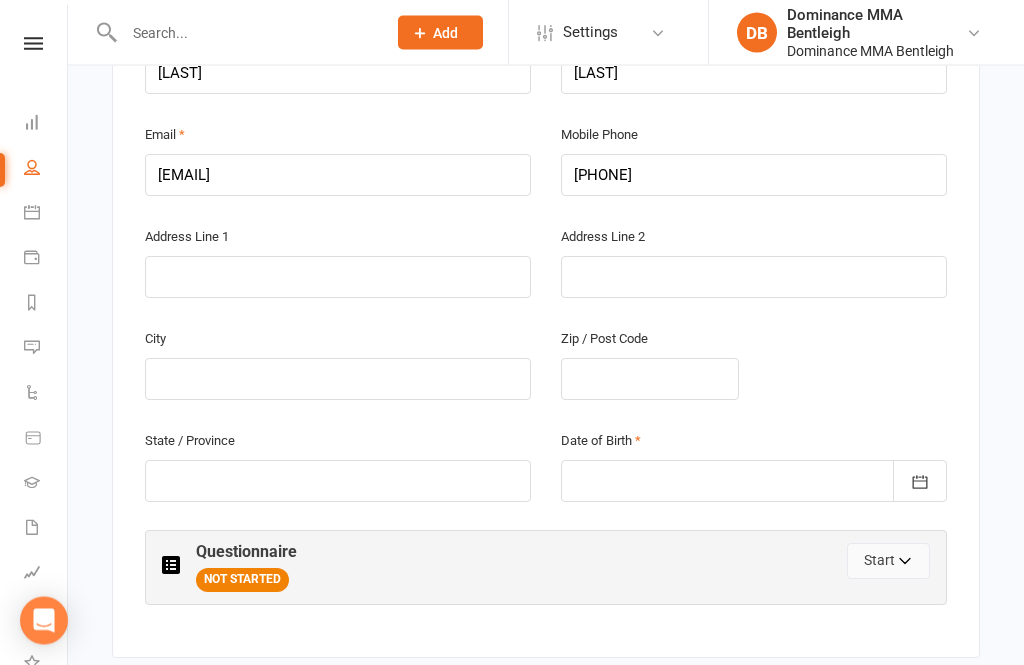 click 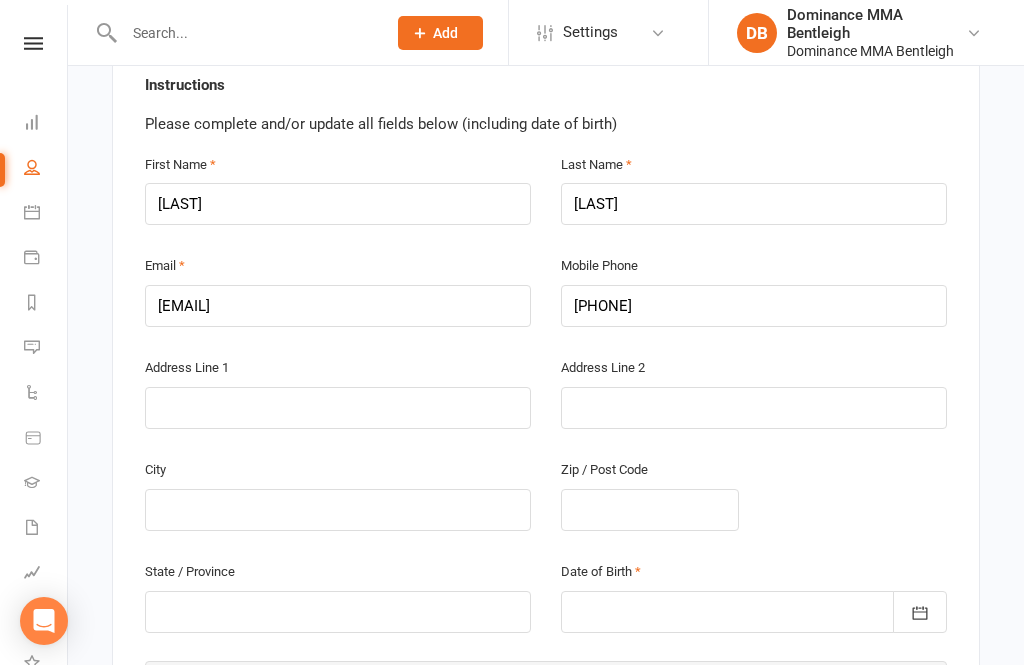 scroll, scrollTop: 432, scrollLeft: 0, axis: vertical 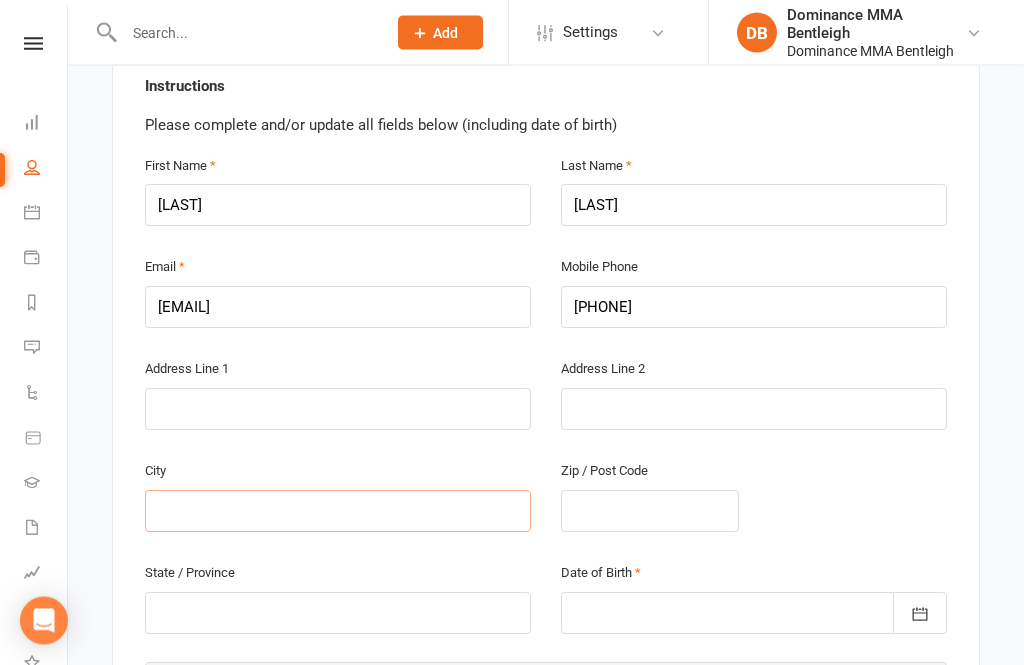 click at bounding box center [338, 512] 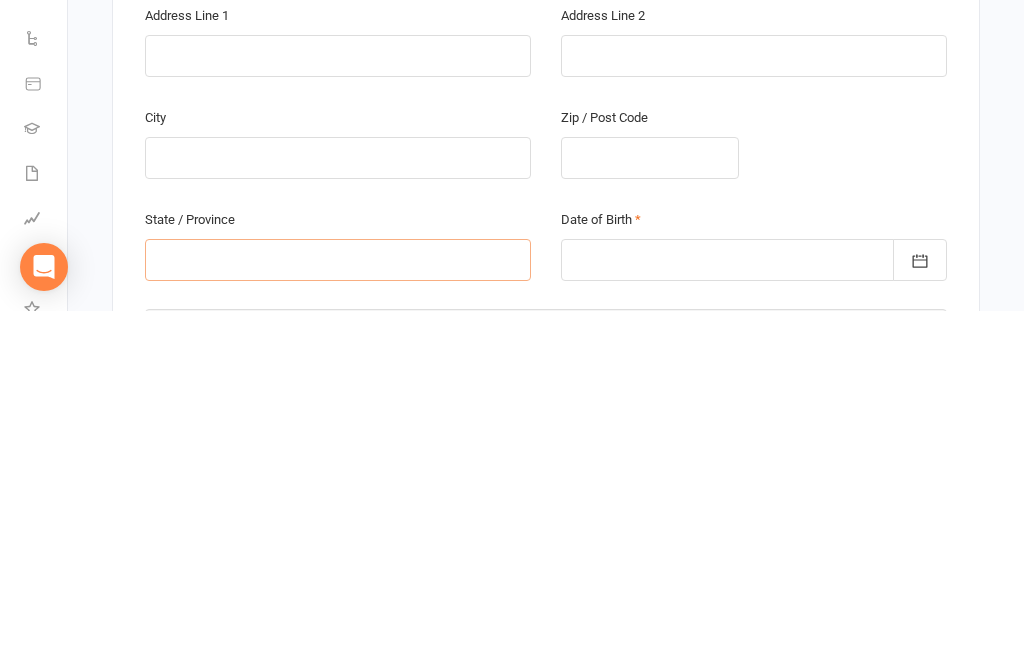 click at bounding box center (338, 614) 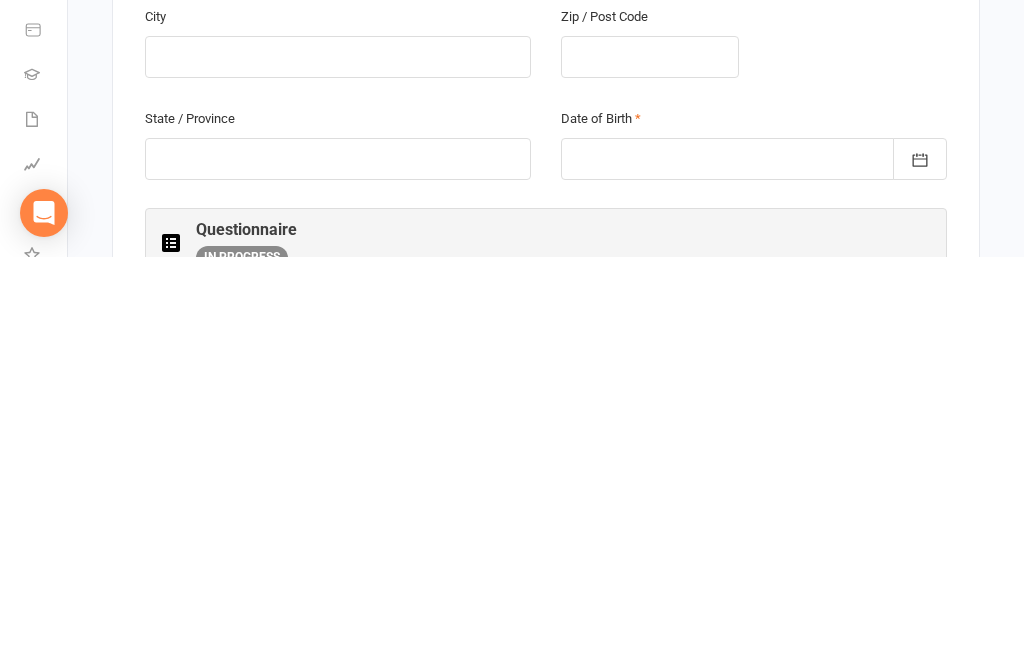click at bounding box center [754, 567] 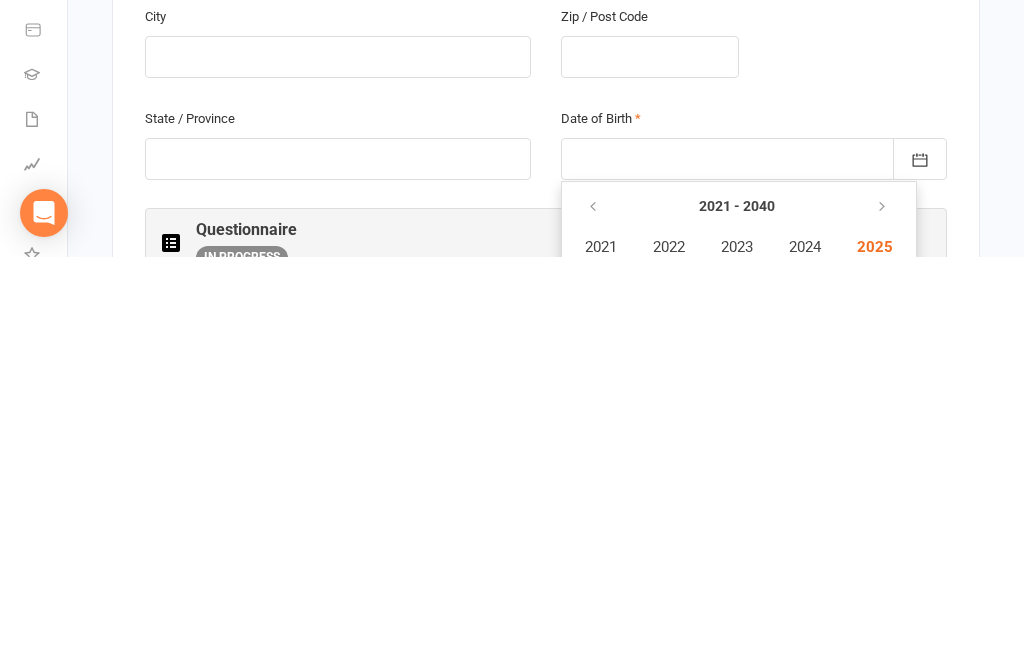 scroll, scrollTop: 988, scrollLeft: 0, axis: vertical 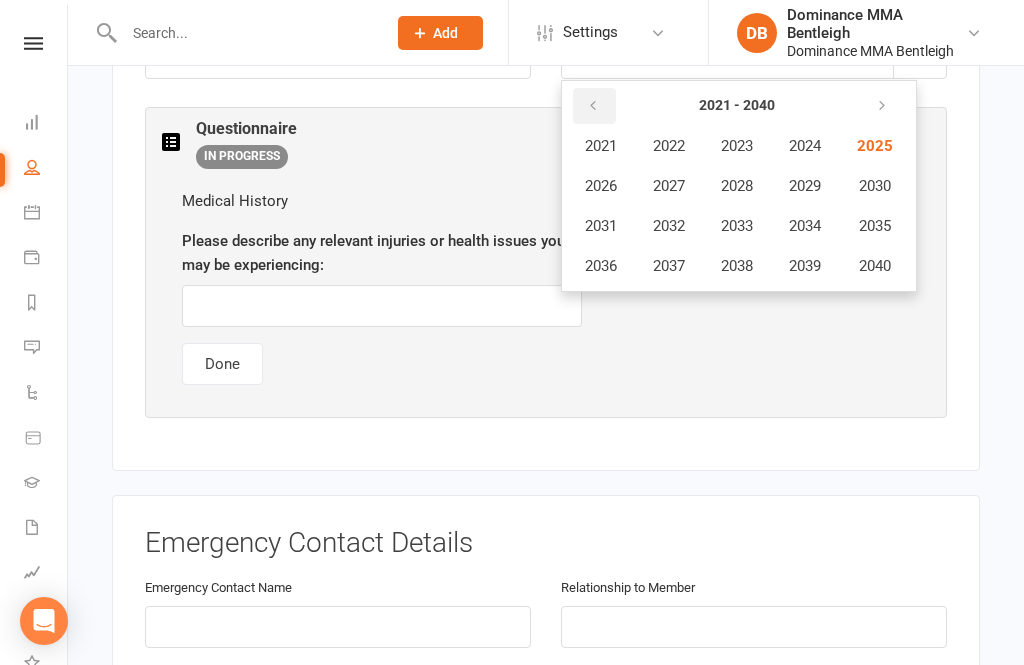 click at bounding box center (593, 106) 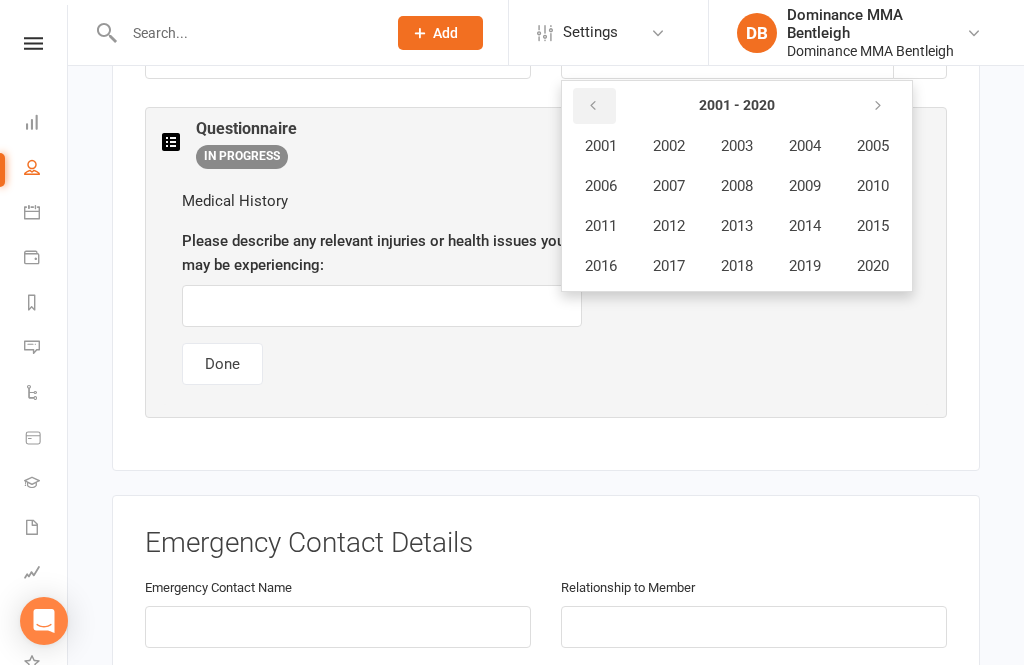click at bounding box center (593, 106) 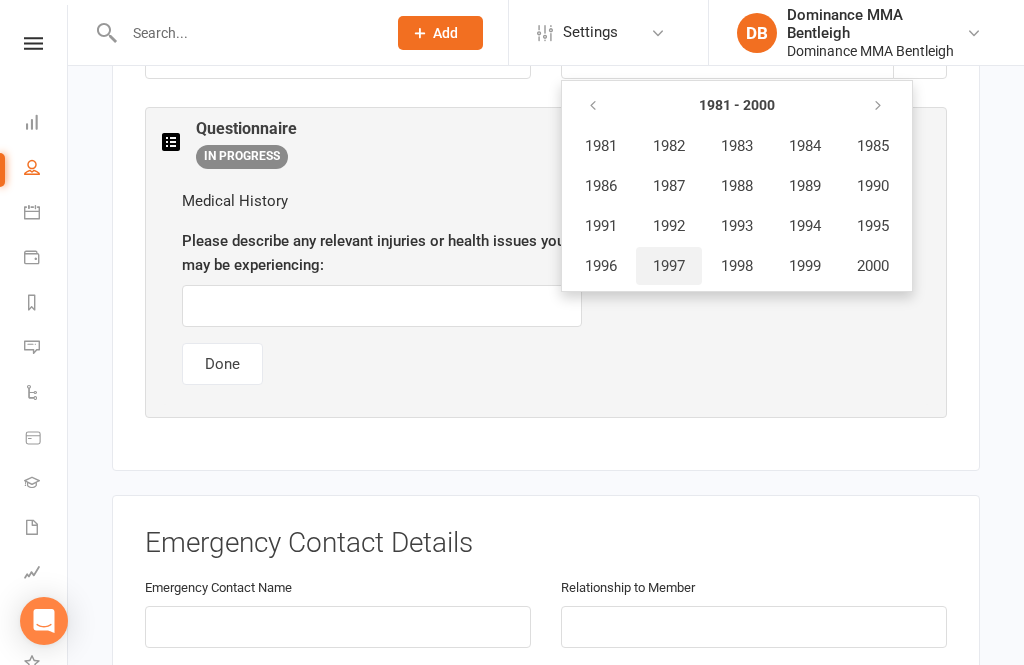 click on "1997" at bounding box center [669, 266] 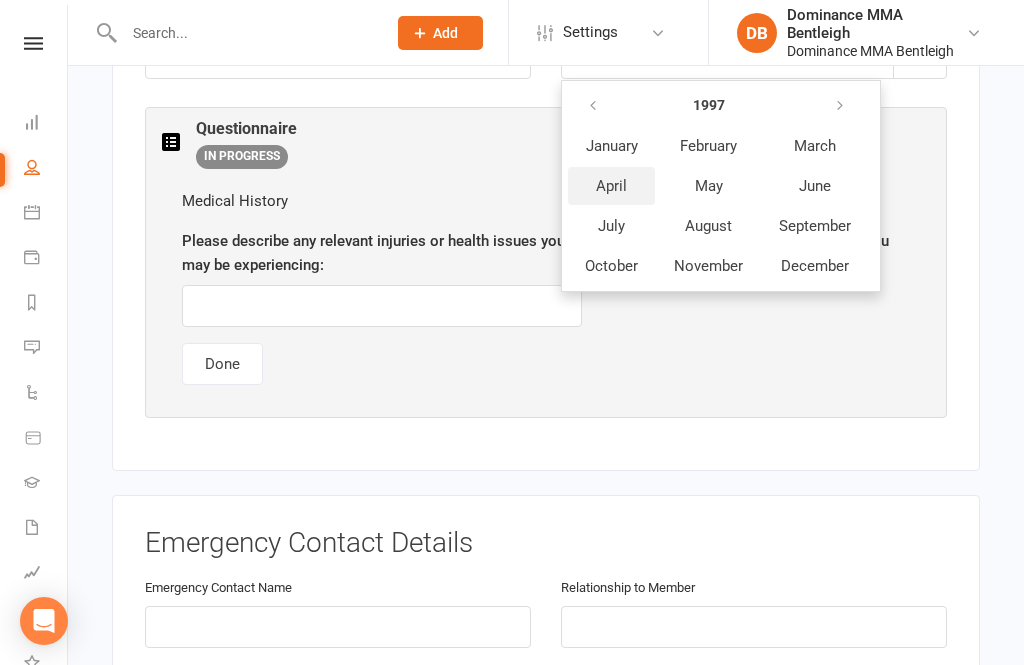 click on "April" at bounding box center [611, 186] 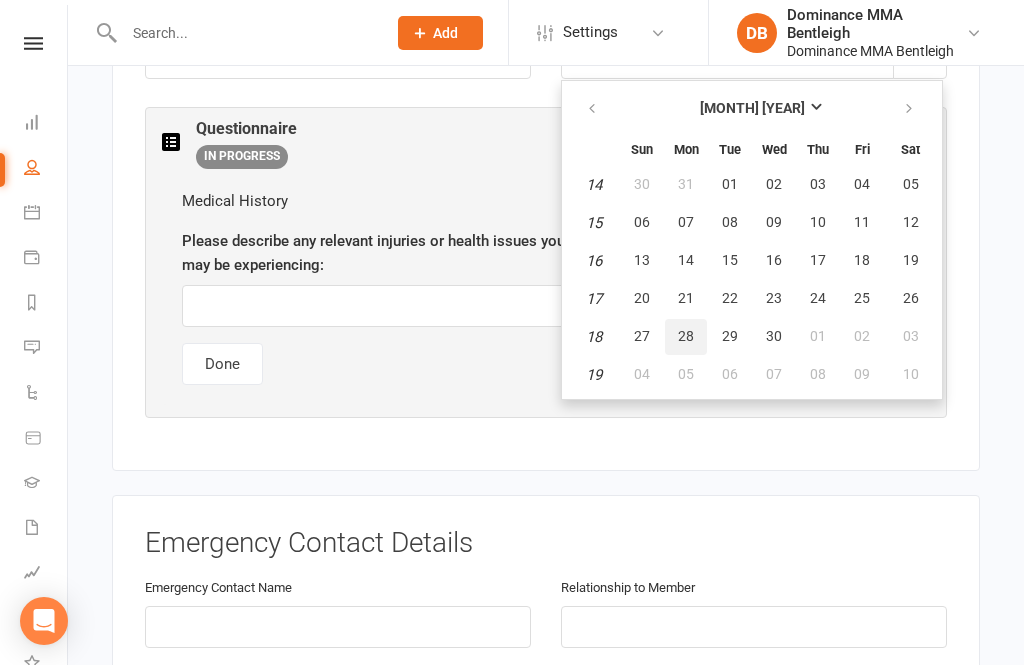 click on "28" at bounding box center (686, 336) 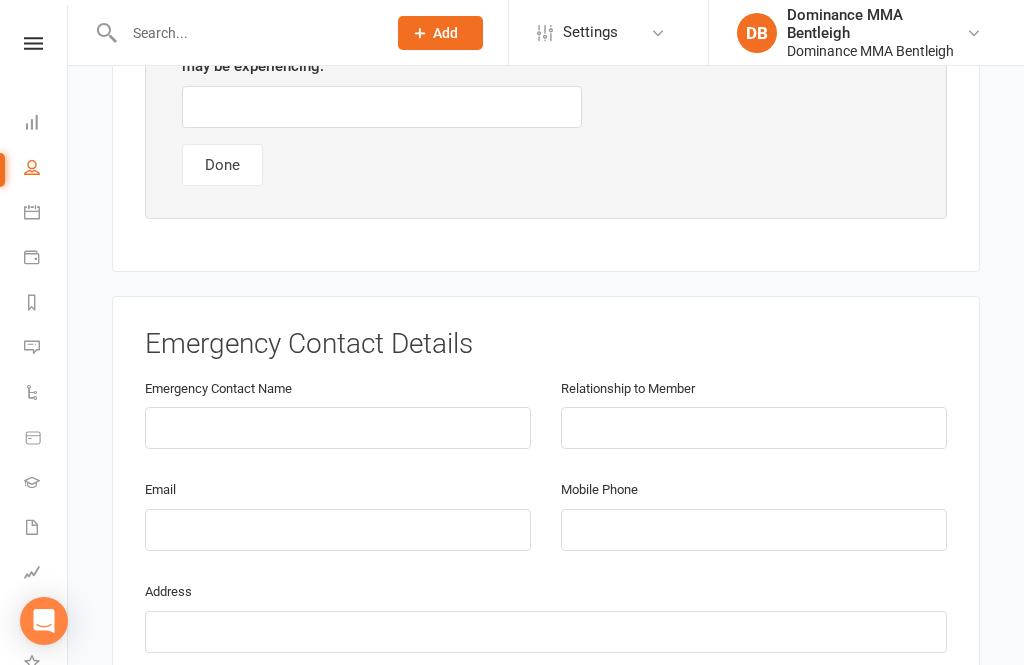 scroll, scrollTop: 1206, scrollLeft: 0, axis: vertical 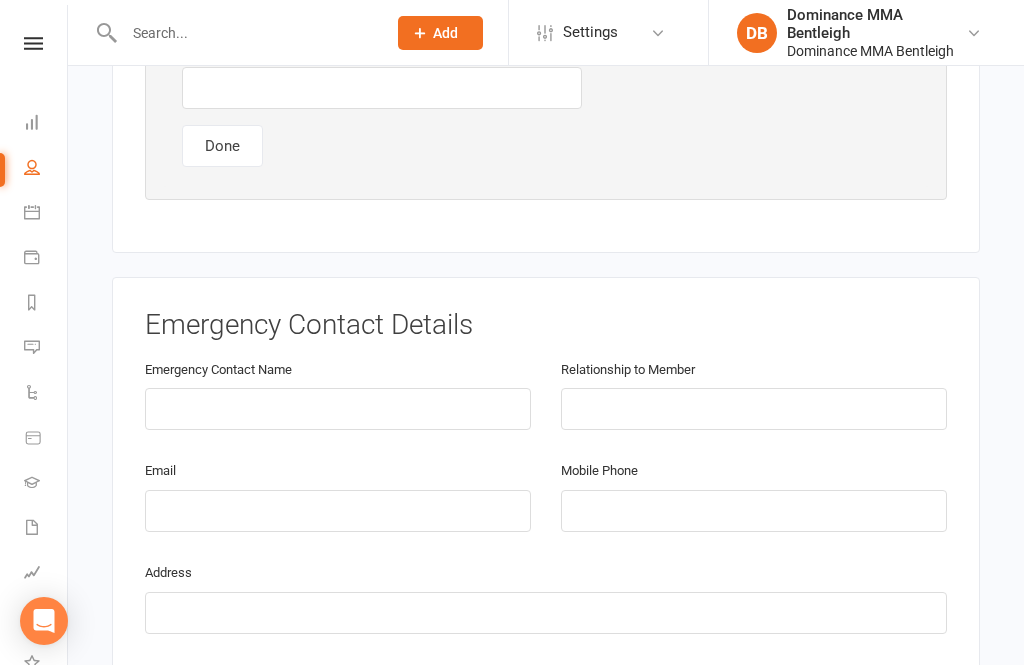 click on "Emergency Contact Name" at bounding box center [338, 394] 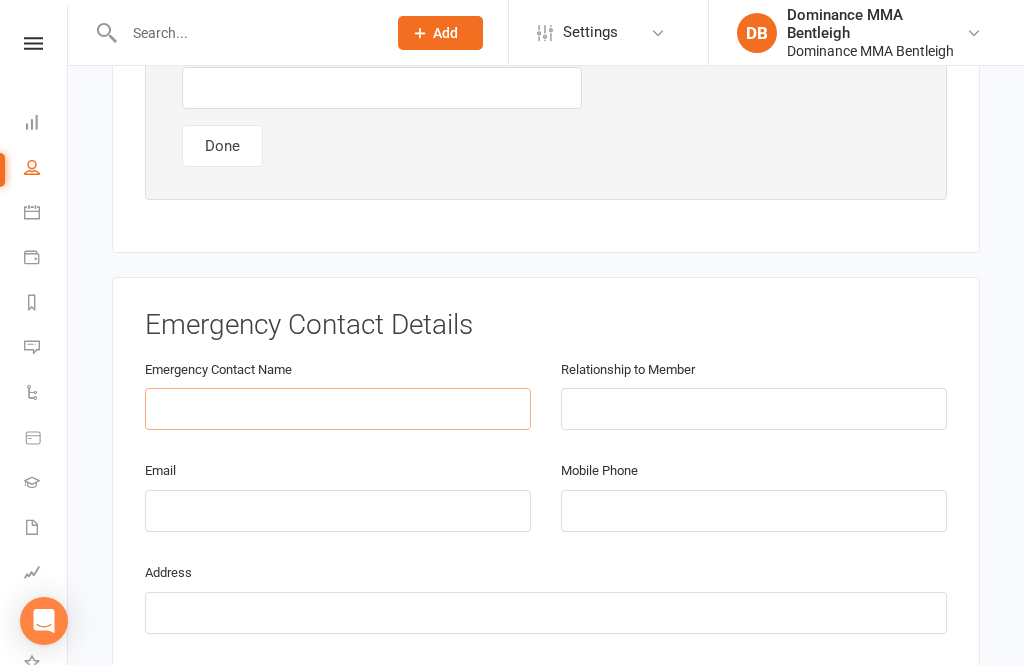 click at bounding box center [338, 409] 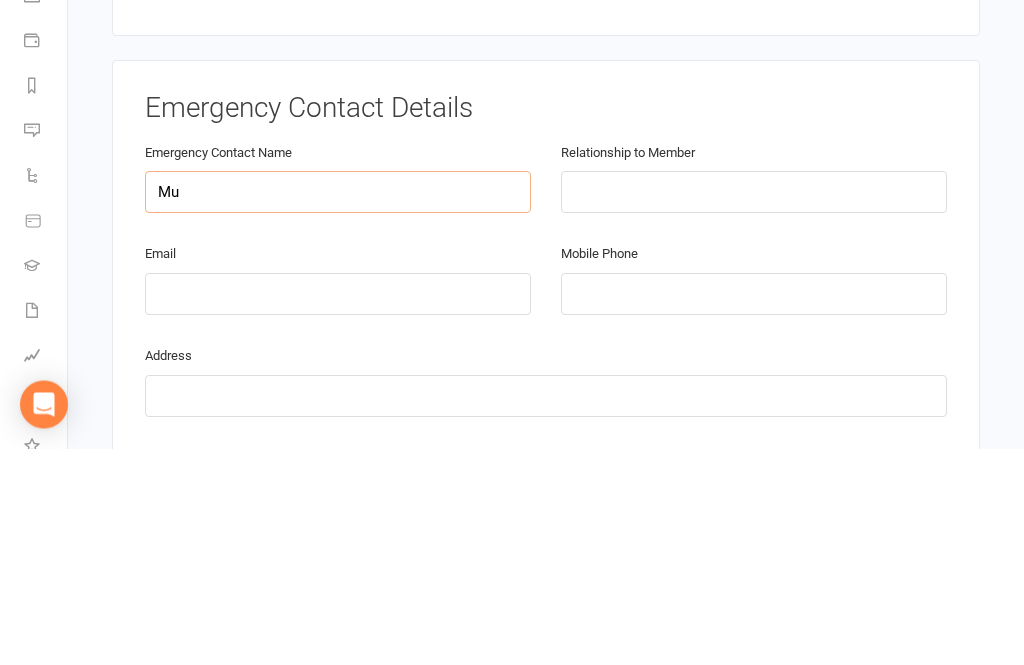 type on "M" 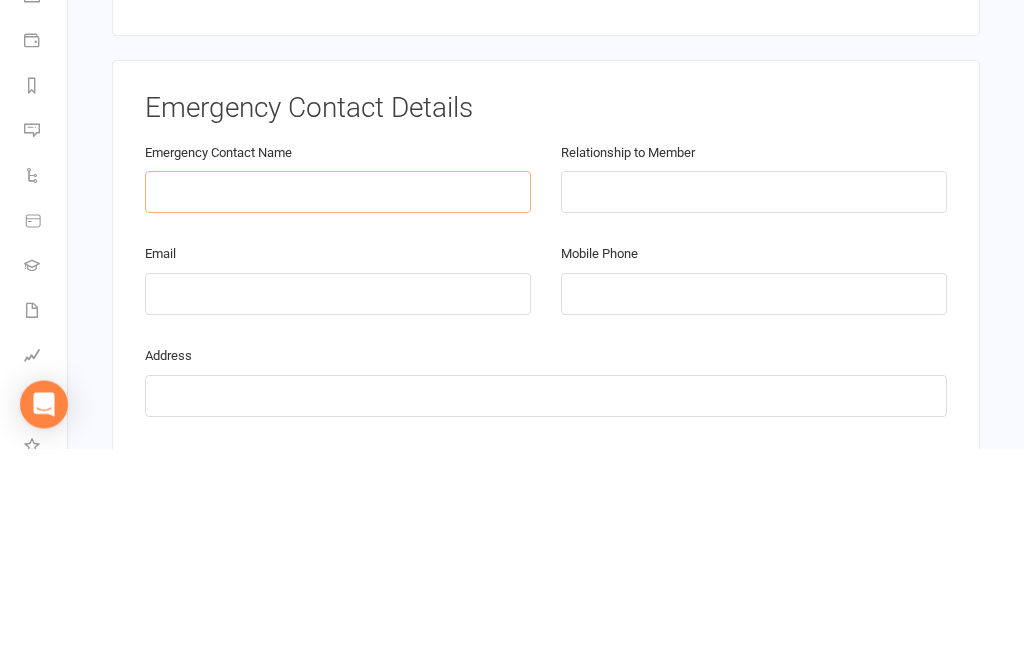 type on "K" 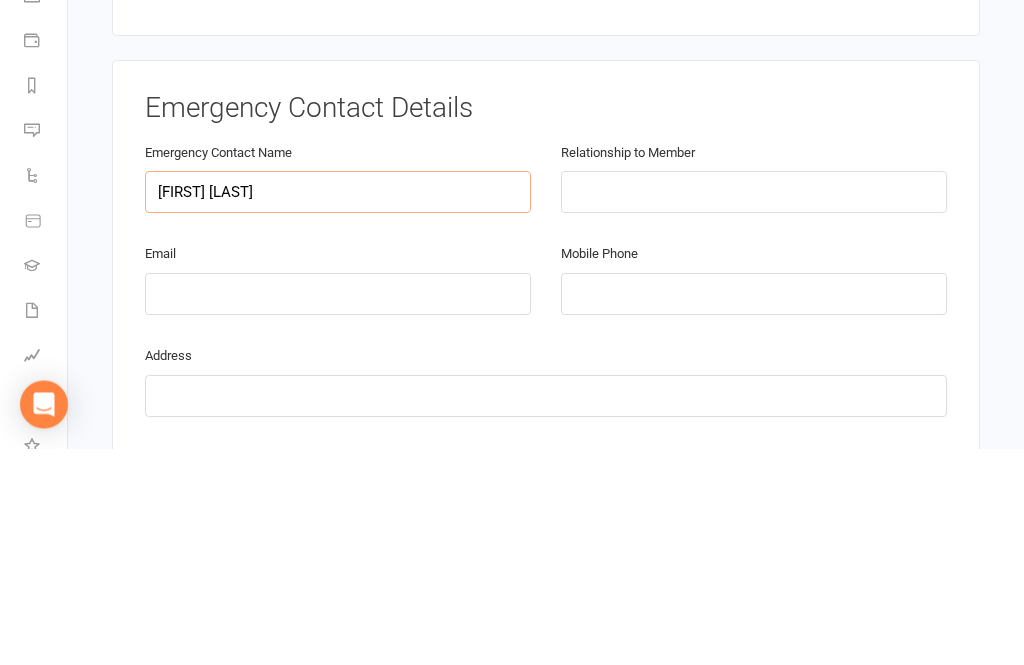 type on "[FIRST] [LAST]" 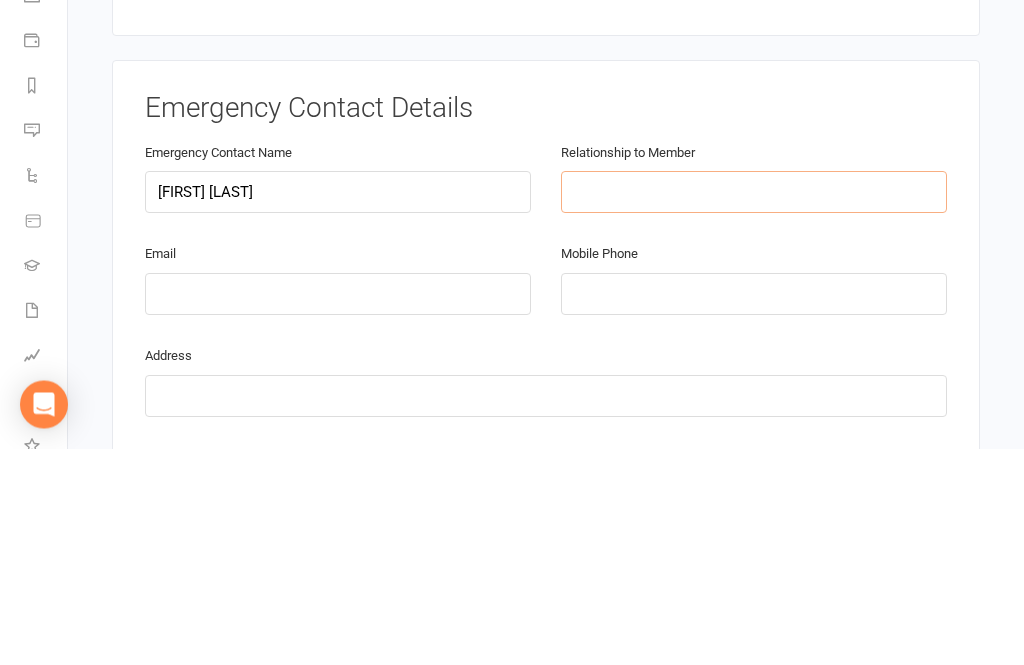click at bounding box center (754, 409) 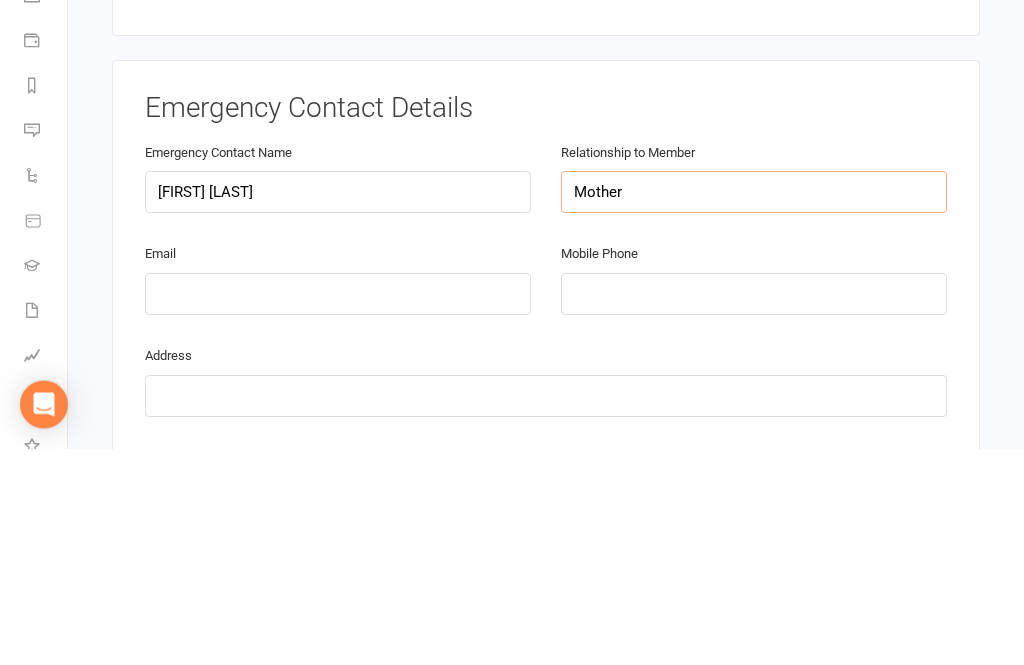 type on "Mother" 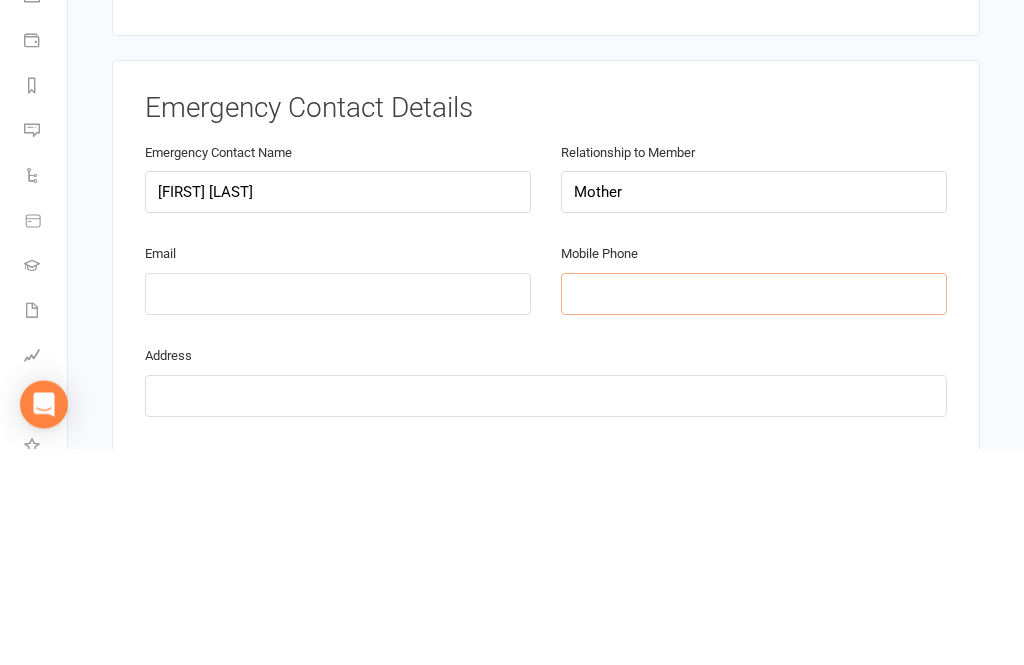 click at bounding box center [754, 511] 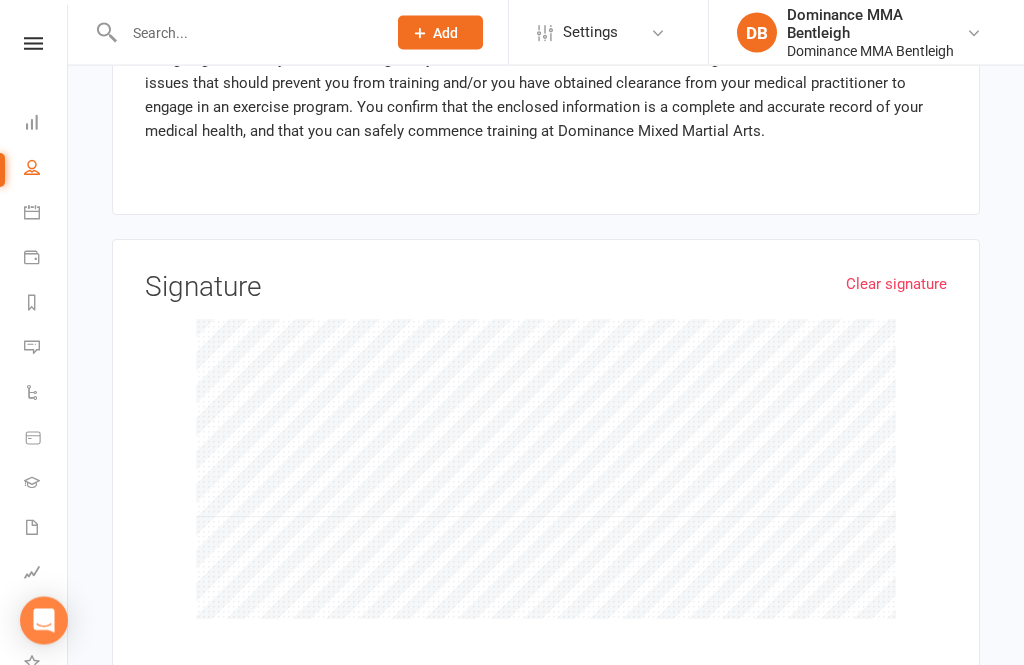 scroll, scrollTop: 2377, scrollLeft: 0, axis: vertical 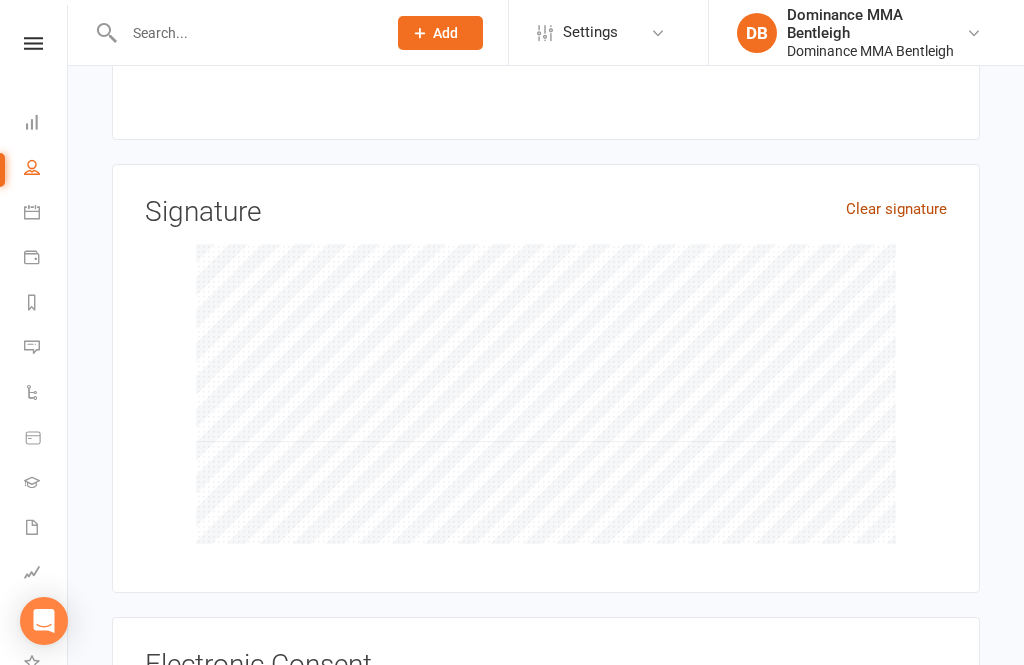 type on "[PHONE]" 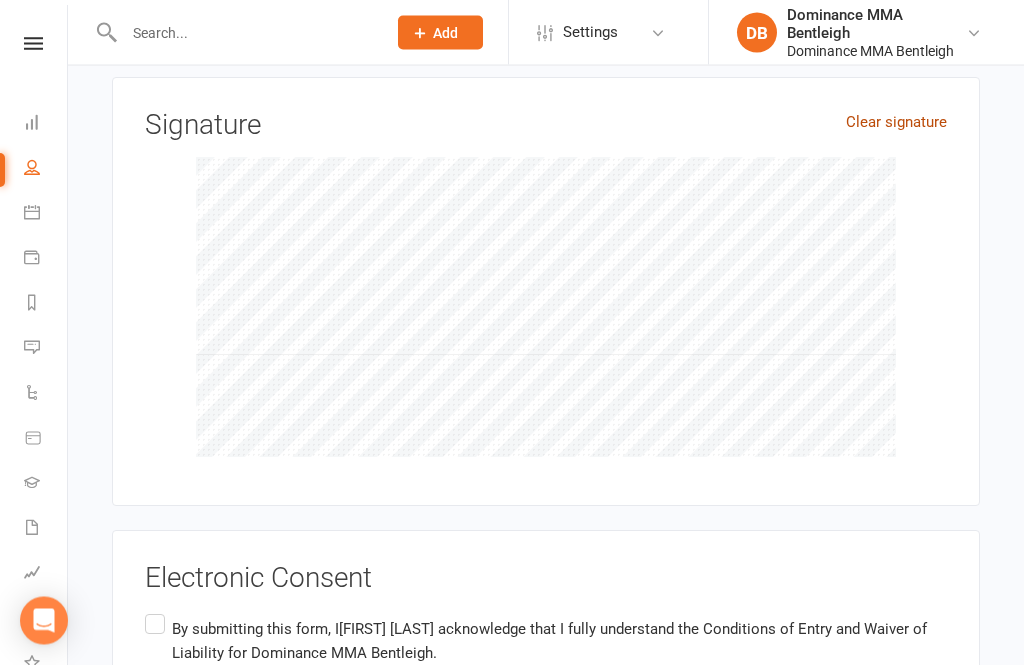 scroll, scrollTop: 2464, scrollLeft: 0, axis: vertical 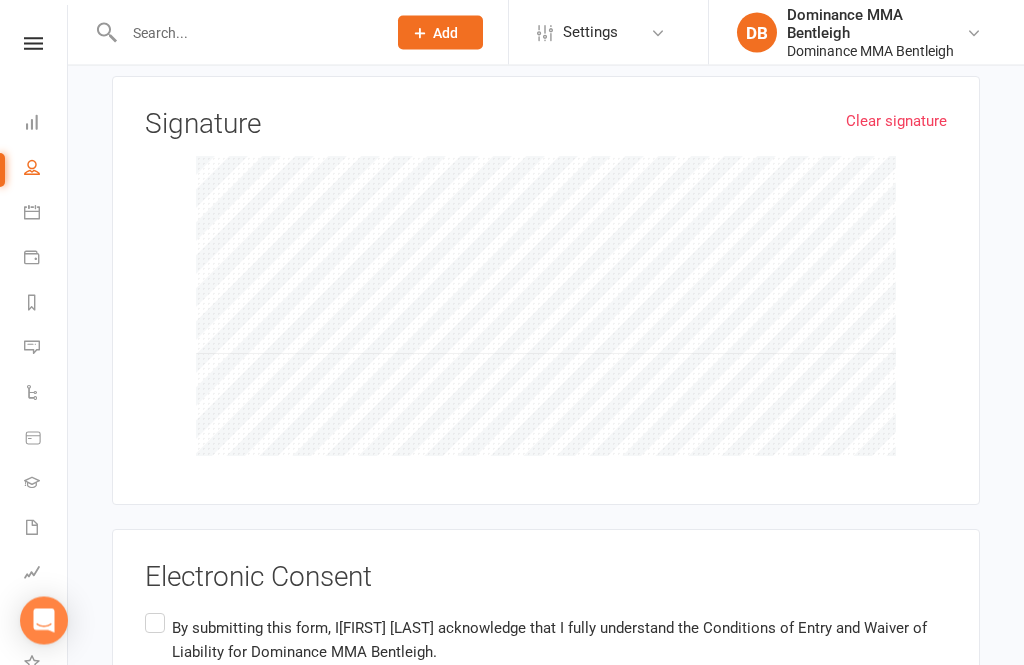 click on "Electronic Consent" at bounding box center [546, 578] 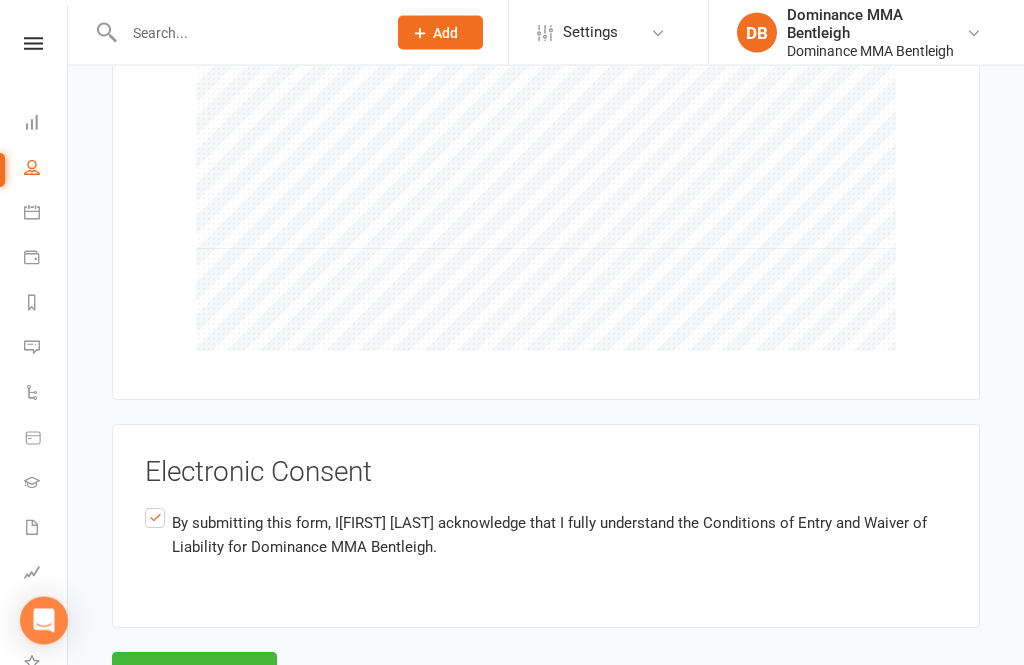 scroll, scrollTop: 2570, scrollLeft: 0, axis: vertical 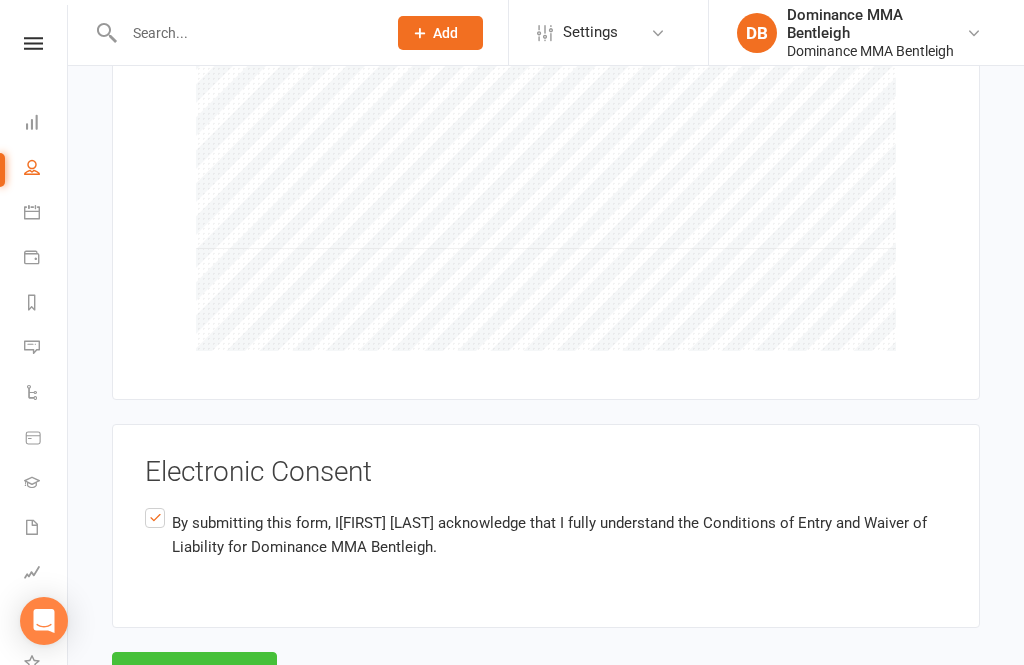 click on "Agree & Submit" at bounding box center [194, 673] 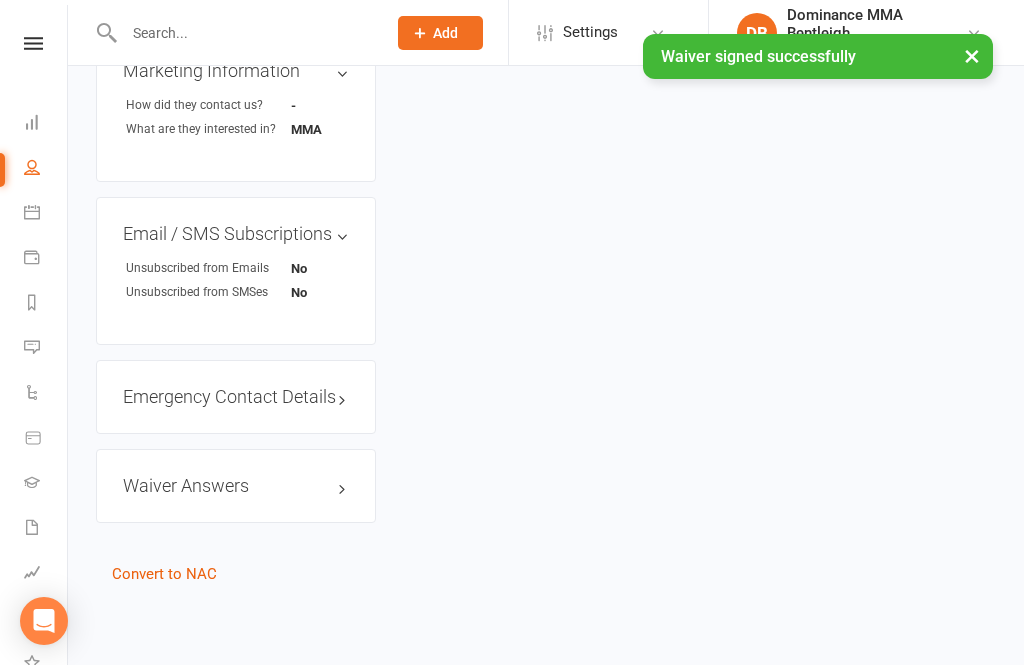 scroll, scrollTop: 0, scrollLeft: 0, axis: both 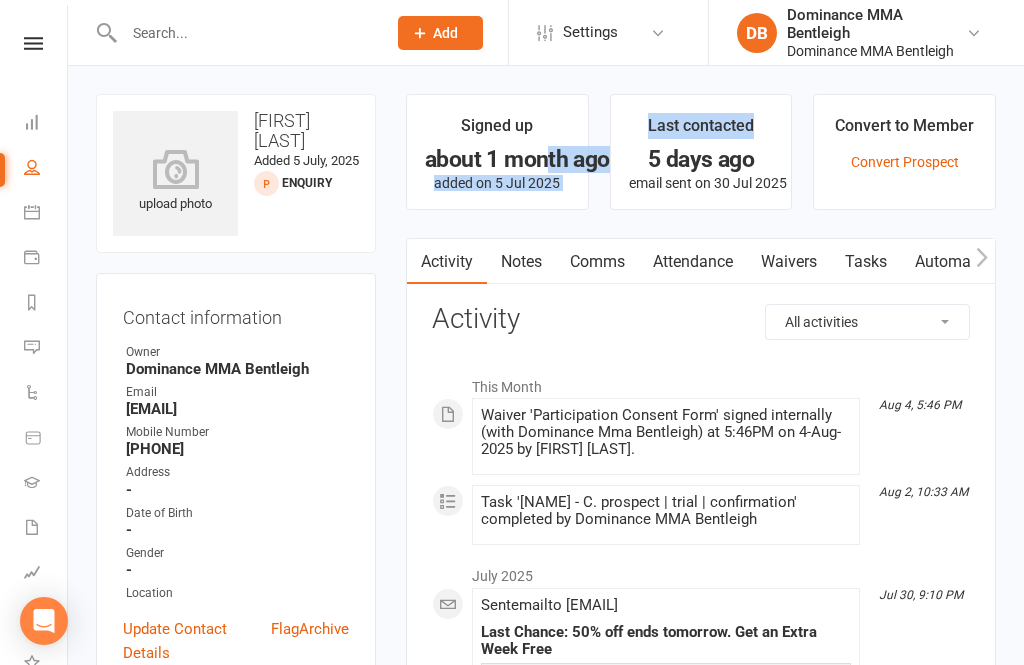 drag, startPoint x: 531, startPoint y: 158, endPoint x: 811, endPoint y: 73, distance: 292.6175 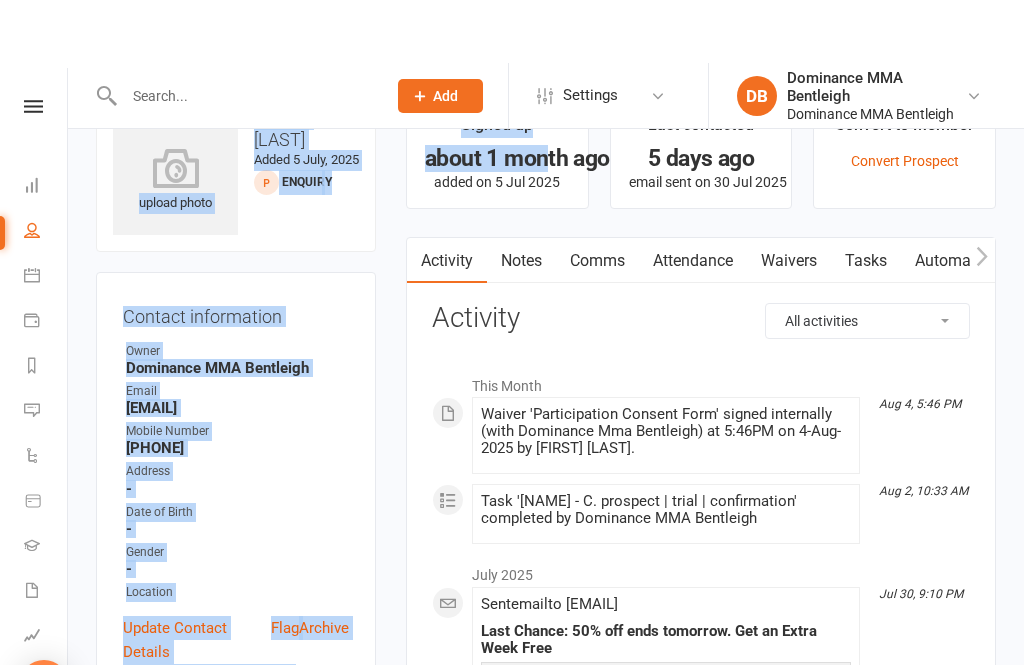 scroll, scrollTop: 0, scrollLeft: 0, axis: both 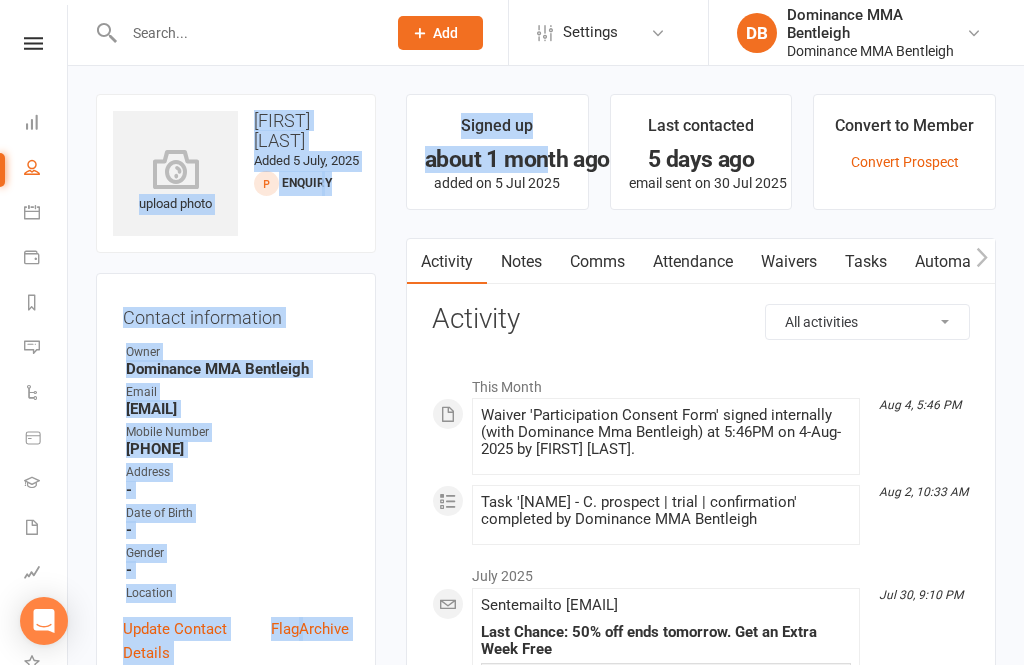 click at bounding box center (245, 33) 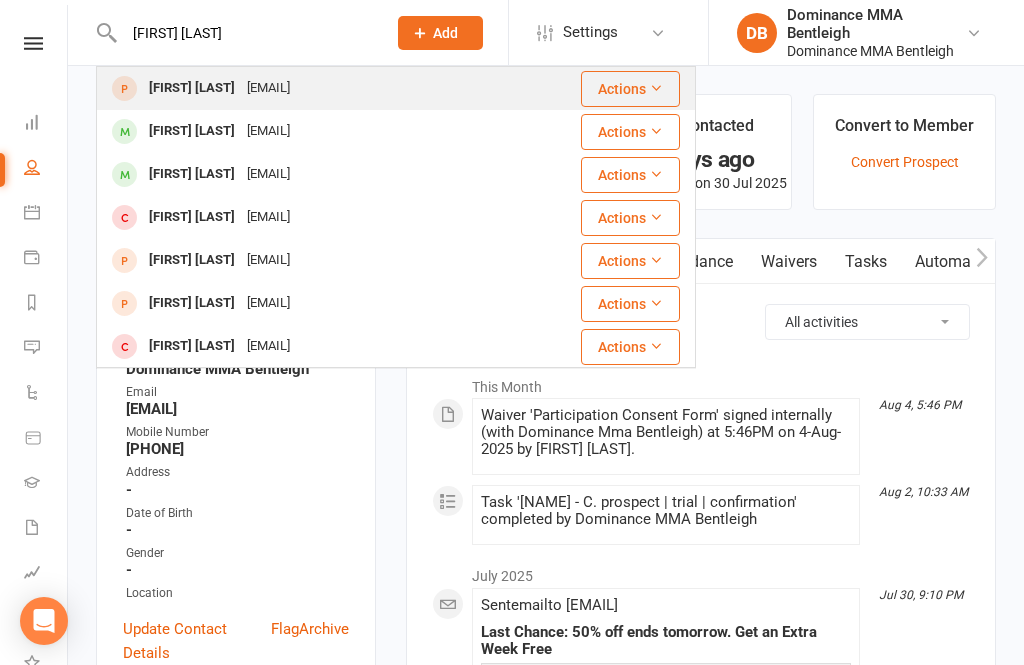 type on "[FIRST] [LAST]" 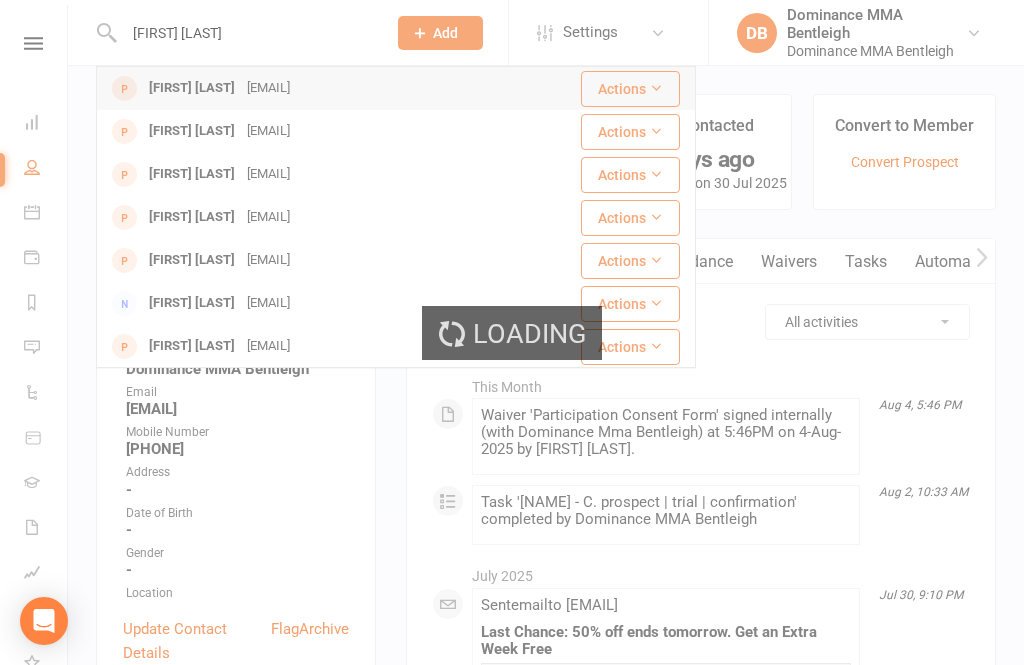 type 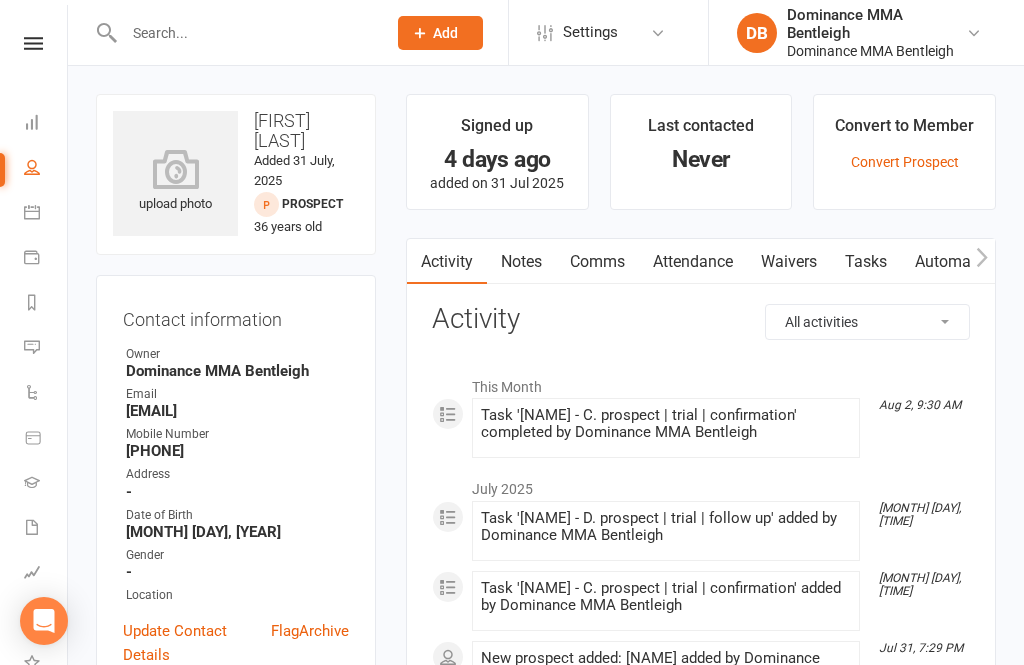 click on "Waivers" at bounding box center (789, 262) 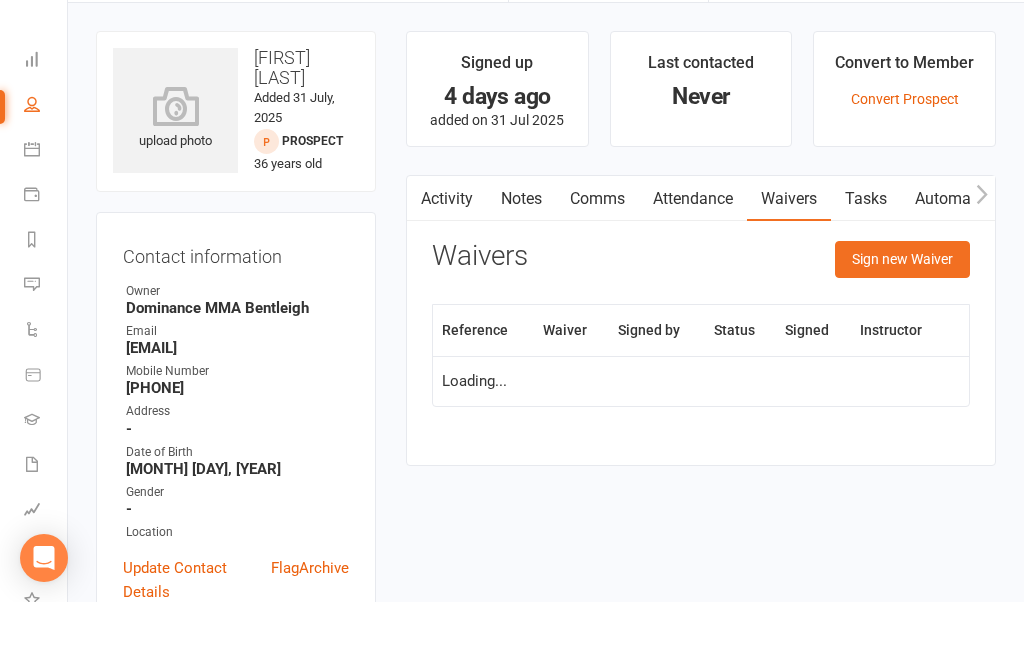 scroll, scrollTop: 64, scrollLeft: 0, axis: vertical 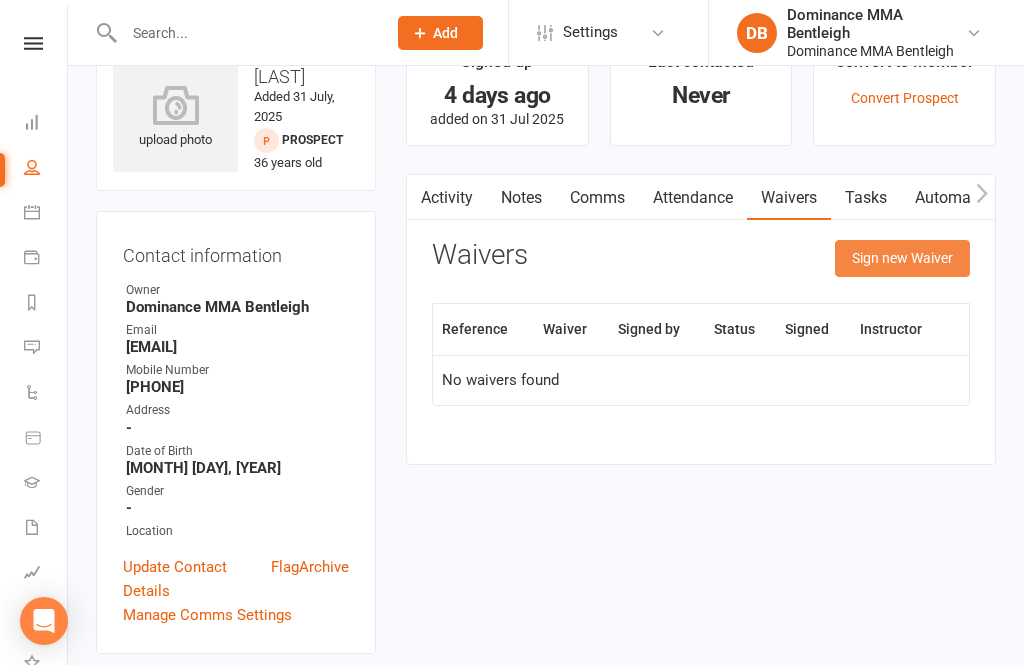 click on "Sign new Waiver" at bounding box center [902, 258] 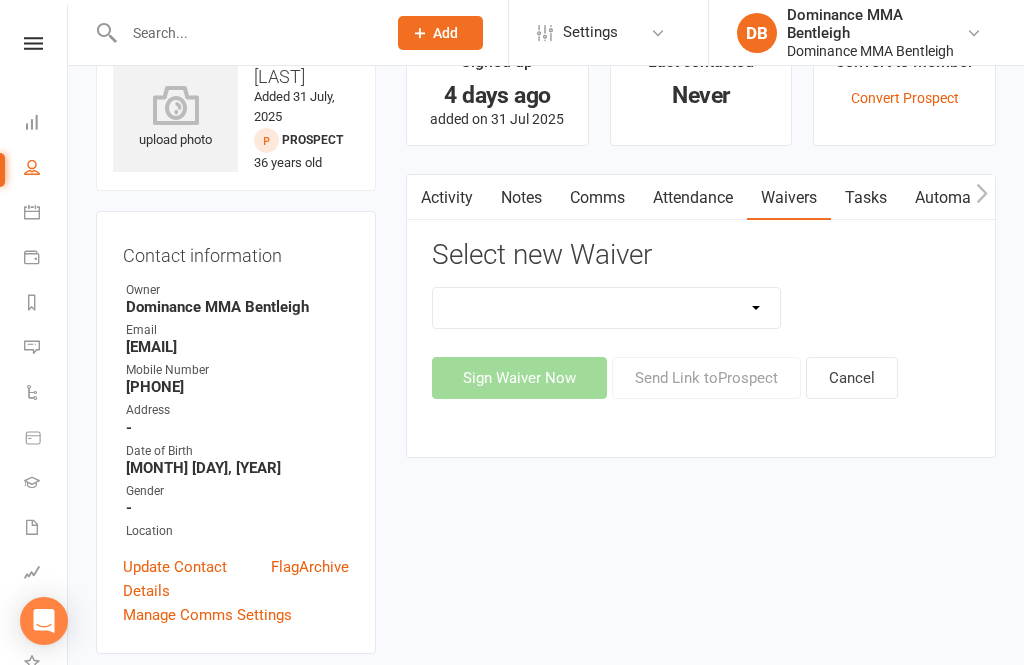 click on "Member | Cancellation | Adults Member | Injury Report Form (FOH staff use only) Member | Suspension | Adults New Member Agreement Form | Adults Paid in Full | 10% New Member Agreement Form | Kids/Teens Paid in Full | 10% New Member Sign Up | Adults New Member Sign Up | Adults | 10th Birthday Special New Member Sign Up | Adults | Once Per Week New Member Sign Up | Kids/Teens New Member Sign Up | Kids/Teens | 10th Birthday Special New Member Sign Up | Kids/Teens | $120 Off Special New Member Sign Up | Kids/Teens | Once Per Week Participation Consent Form Prospect | Injury Report Form (FOH staff use only)" at bounding box center (606, 308) 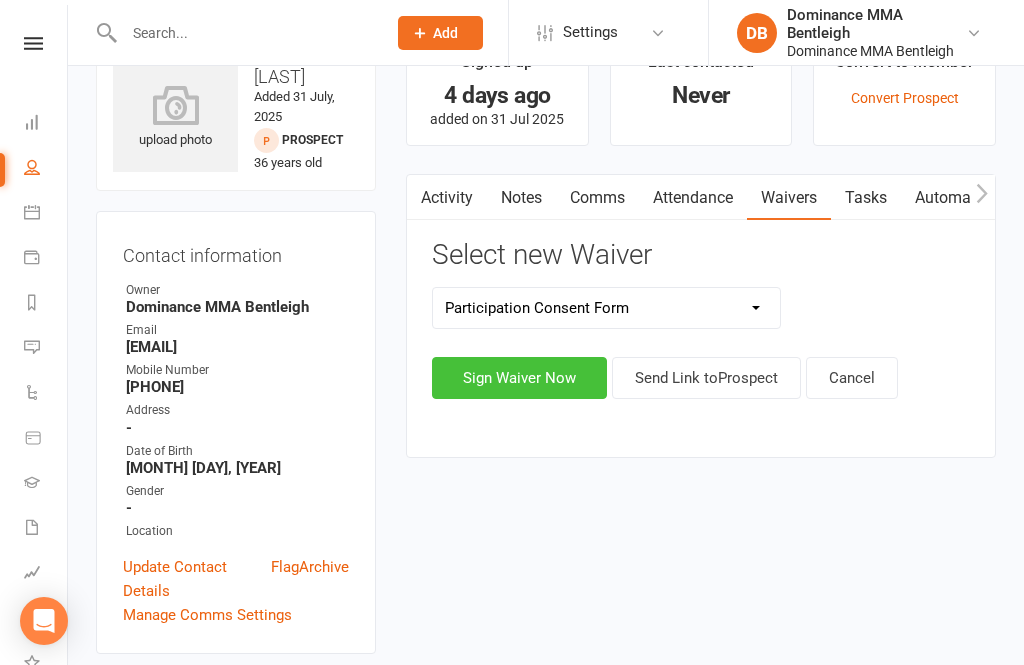 click on "Sign Waiver Now" at bounding box center [519, 378] 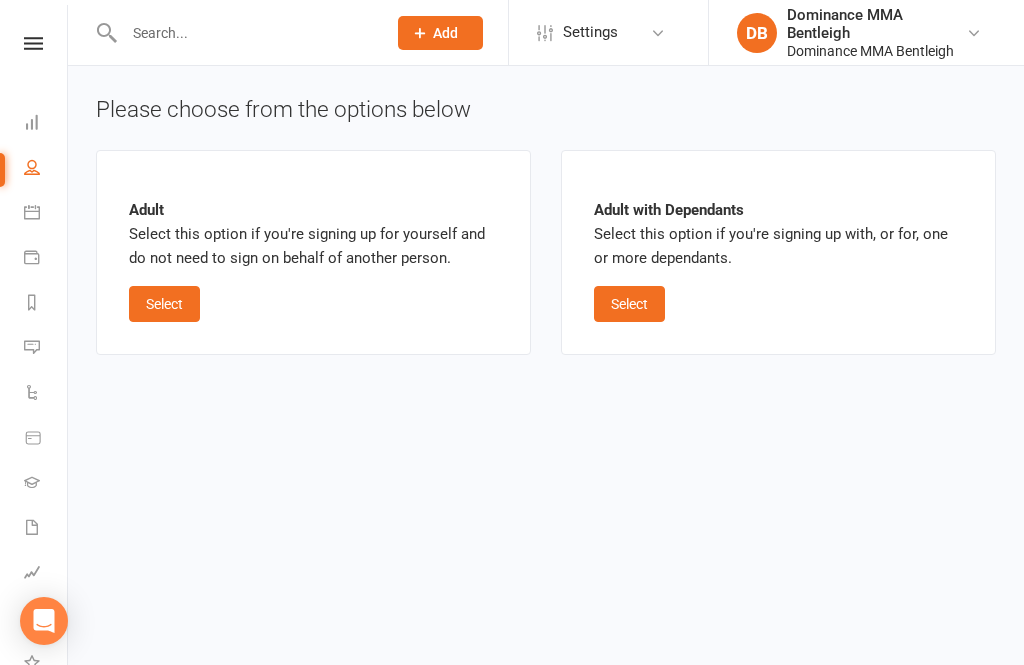 scroll, scrollTop: 0, scrollLeft: 0, axis: both 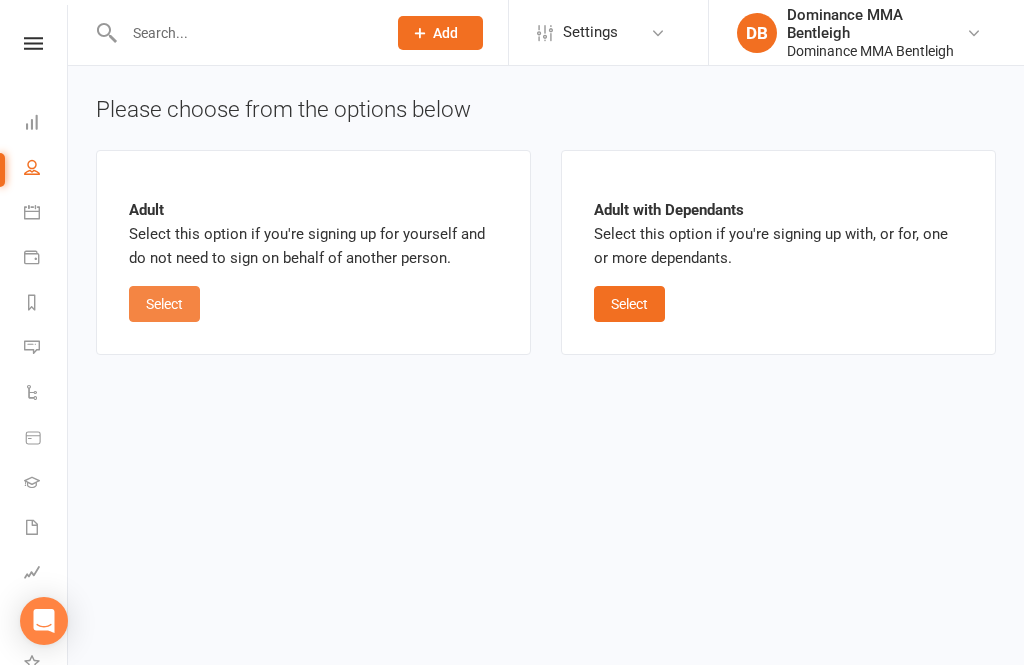 click on "Select" at bounding box center [164, 304] 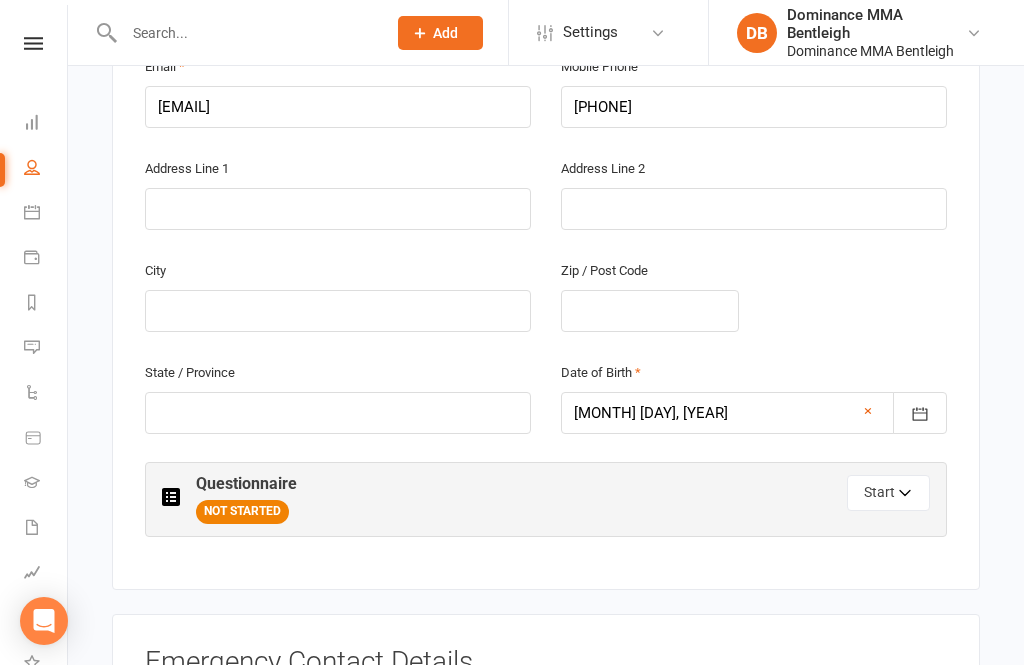 scroll, scrollTop: 645, scrollLeft: 0, axis: vertical 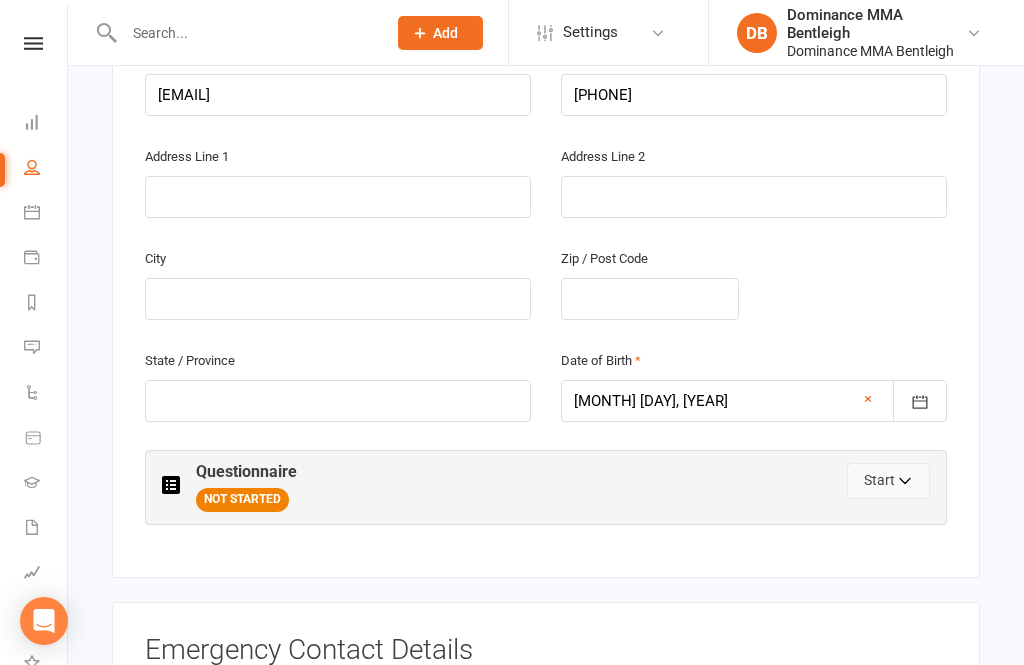 click on "Start" at bounding box center [888, 481] 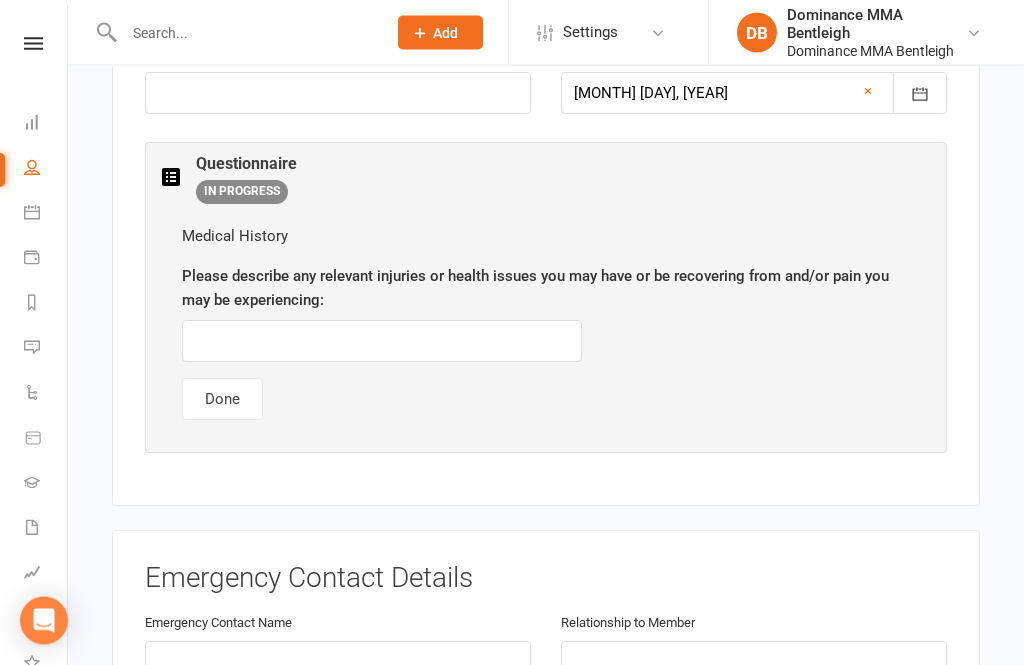 scroll, scrollTop: 953, scrollLeft: 0, axis: vertical 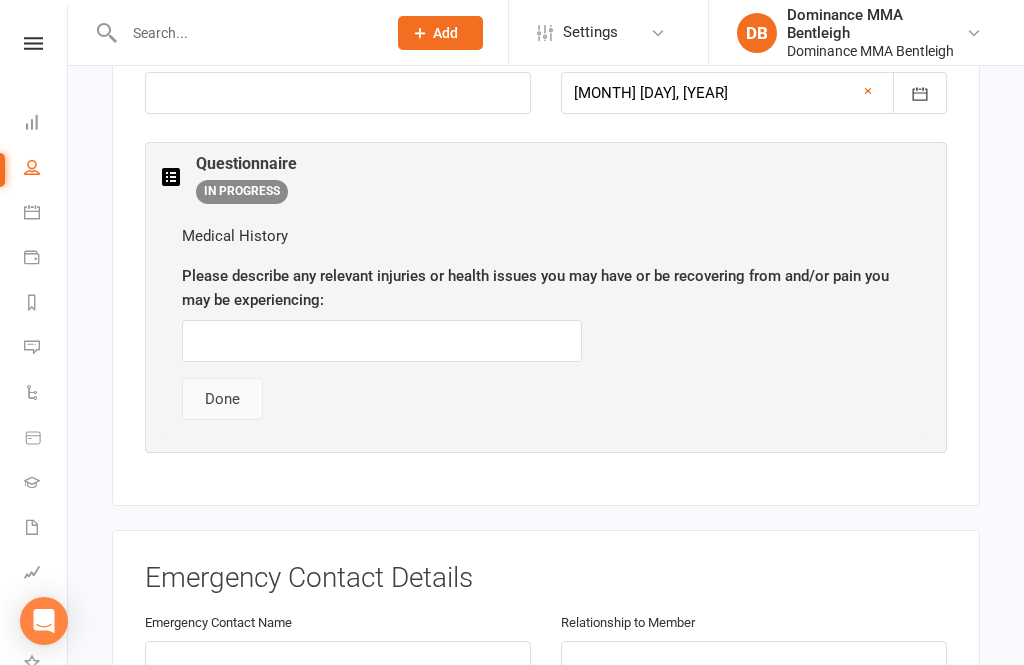 click on "Done" at bounding box center [222, 399] 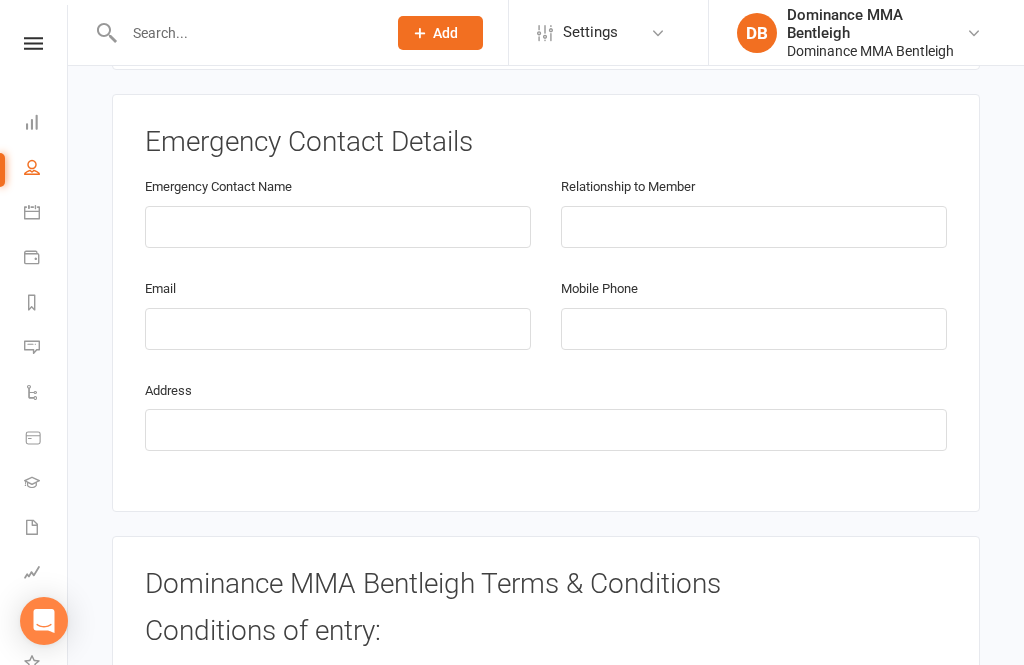 scroll, scrollTop: 1155, scrollLeft: 0, axis: vertical 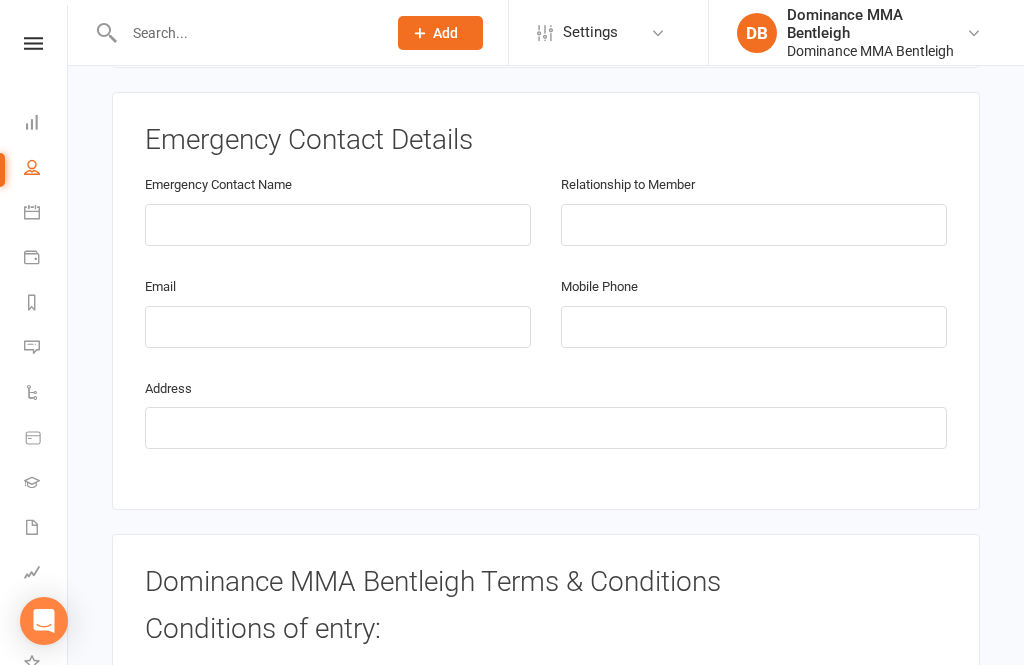 click on "Emergency Contact Name" at bounding box center (338, 223) 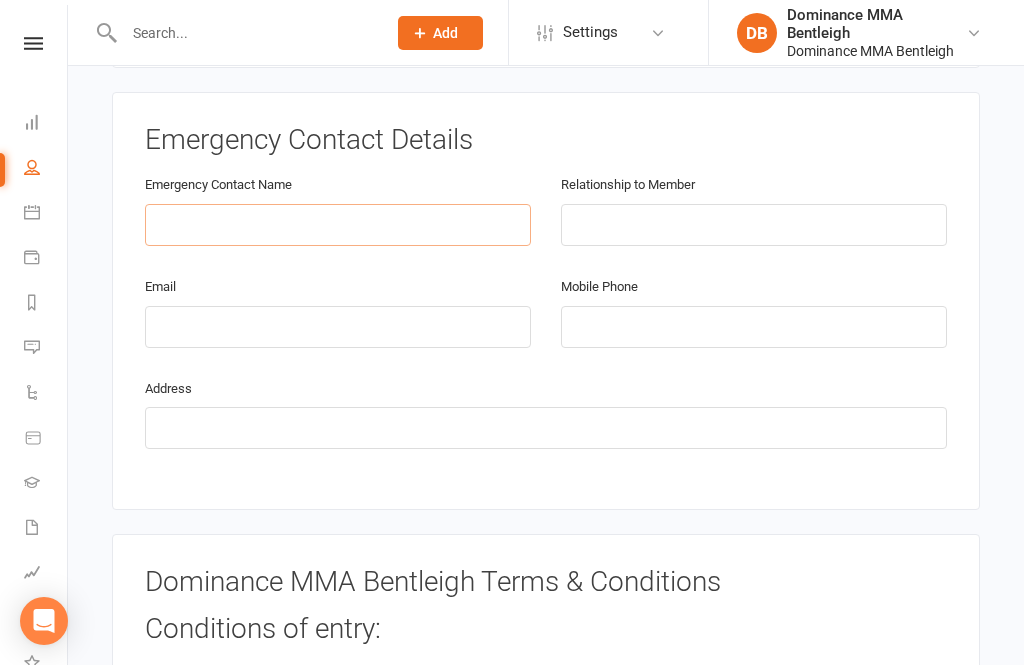 click at bounding box center (338, 225) 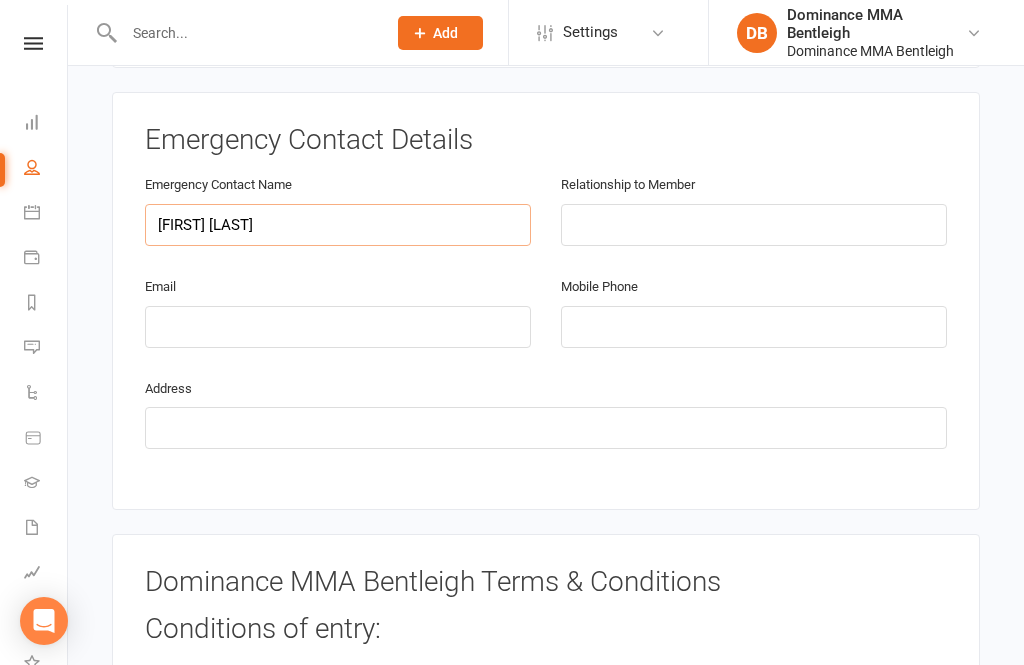 type on "[FIRST] [LAST]" 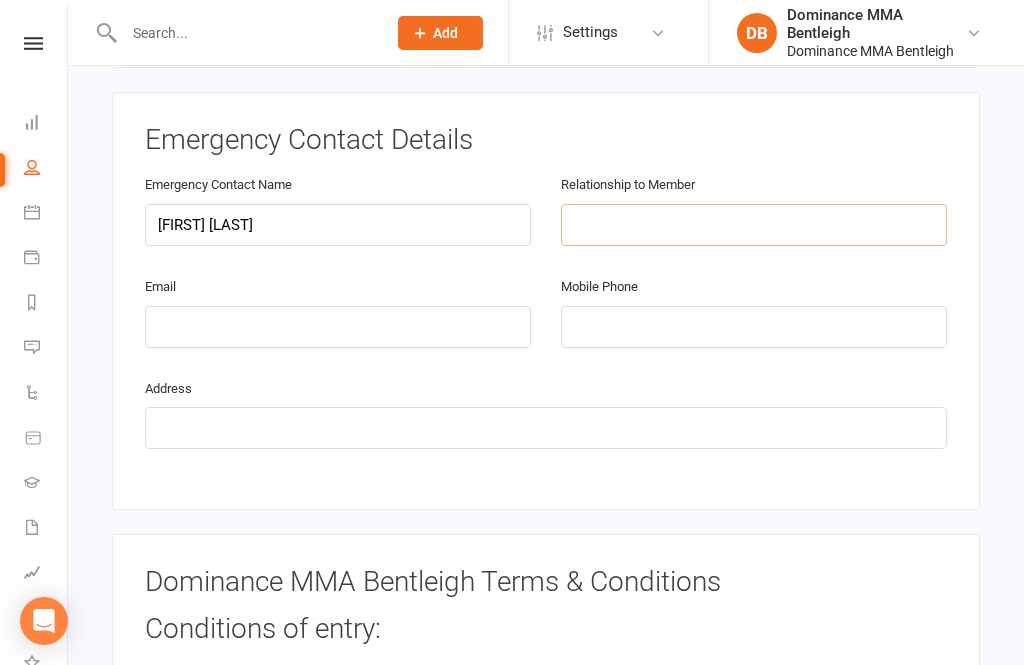 click at bounding box center (754, 225) 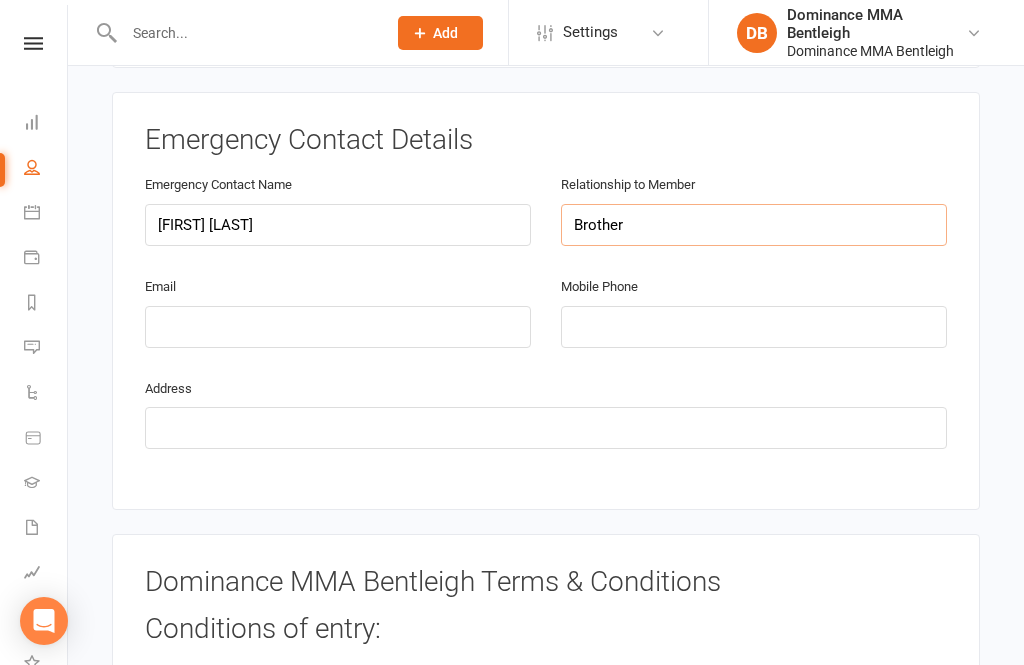 type on "Brother" 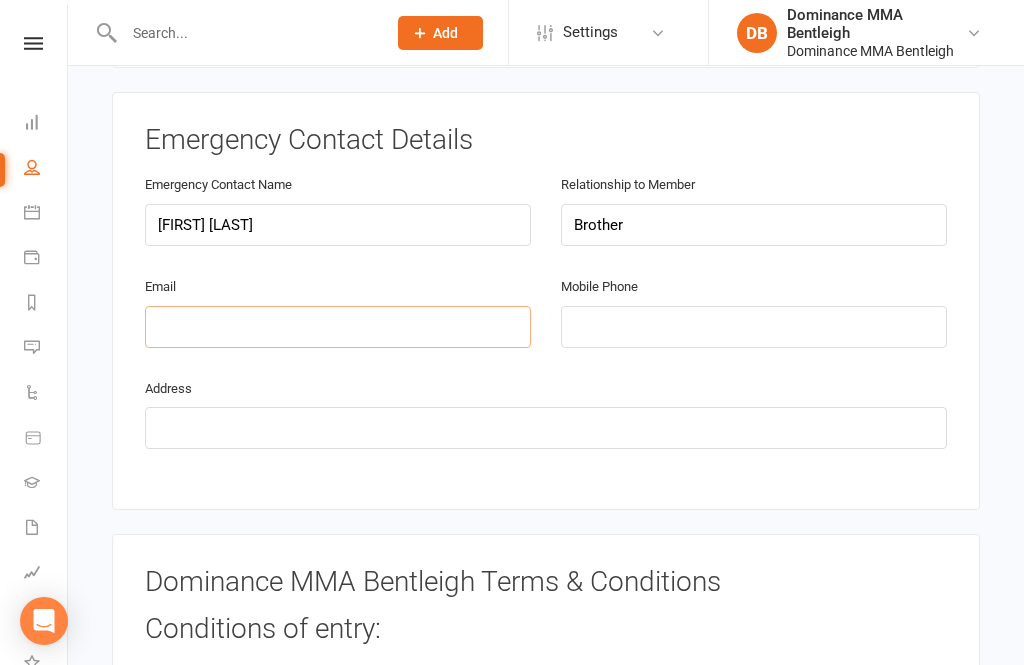 click at bounding box center (338, 327) 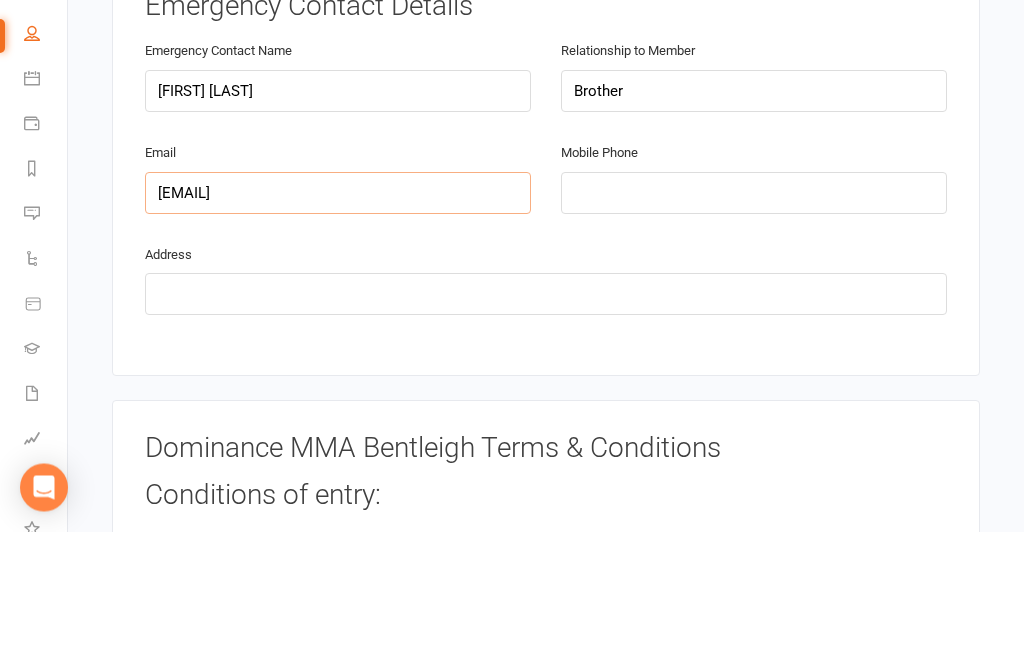 type on "[EMAIL]" 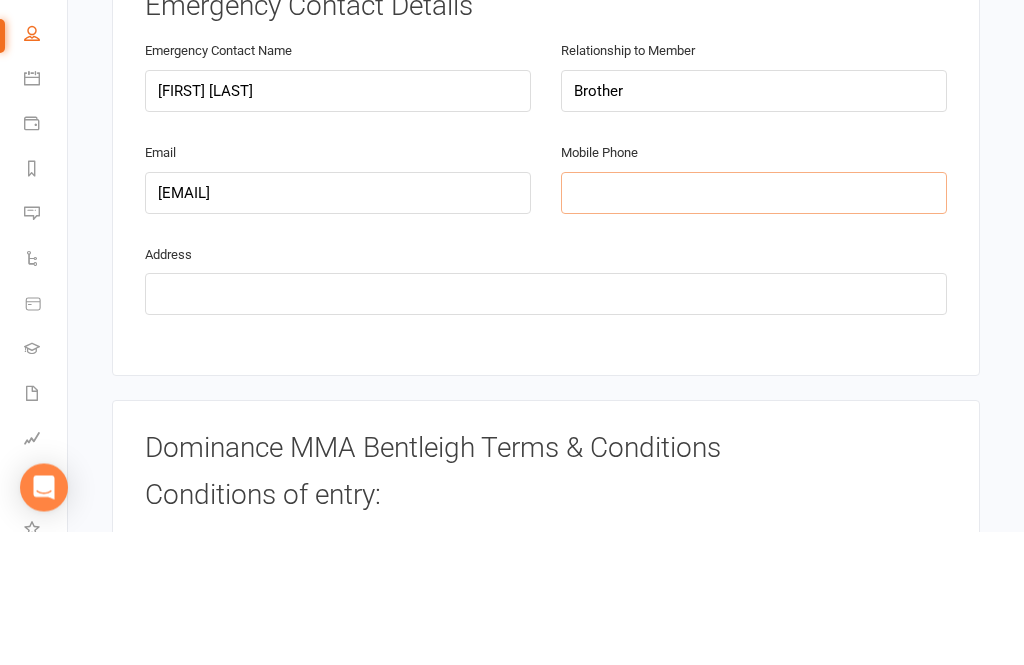 click at bounding box center [754, 327] 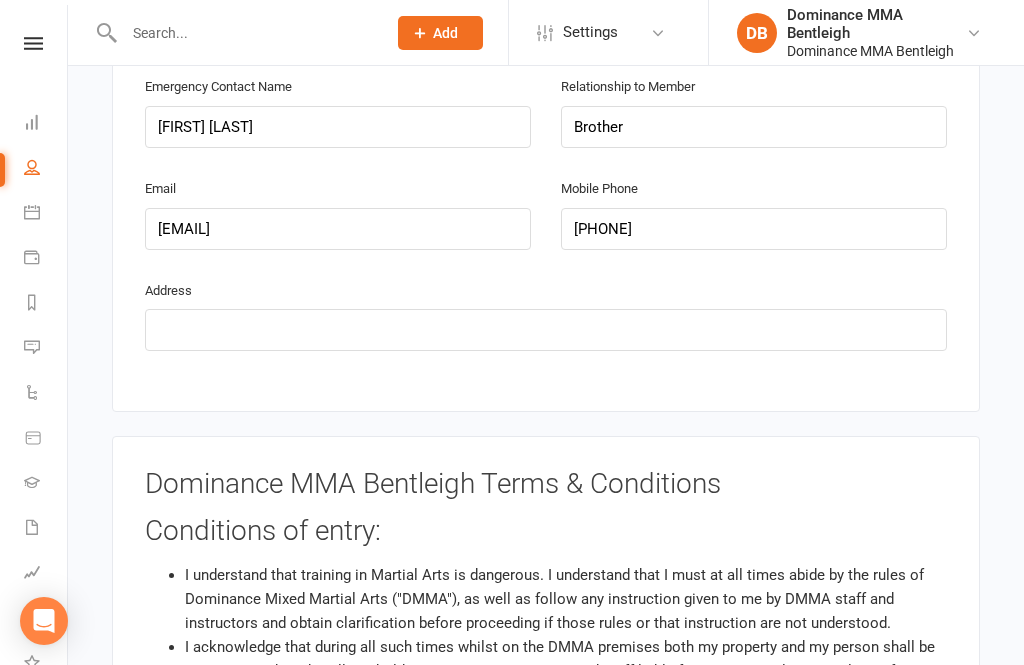 scroll, scrollTop: 1252, scrollLeft: 0, axis: vertical 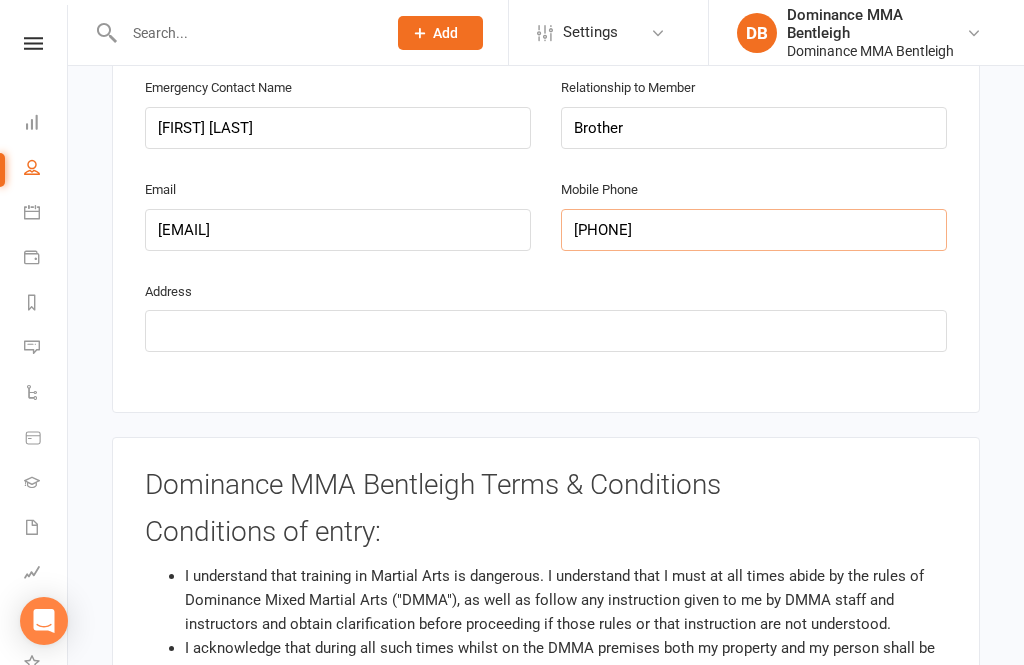 type on "[PHONE]" 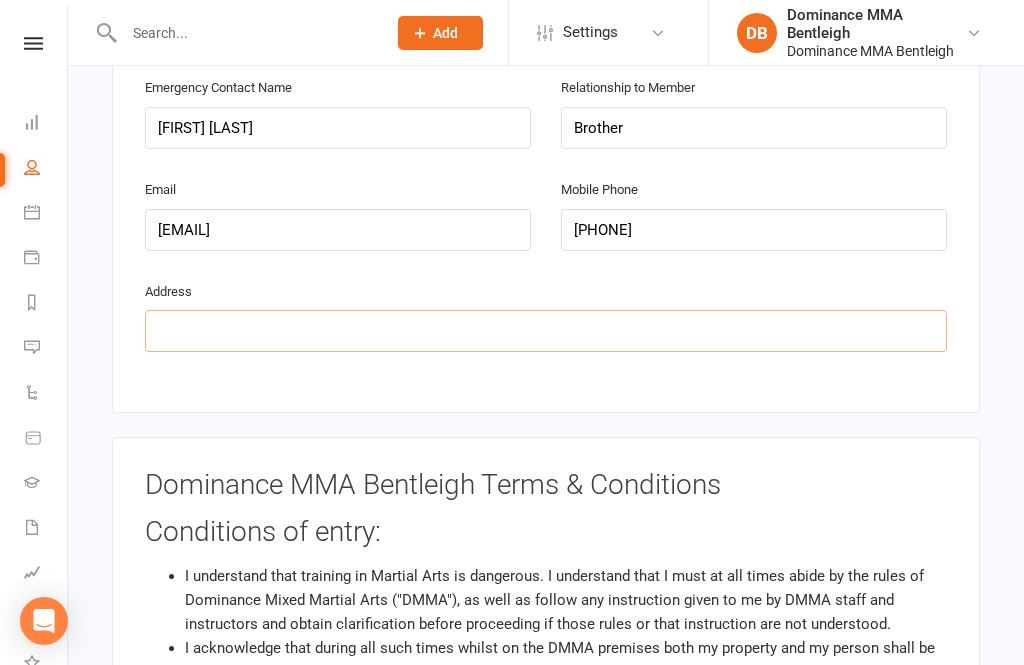 click at bounding box center [546, 331] 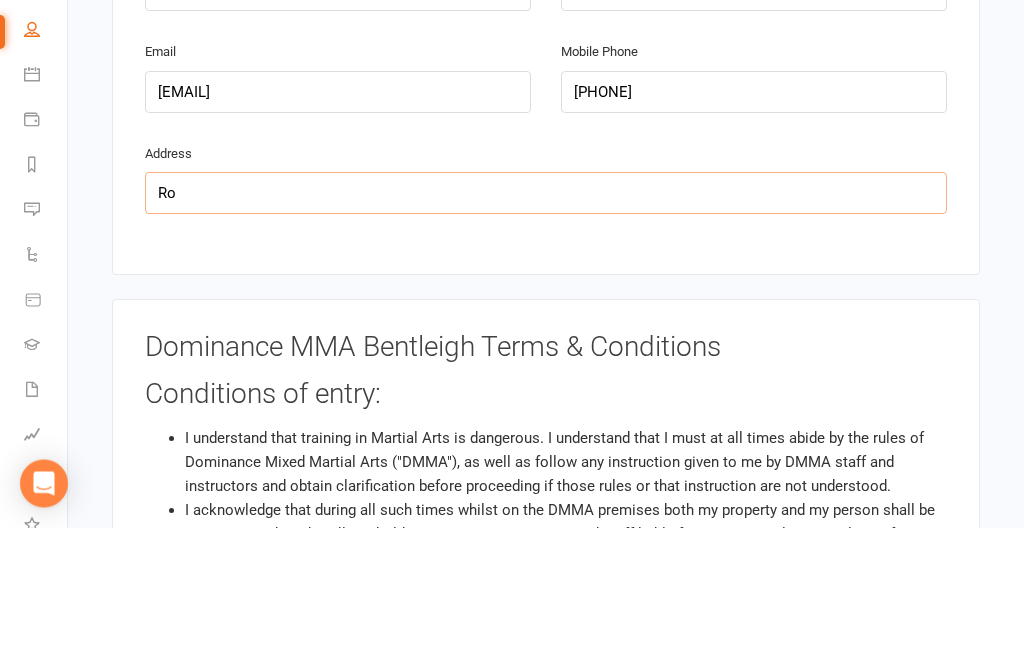 type on "R" 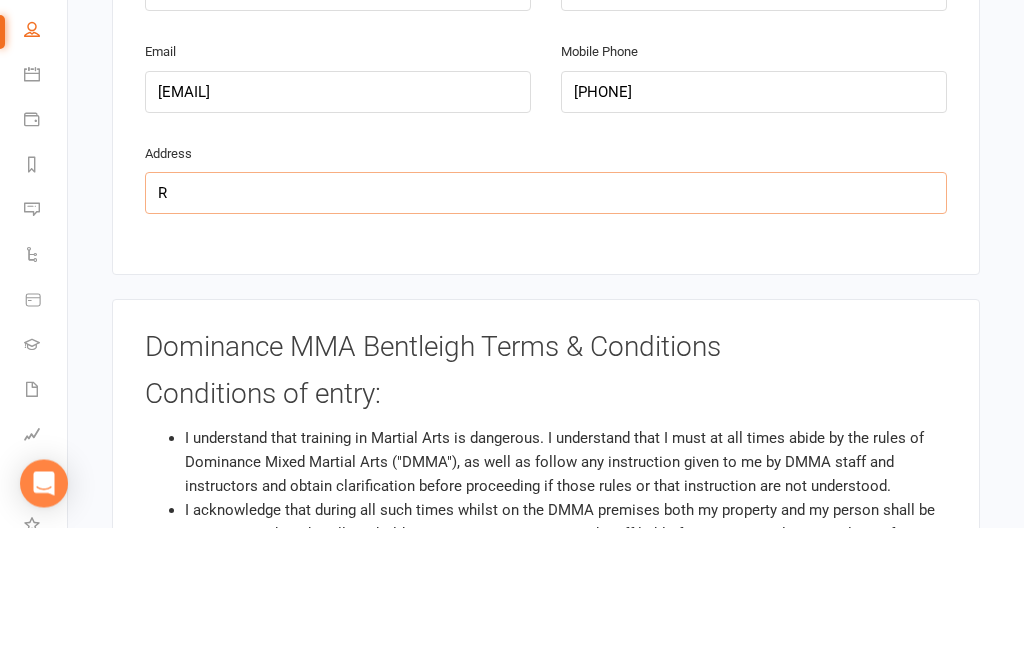 type 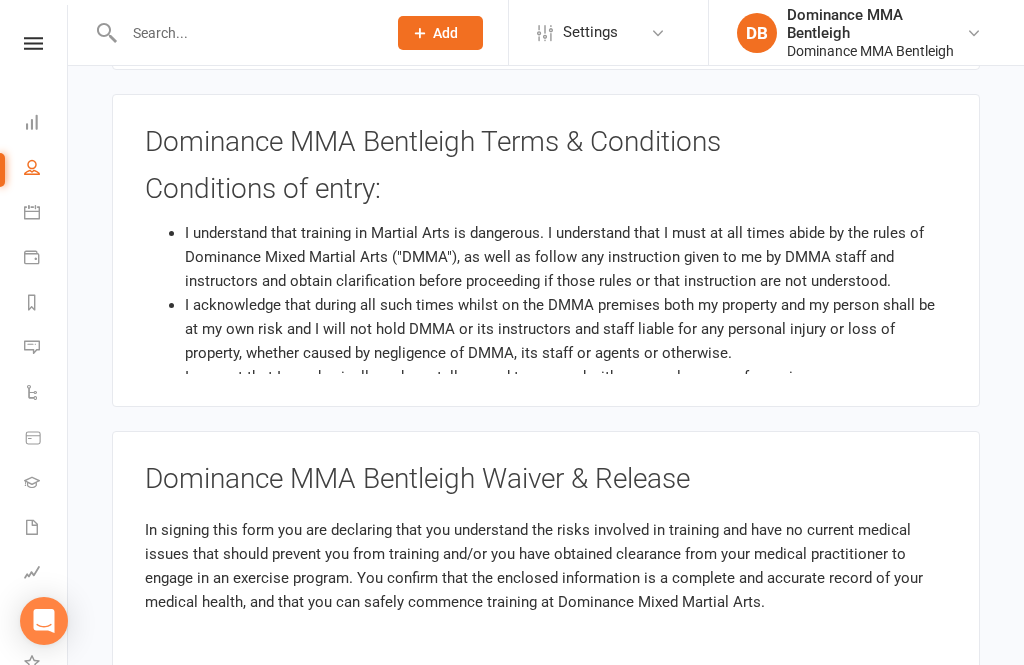 scroll, scrollTop: 1594, scrollLeft: 0, axis: vertical 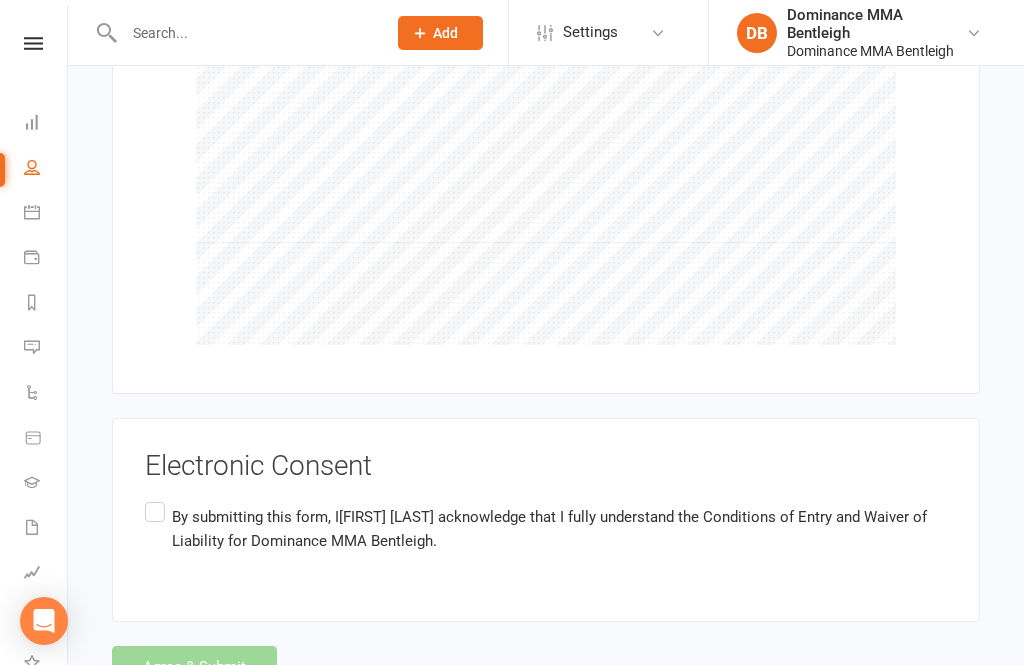 click on "By submitting this form, I [FIRST] [LAST] acknowledge that I fully understand the Conditions of Entry and Waiver of Liability for Dominance MMA Bentleigh." at bounding box center (546, 529) 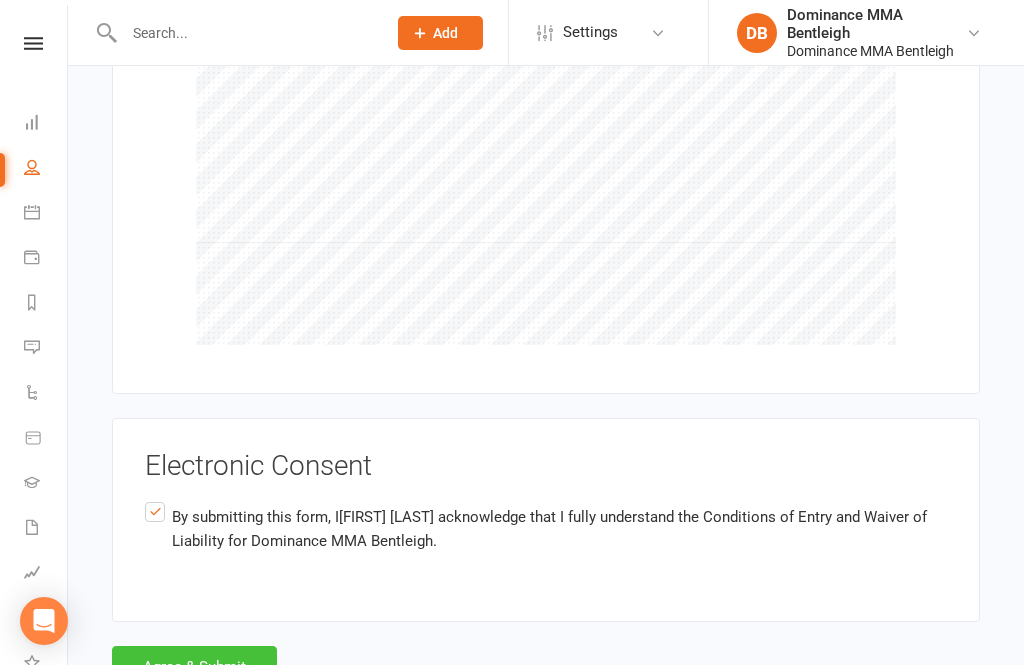 click on "Agree & Submit" at bounding box center (194, 667) 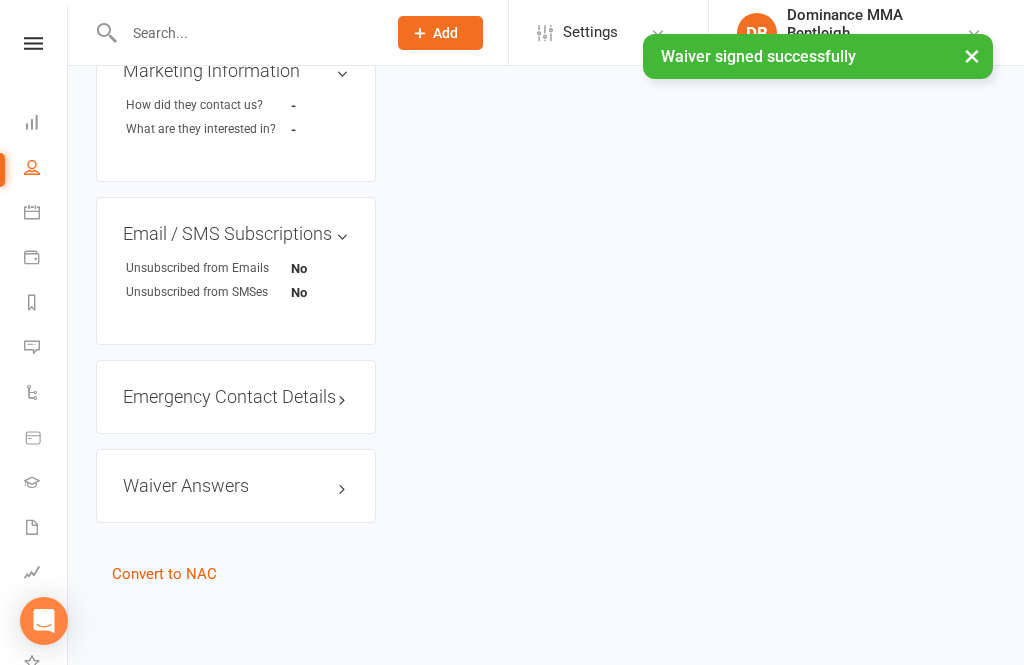 scroll, scrollTop: 0, scrollLeft: 0, axis: both 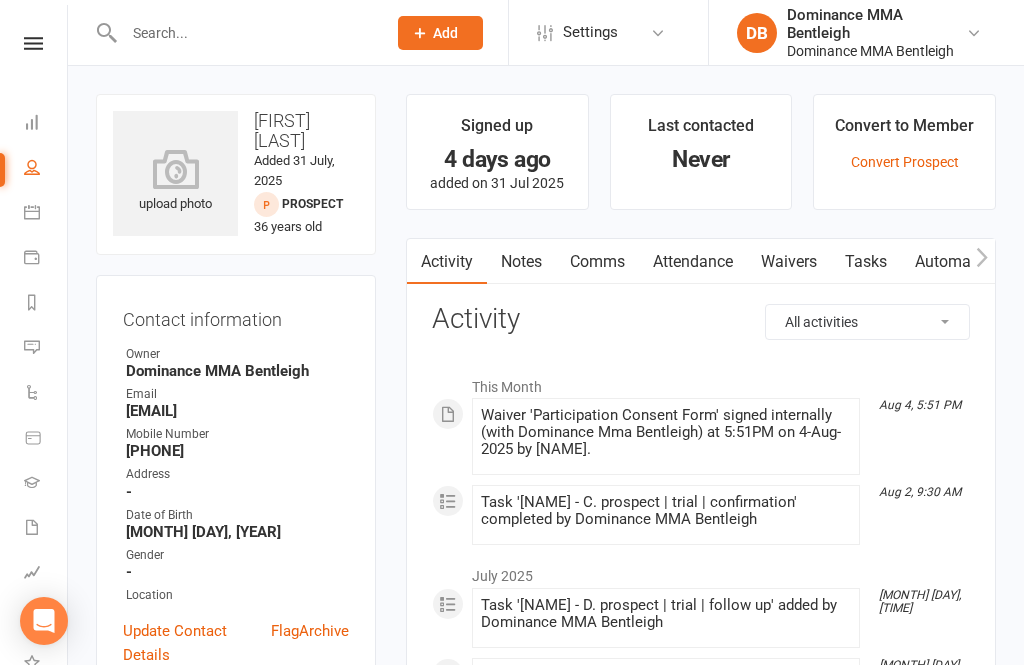 click at bounding box center [245, 33] 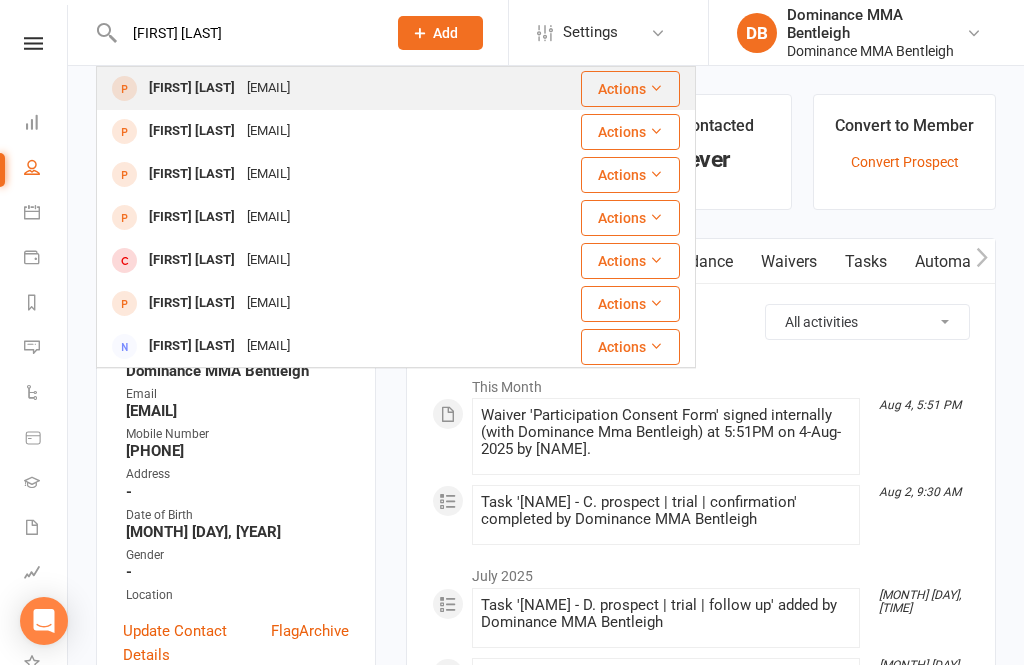 type on "[FIRST] [LAST]" 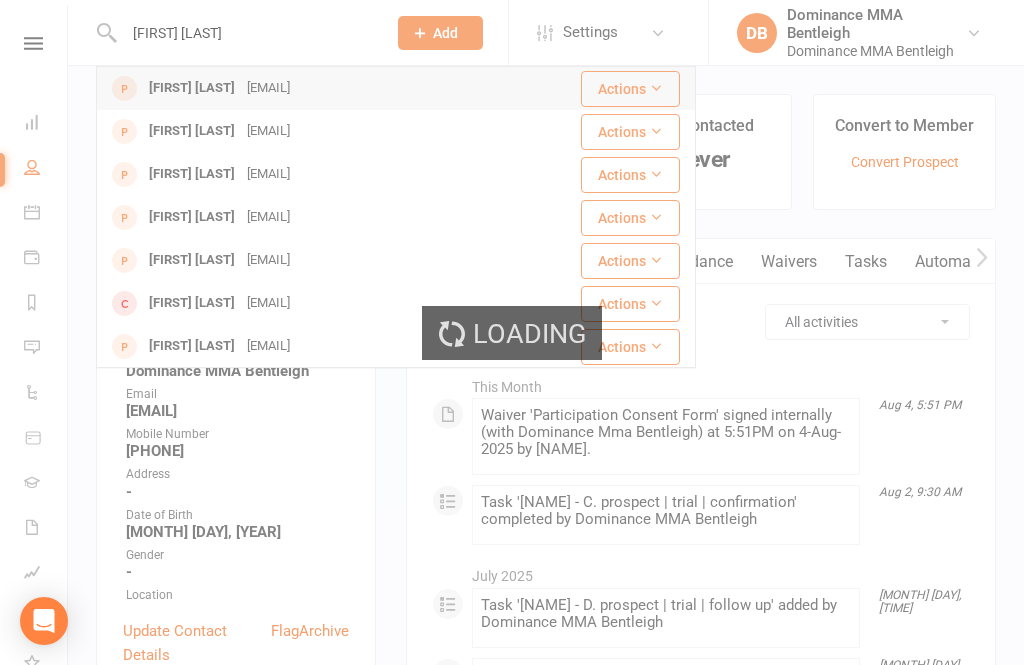 type 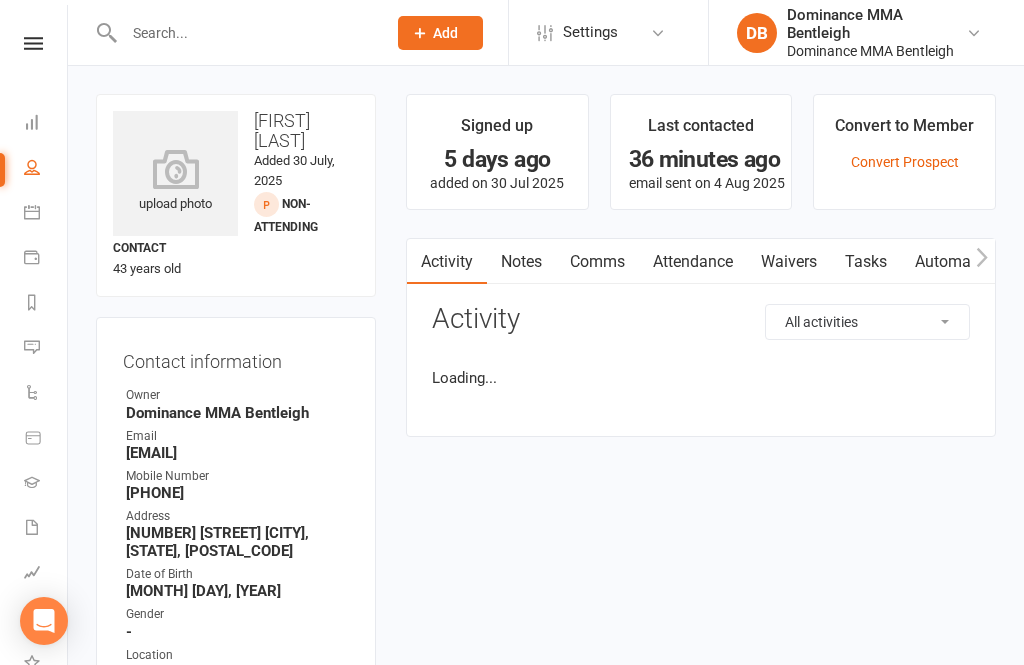 click on "Waivers" at bounding box center [789, 262] 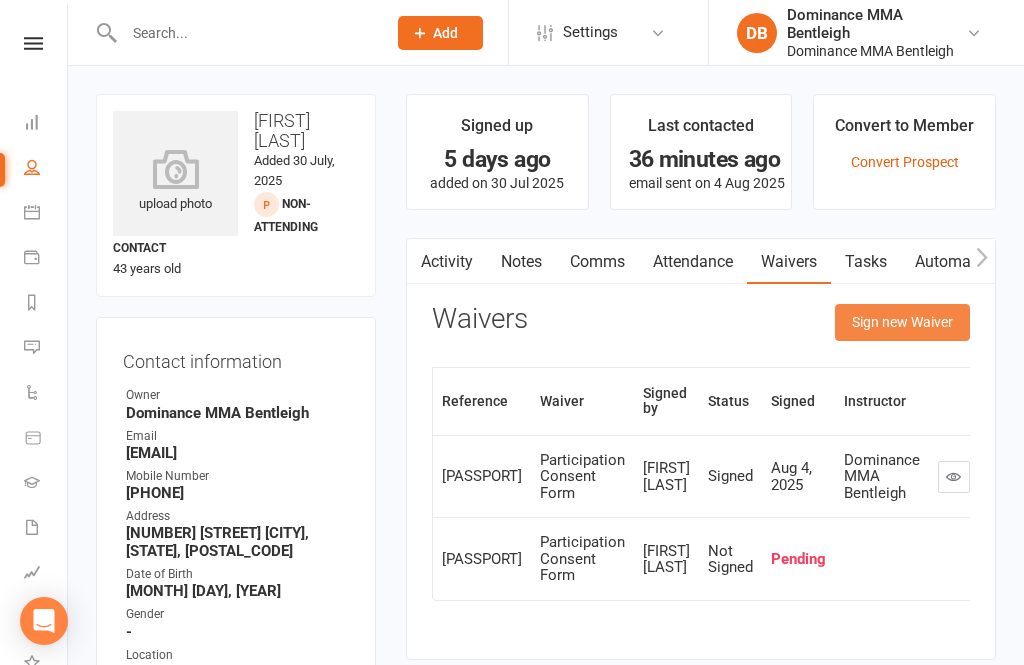 click on "Sign new Waiver" at bounding box center [902, 322] 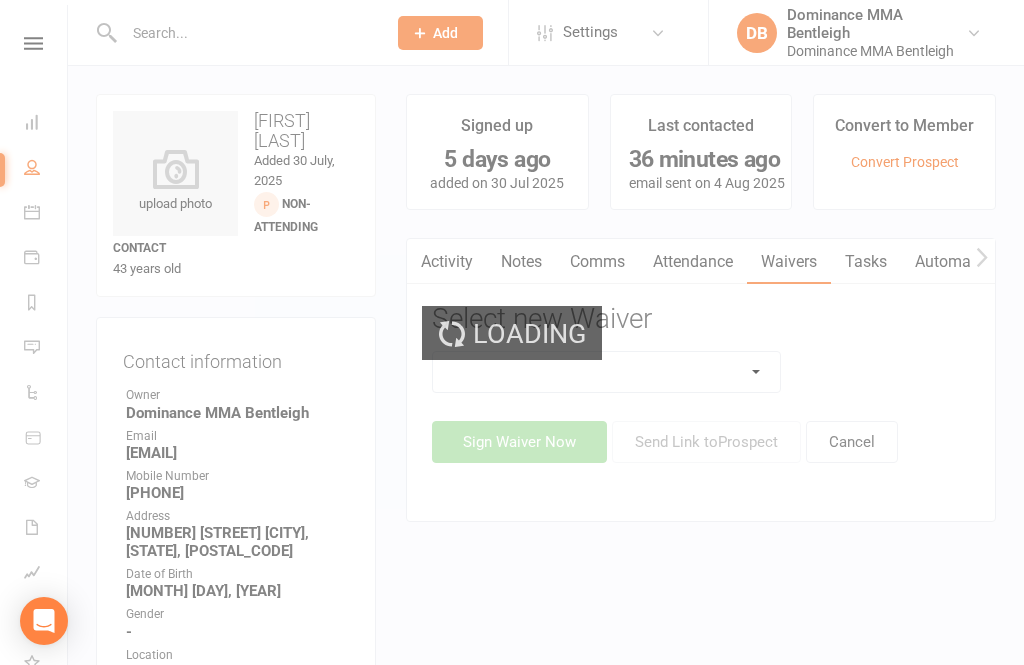 click on "Loading" at bounding box center [512, 332] 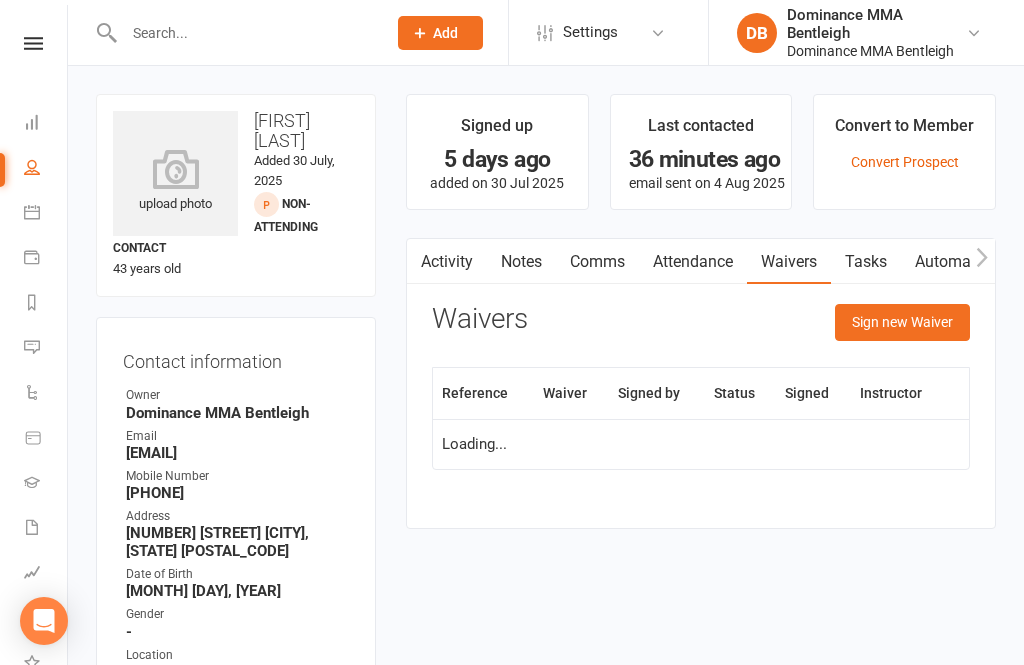 scroll, scrollTop: 0, scrollLeft: 0, axis: both 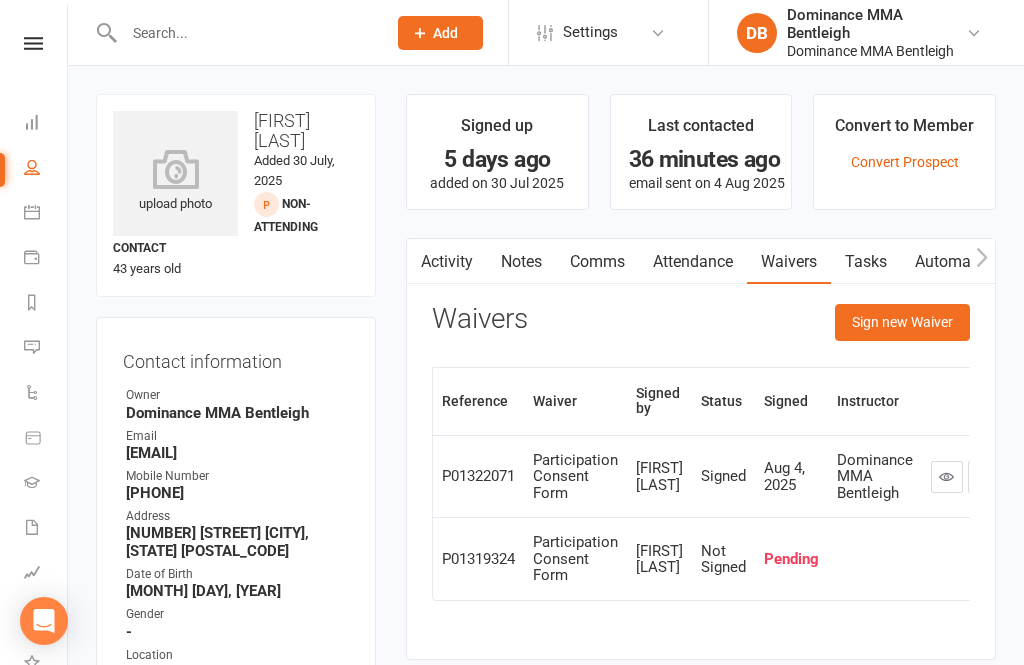click on "Activity Notes Comms Attendance Waivers Tasks Automations
Waivers Sign new Waiver Reference Waiver Signed by Status Signed Instructor P01322071 Participation Consent Form Jay Jeong Signed Aug 4, 2025 Dominance MMA Bentleigh P01319324 Participation Consent Form Jay Jeong Not Signed Pending" at bounding box center (701, 449) 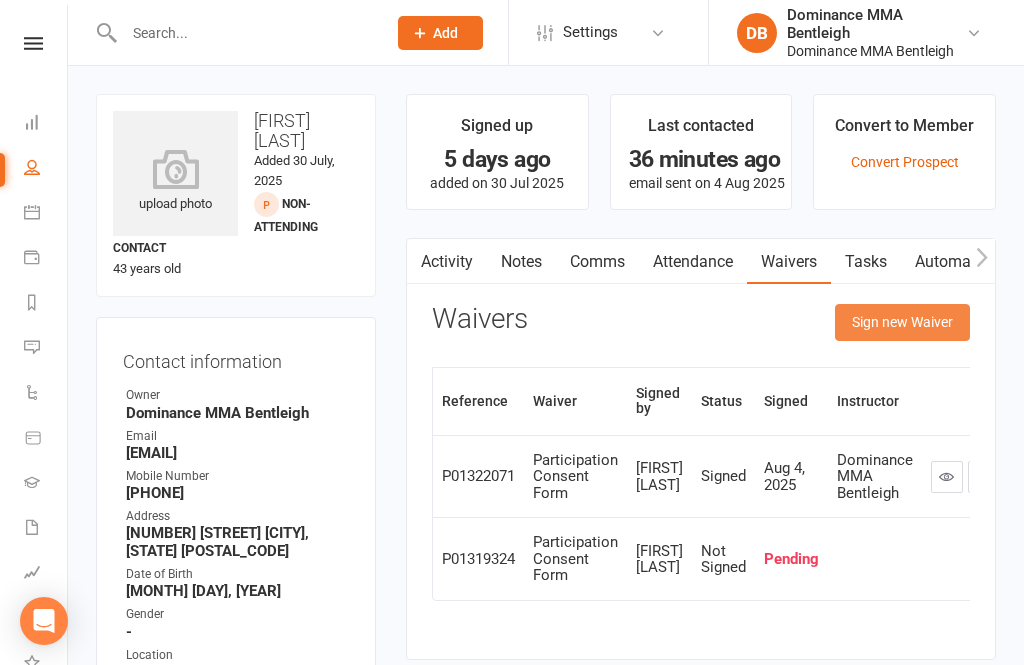 click on "Sign new Waiver" at bounding box center [902, 322] 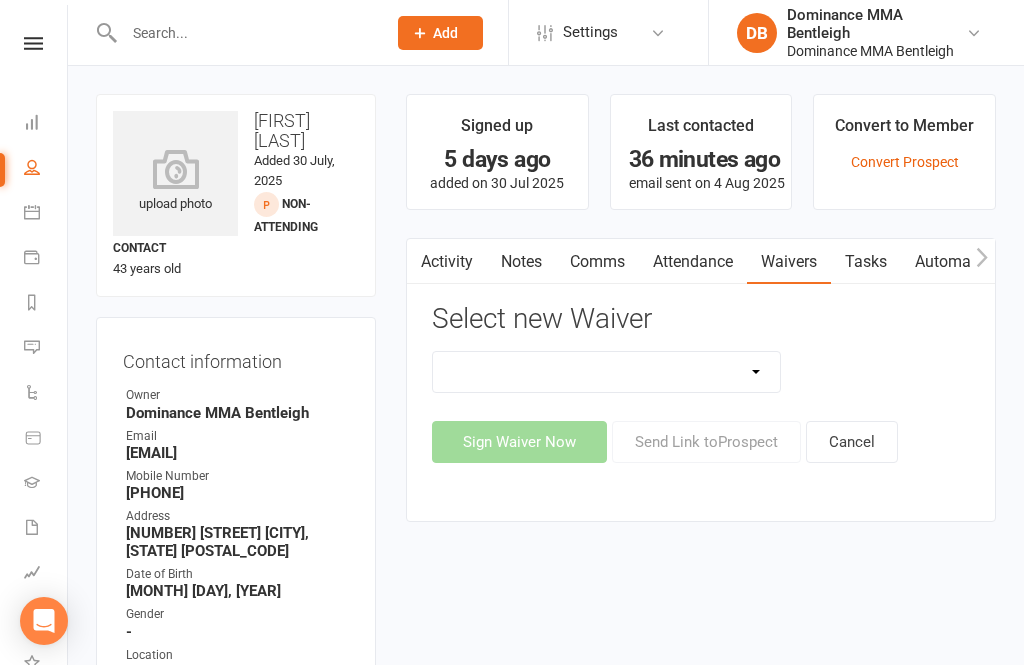click on "Member | Cancellation | Adults Member | Injury Report Form (FOH staff use only) Member | Suspension | Adults New Member Agreement Form | Adults Paid in Full | 10% New Member Agreement Form | Kids/Teens Paid in Full | 10% New Member Sign Up | Adults New Member Sign Up | Adults | 10th Birthday Special New Member Sign Up | Adults | Once Per Week New Member Sign Up | Kids/Teens New Member Sign Up | Kids/Teens | 10th Birthday Special New Member Sign Up | Kids/Teens | $120 Off Special New Member Sign Up | Kids/Teens | Once Per Week Participation Consent Form Prospect | Injury Report Form (FOH staff use only)" at bounding box center (606, 372) 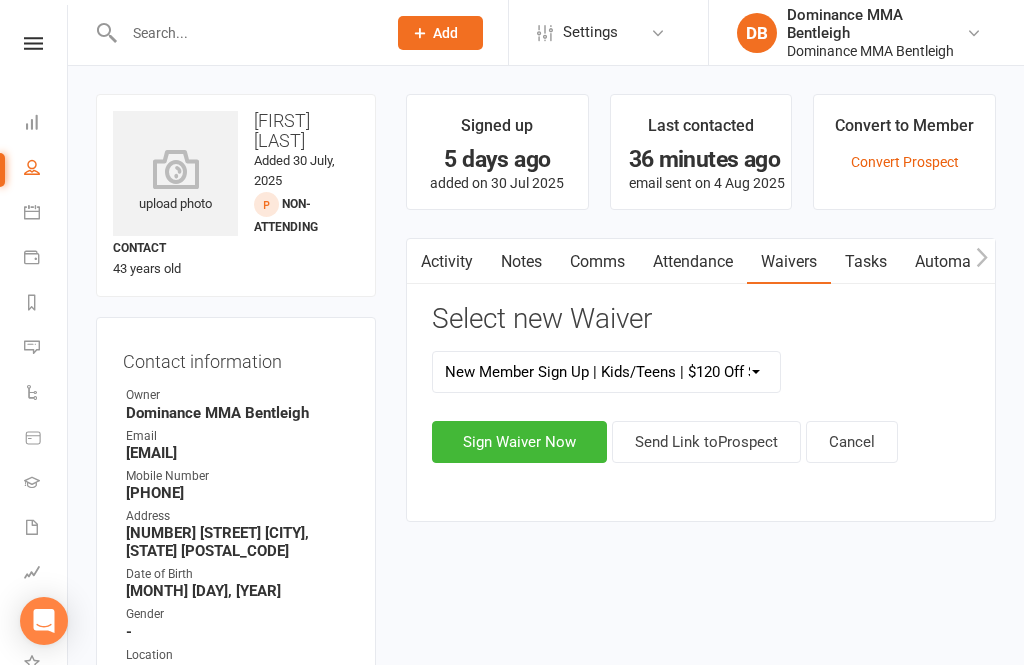 click on "Member | Cancellation | Adults Member | Injury Report Form (FOH staff use only) Member | Suspension | Adults New Member Agreement Form | Adults Paid in Full | 10% New Member Agreement Form | Kids/Teens Paid in Full | 10% New Member Sign Up | Adults New Member Sign Up | Adults | 10th Birthday Special New Member Sign Up | Adults | Once Per Week New Member Sign Up | Kids/Teens New Member Sign Up | Kids/Teens | 10th Birthday Special New Member Sign Up | Kids/Teens | $120 Off Special New Member Sign Up | Kids/Teens | Once Per Week Participation Consent Form Prospect | Injury Report Form (FOH staff use only)" at bounding box center [606, 372] 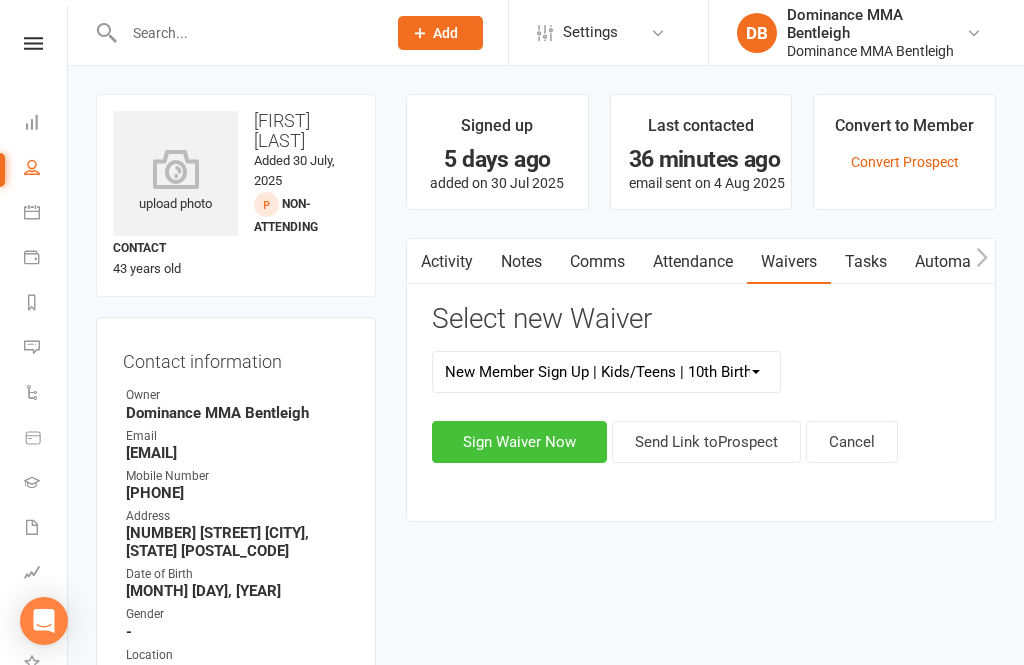 click on "Sign Waiver Now" at bounding box center [519, 442] 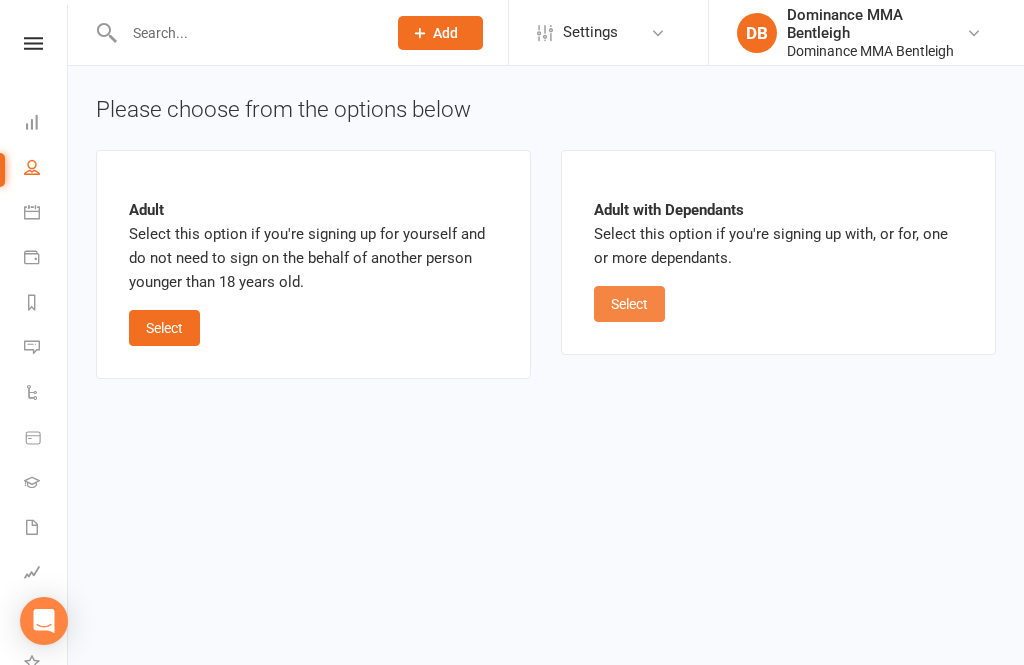 click on "Select" at bounding box center (629, 304) 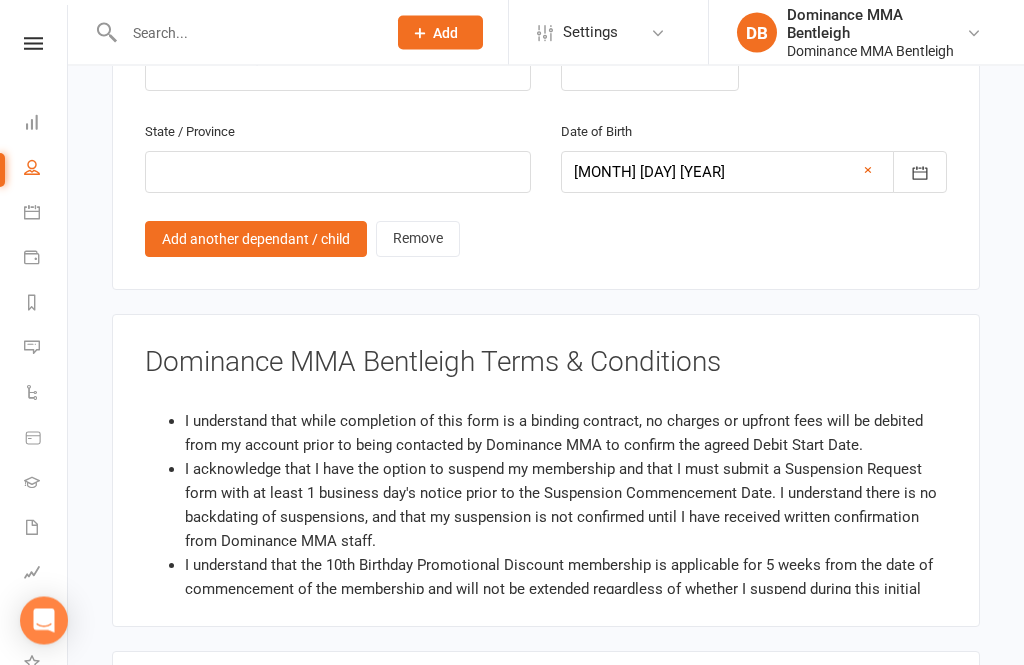scroll, scrollTop: 1655, scrollLeft: 0, axis: vertical 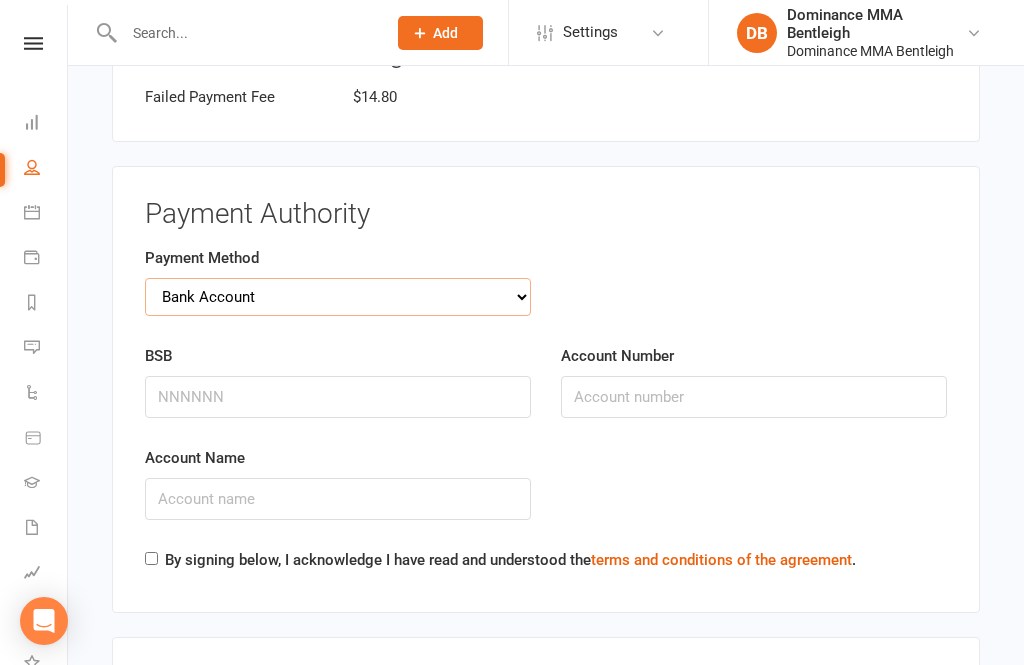 click on "Credit Card Bank Account" at bounding box center (338, 297) 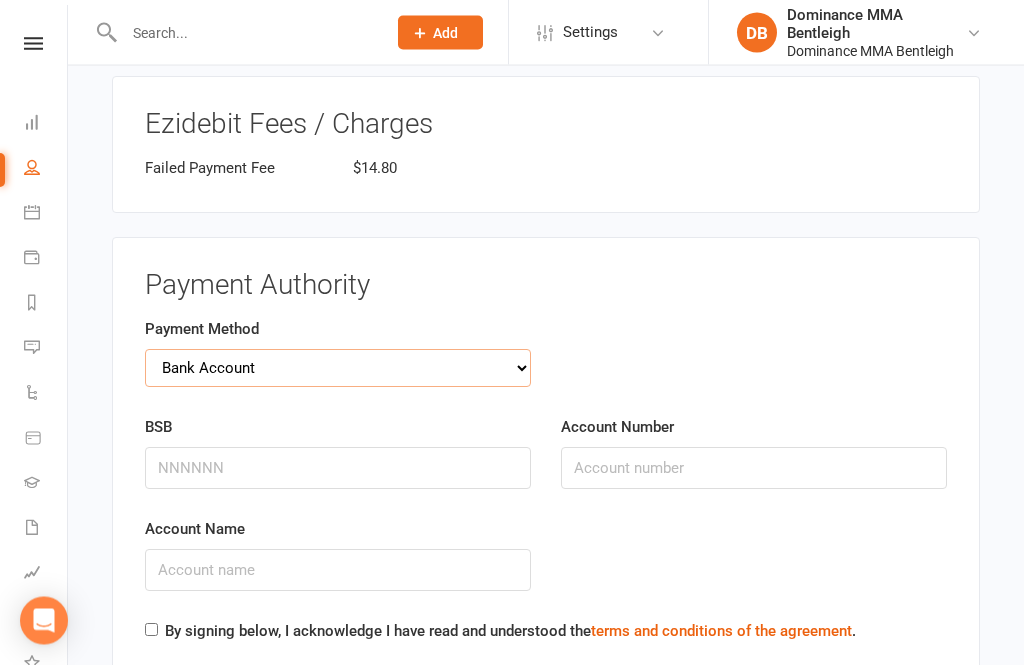 scroll, scrollTop: 3181, scrollLeft: 0, axis: vertical 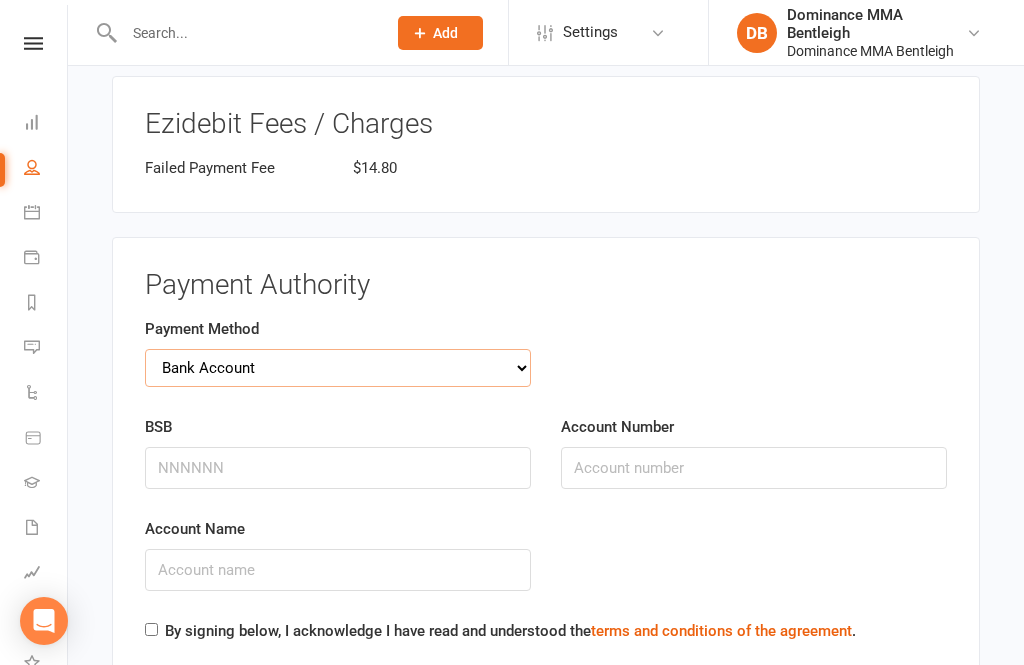 click on "Credit Card Bank Account" at bounding box center (338, 368) 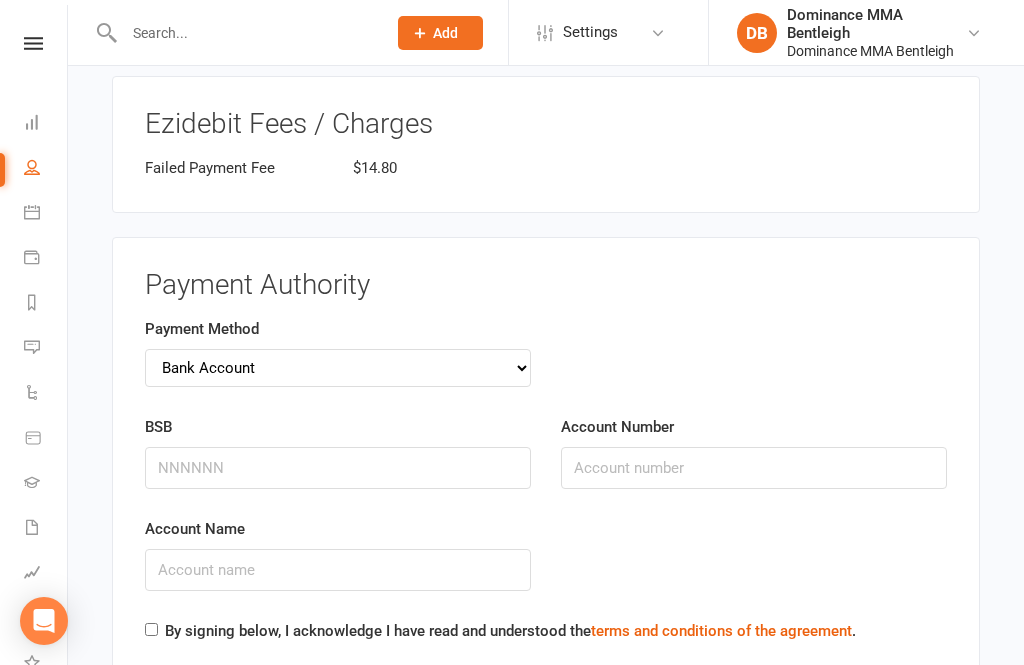 click on "Dominance MMA Bentleigh 32 622 246 780 p: 03 9570 1256 bentleigh@dominance.com.au 934 North Rd Bentleigh East, VIC, 3165, AU Member Details Instructions Please complete all details below. Parent / Guardian First Name Jay Last Name Jeong Email jayslinks@hotmail.com Mobile Phone 0405482033 Address Line 1 Address Line 2 City Zip / Post Code State / Province Date of Birth 26 Jul 1982
1981 - 2000
1981
1982
1983
1984
1985
1986
1987
1988
1989
1990
1991
1992
1993
1994
1995
1996
1997
1998
1999
2000
×
Dependant / Child #1 Jeong" at bounding box center [546, -639] 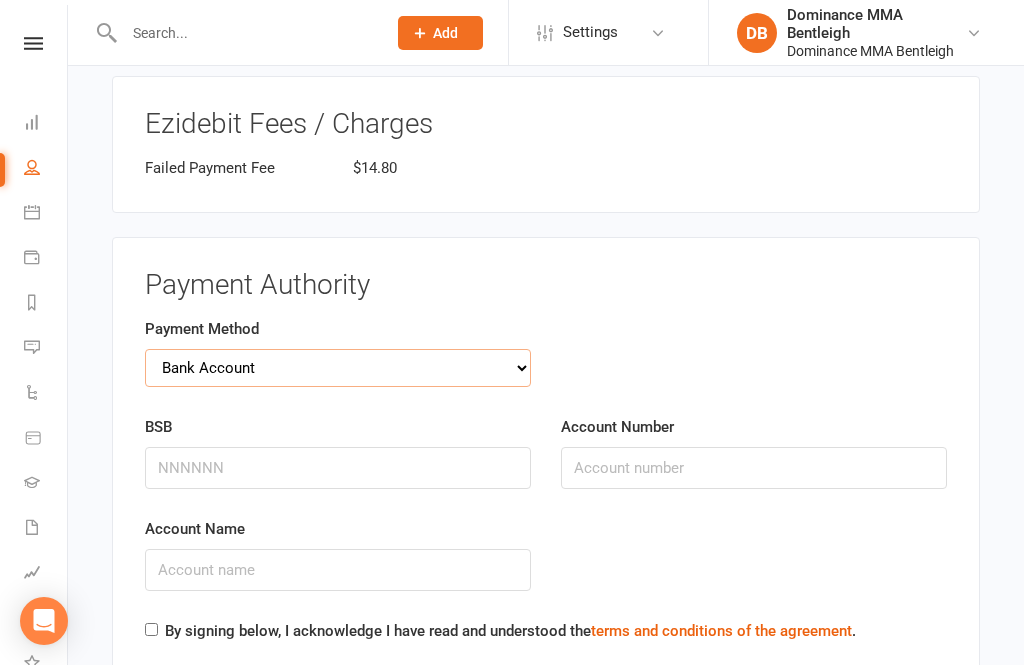 click on "Credit Card Bank Account" at bounding box center (338, 368) 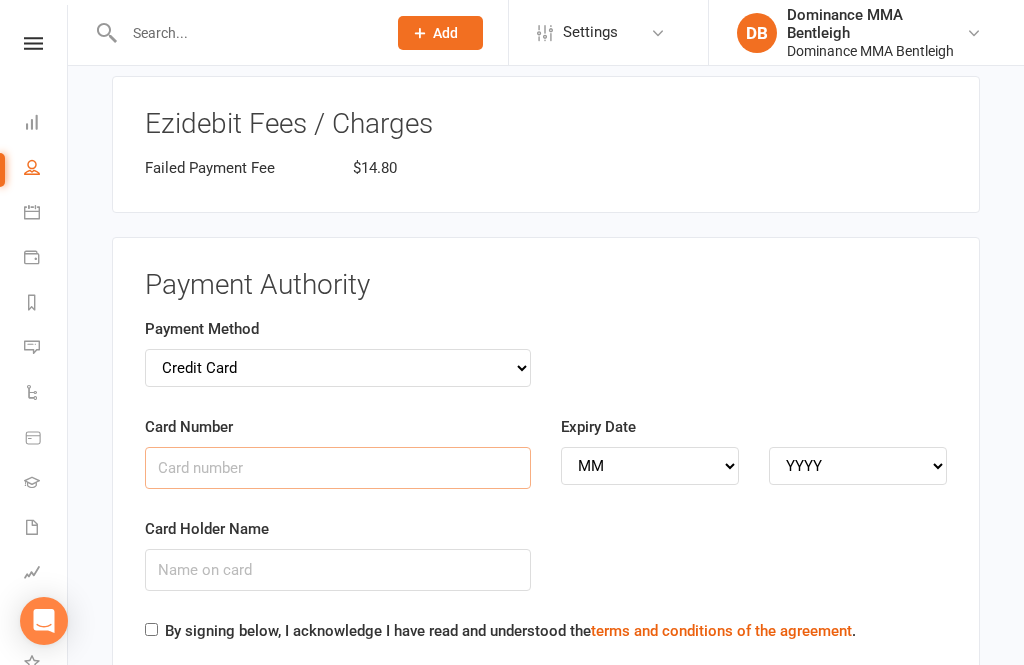 click on "Card Number" at bounding box center [338, 468] 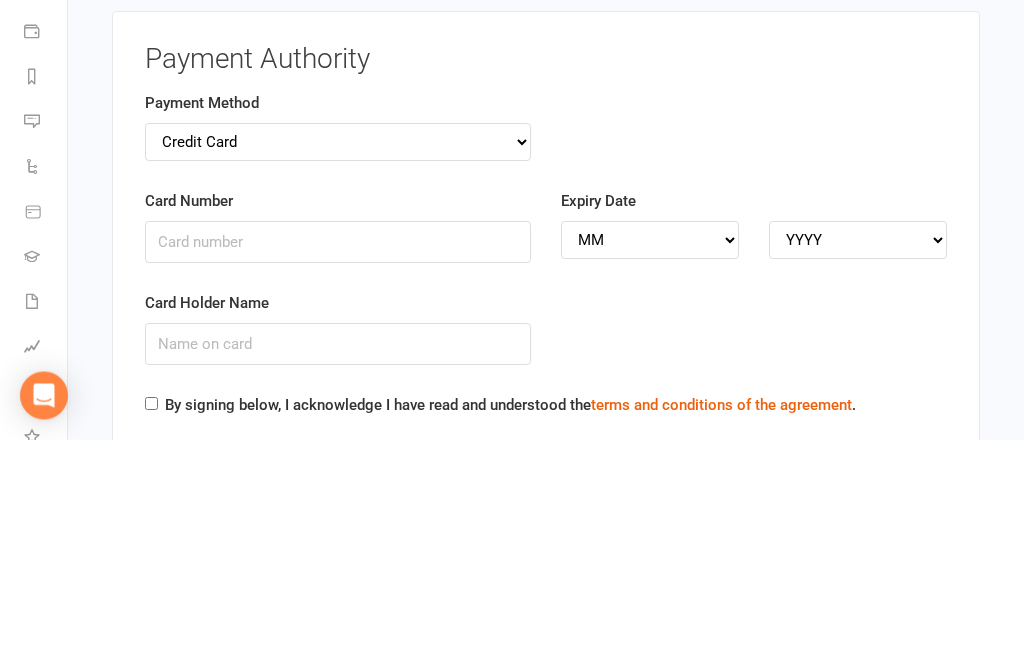 click on "Payment Method" at bounding box center (202, 329) 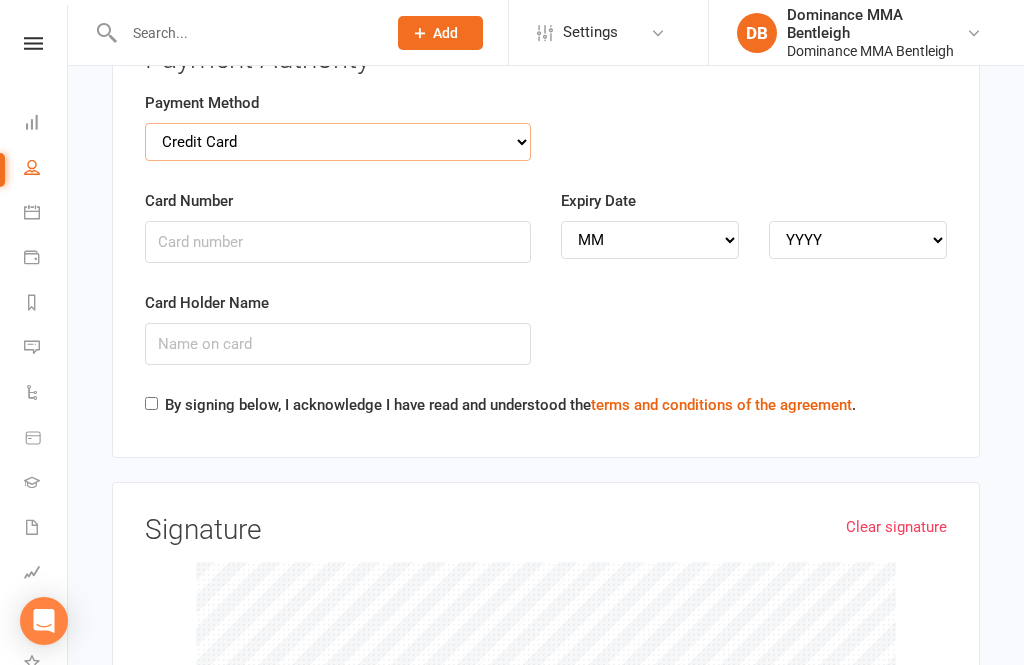 click on "Credit Card Bank Account" at bounding box center [338, 142] 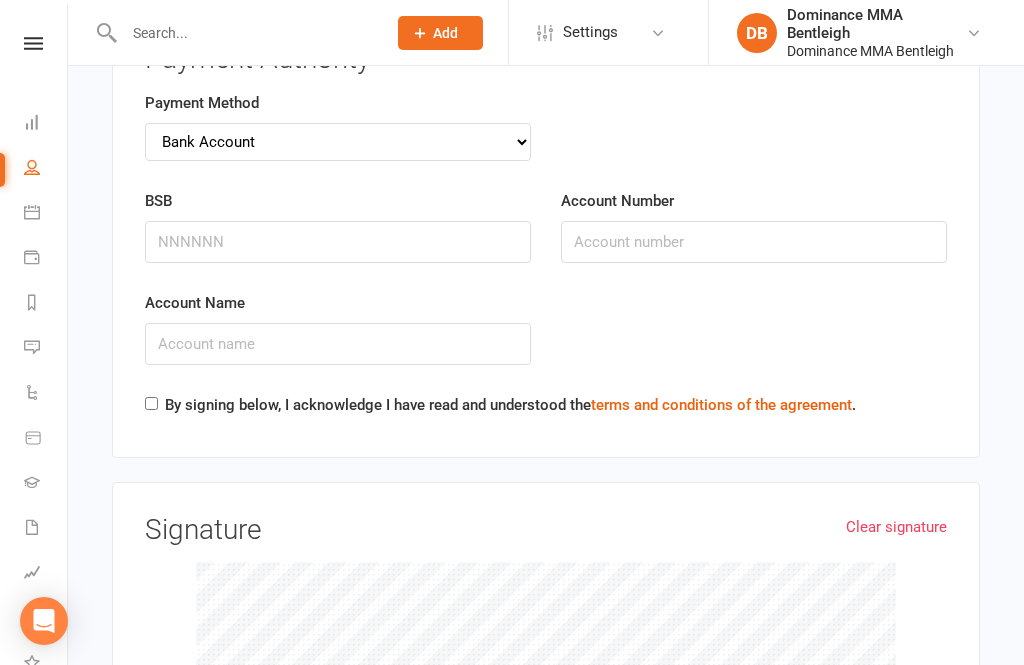 click on "BSB" at bounding box center [338, 226] 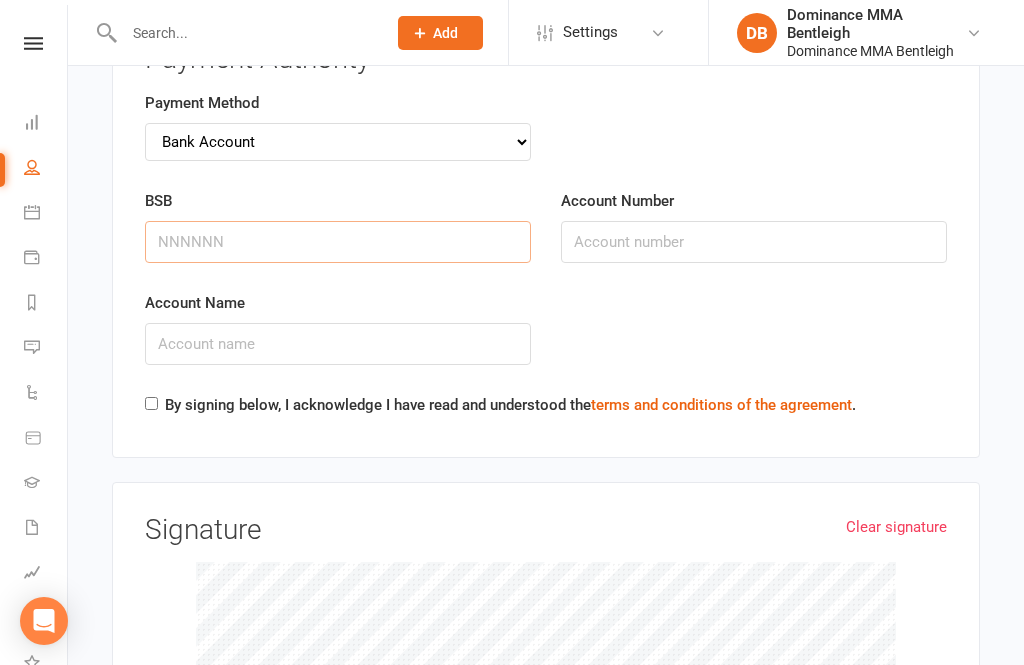 click on "BSB" at bounding box center (338, 242) 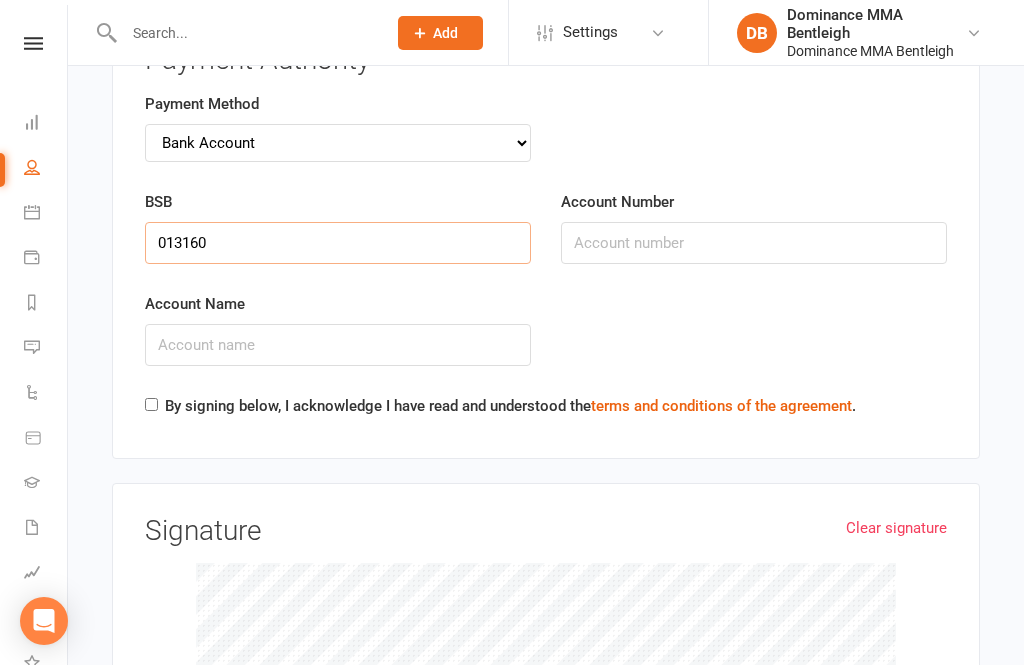 type on "013160" 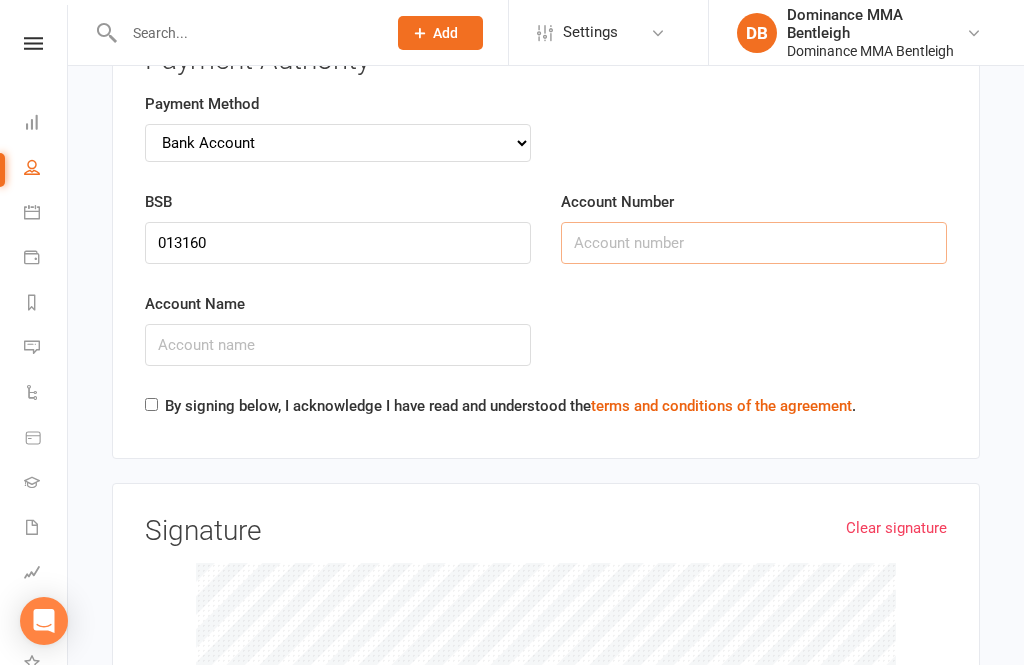 click on "Account Number" at bounding box center (754, 243) 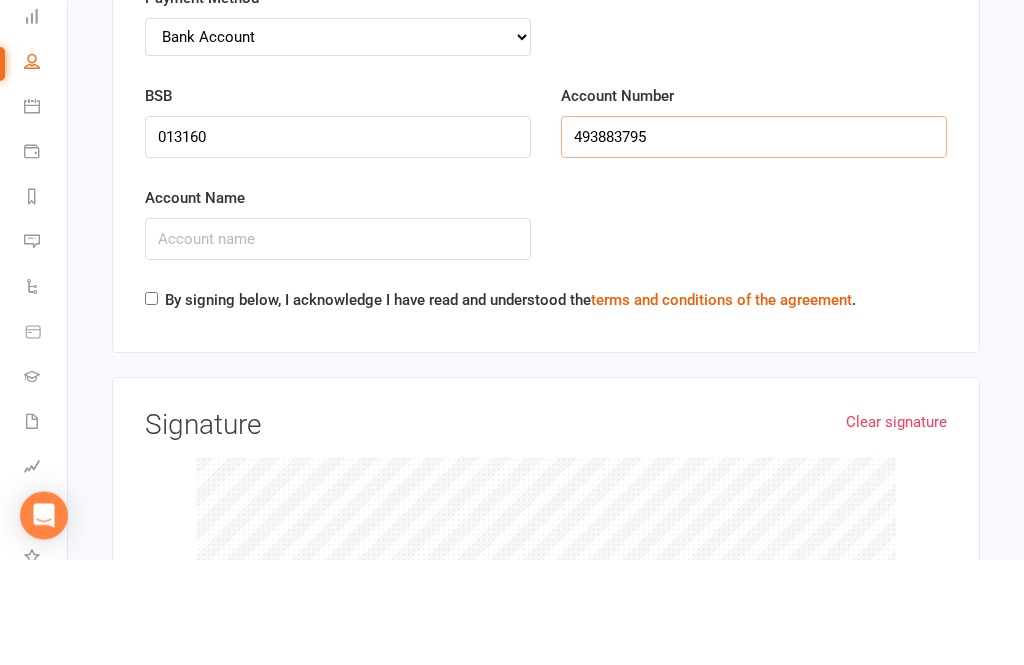 type on "493883795" 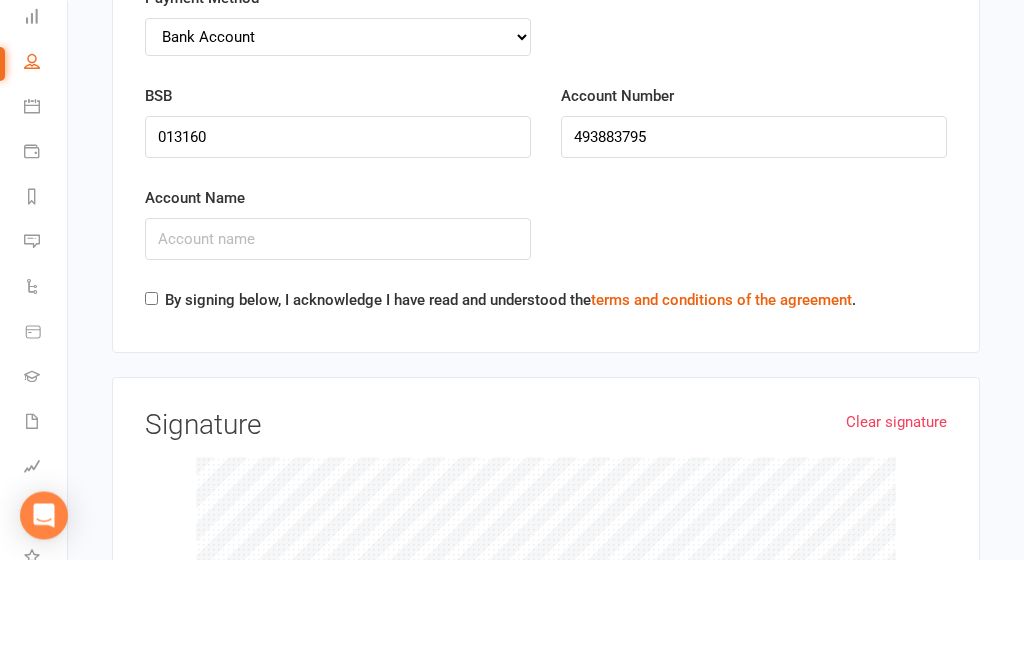 click on "Account Name" at bounding box center (338, 345) 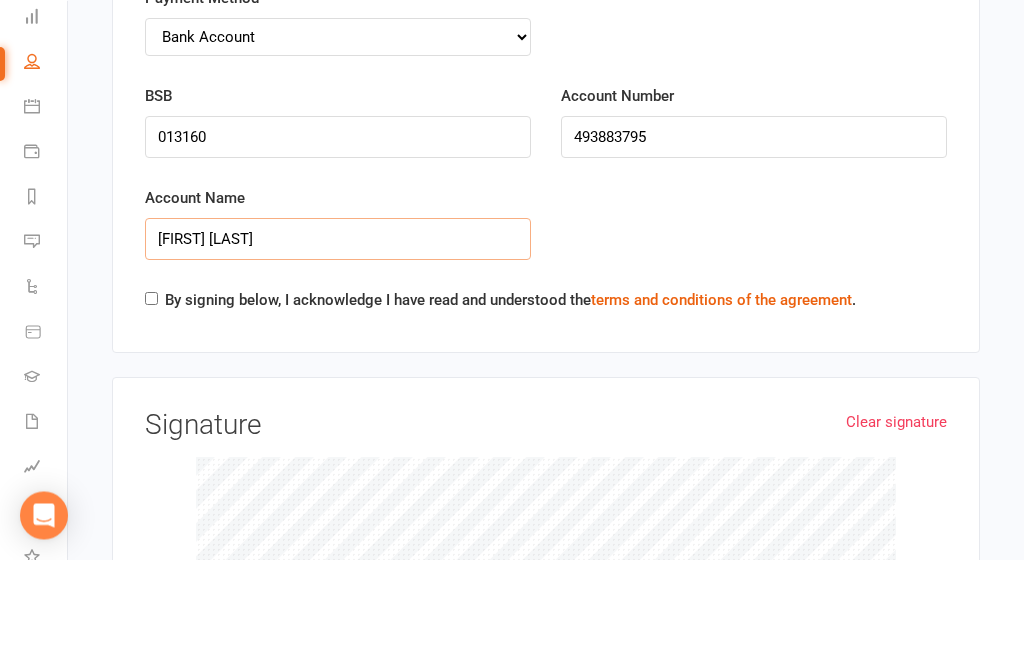 type on "[FIRST] [LAST]" 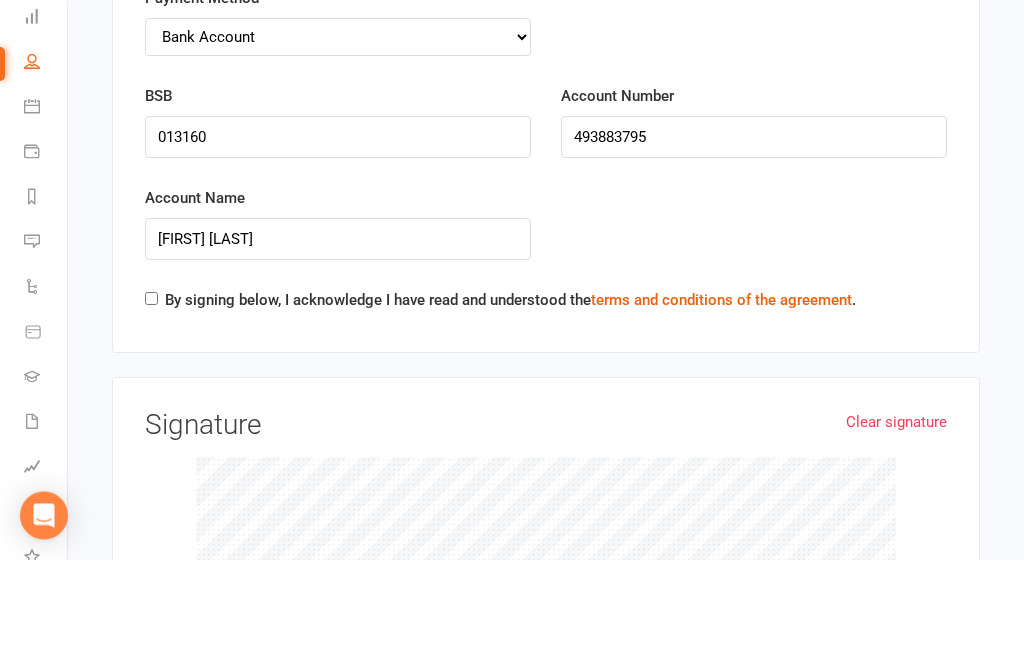click on "By signing below, I acknowledge I have read and understood the  terms and conditions of the agreement ." at bounding box center [151, 404] 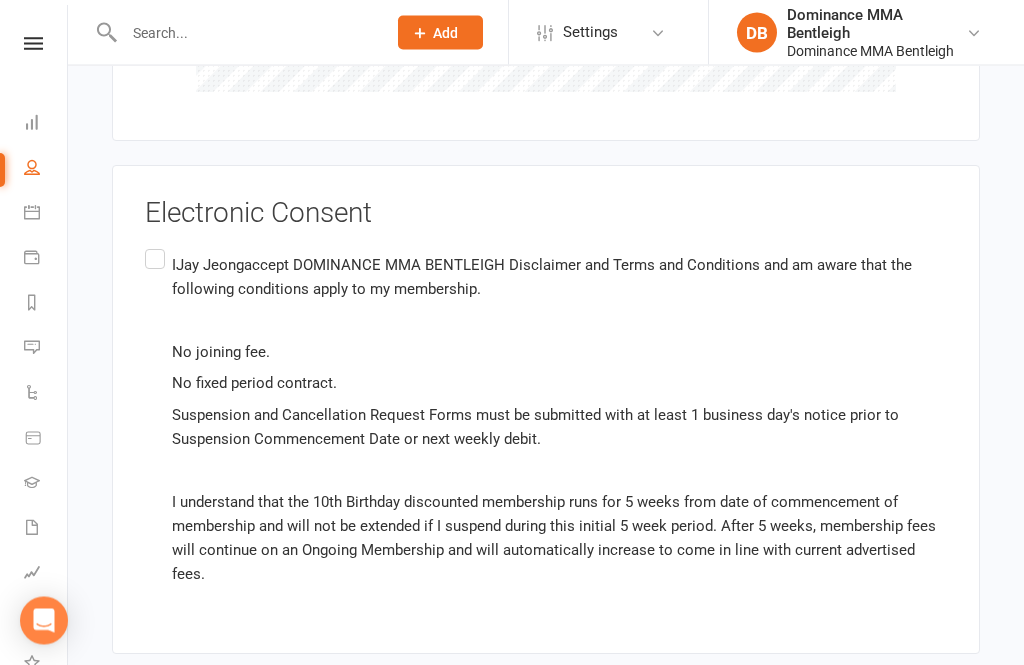 scroll, scrollTop: 4193, scrollLeft: 0, axis: vertical 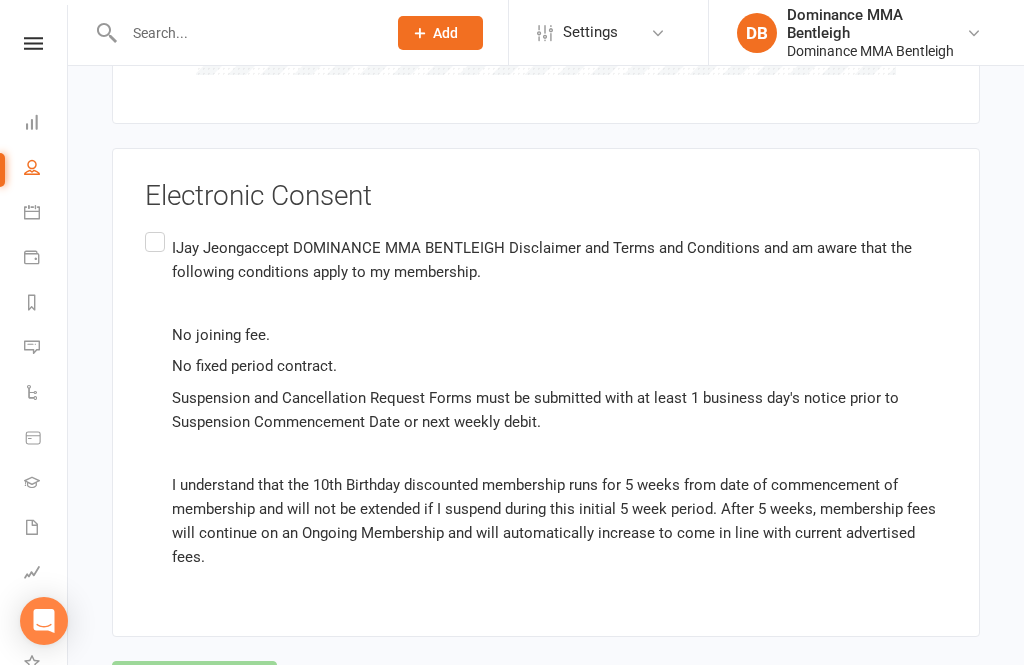click on "Electronic Consent IJay Jeongaccept DOMINANCE MMA BENTLEIGH Disclaimer and Terms and Conditions and am aware that the following conditions apply to my membership.   No joining fee. No fixed period contract. Suspension and Cancellation Request Forms must be submitted with at least 1 business day's notice prior to Suspension Commencement Date or next weekly debit.   I understand that the 10th Birthday discounted membership runs for 5 weeks from date of commencement of membership and will not be extended if I suspend during this initial 5 week period. After 5 weeks, membership fees will continue on an Ongoing Membership and will automatically increase to come in line with current advertised fees." at bounding box center (546, 392) 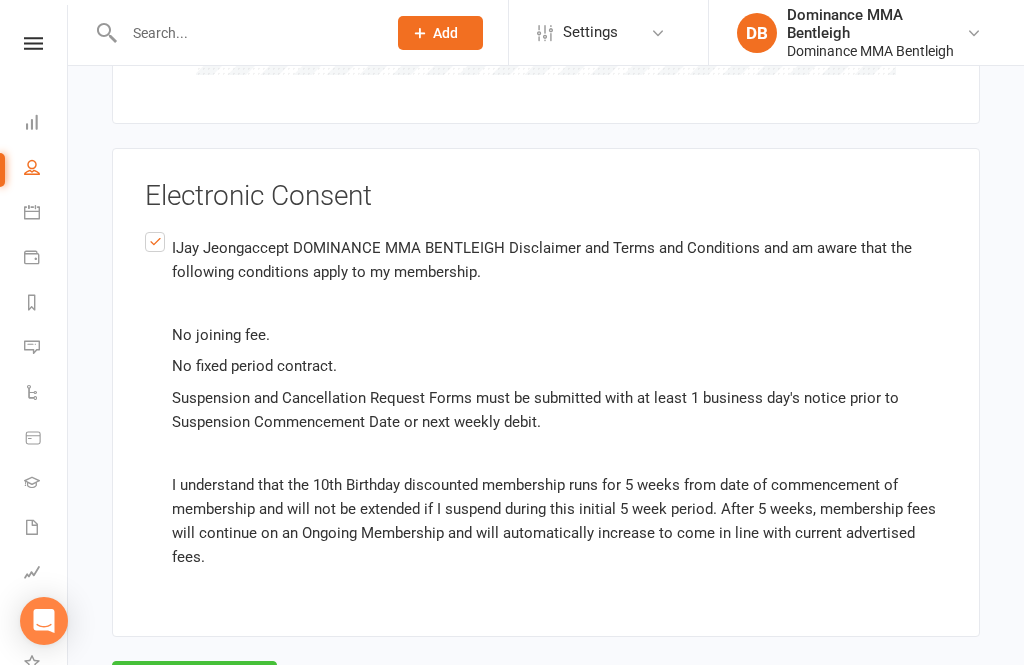 click on "Agree & Submit" at bounding box center [194, 682] 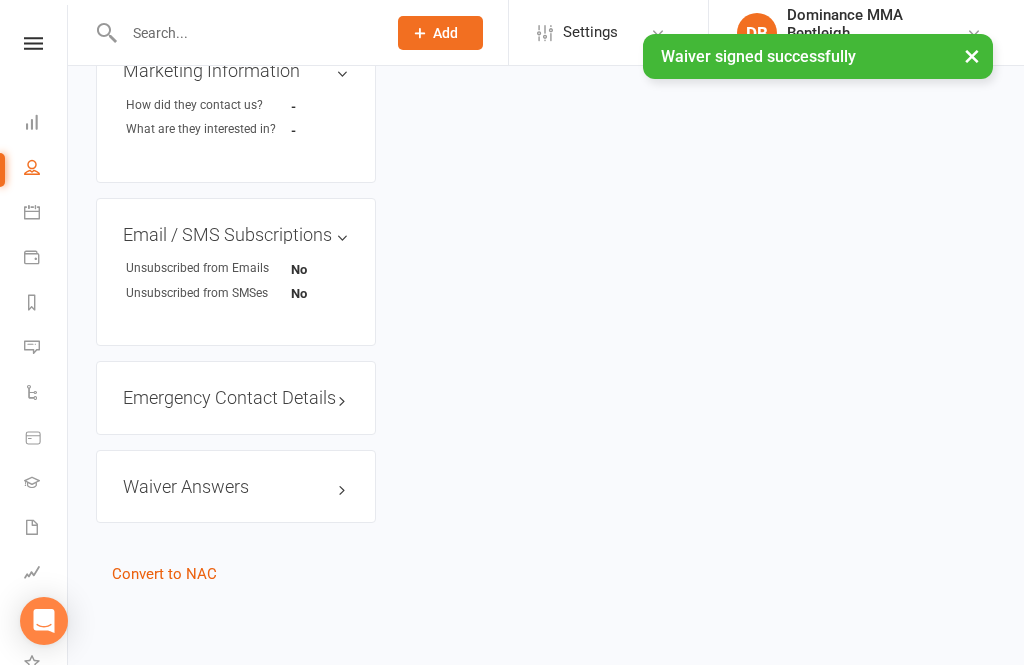 scroll, scrollTop: 0, scrollLeft: 0, axis: both 